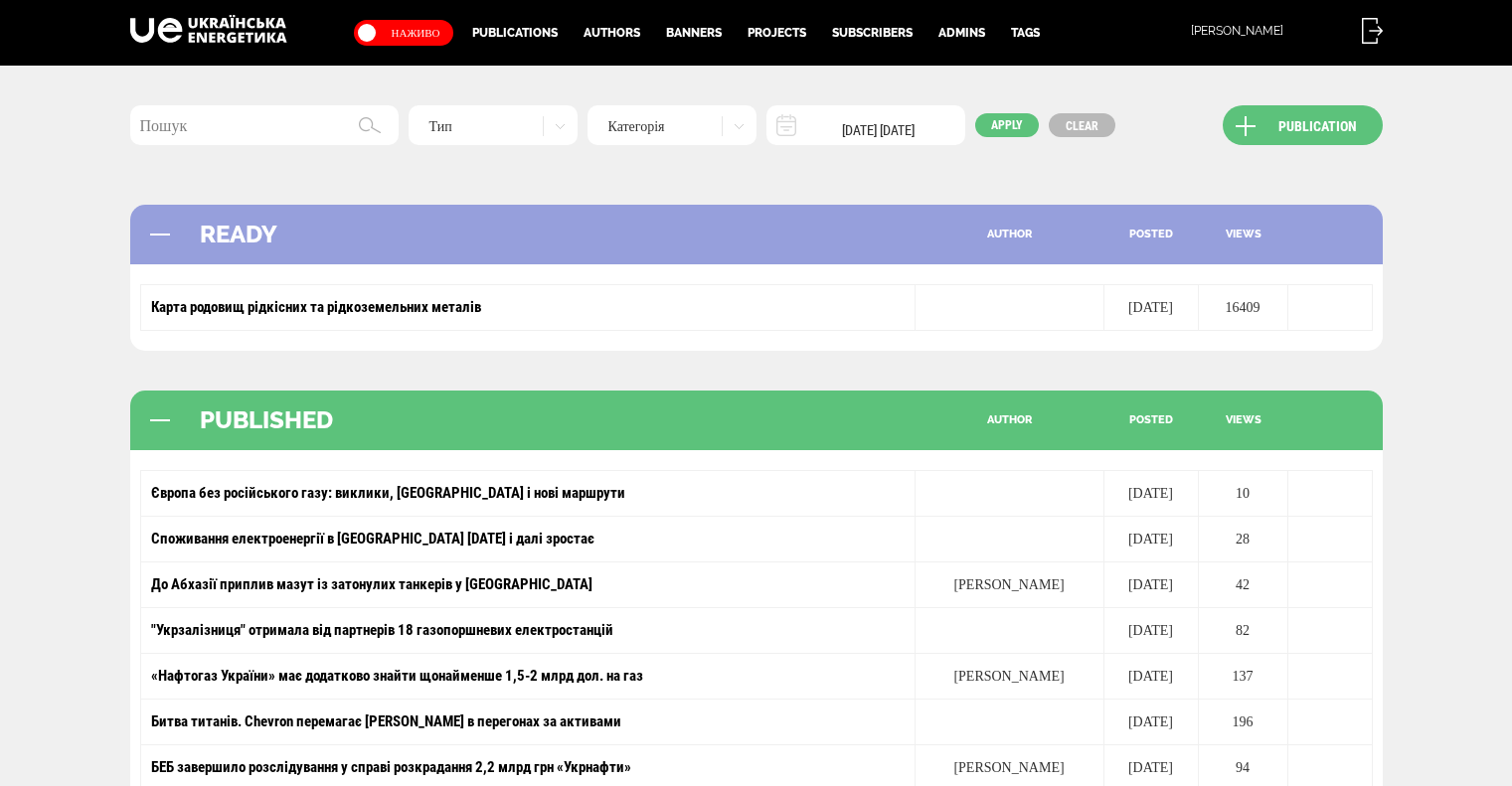 scroll, scrollTop: 0, scrollLeft: 0, axis: both 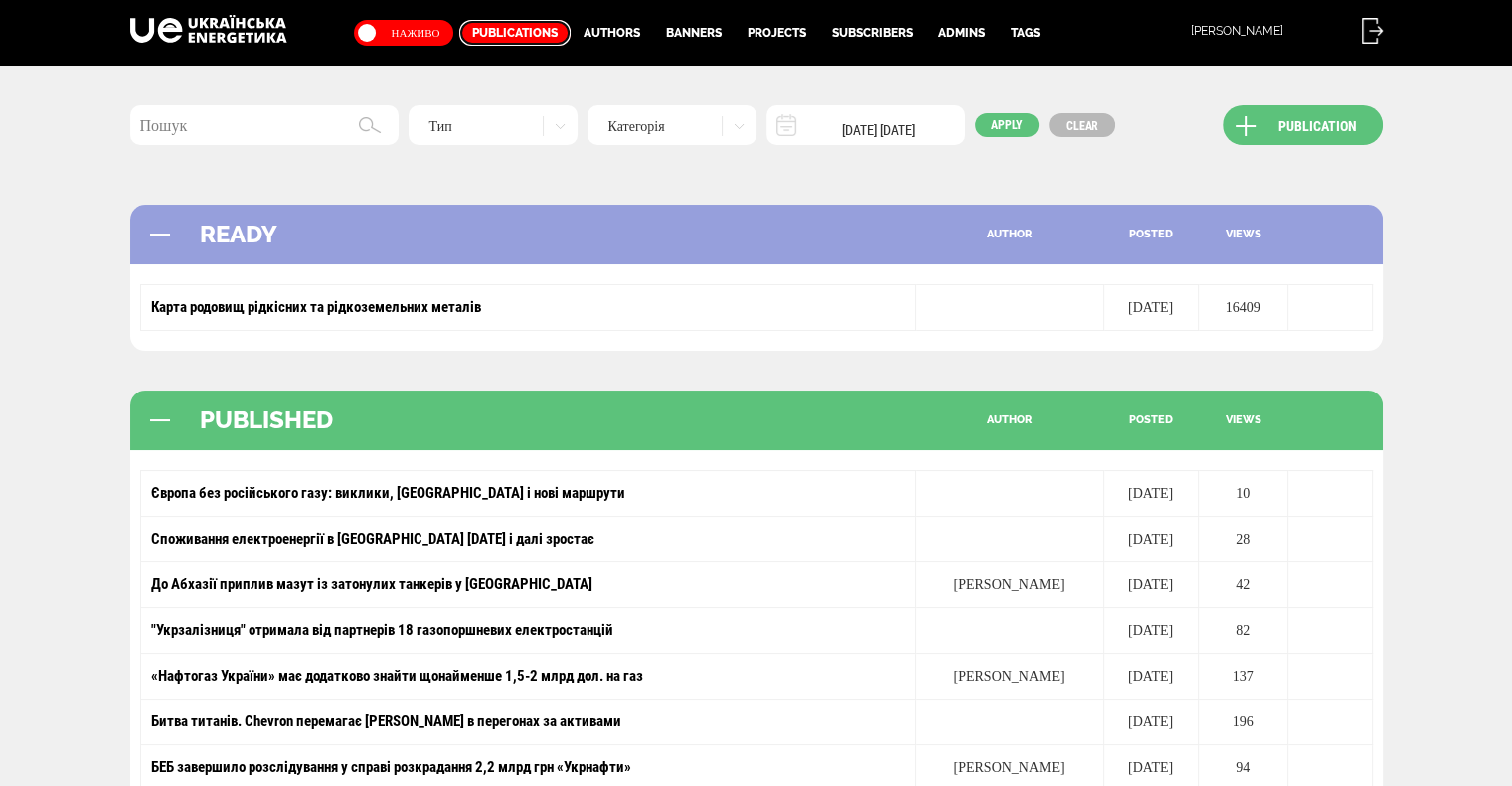 click on "Publications" at bounding box center (515, 33) 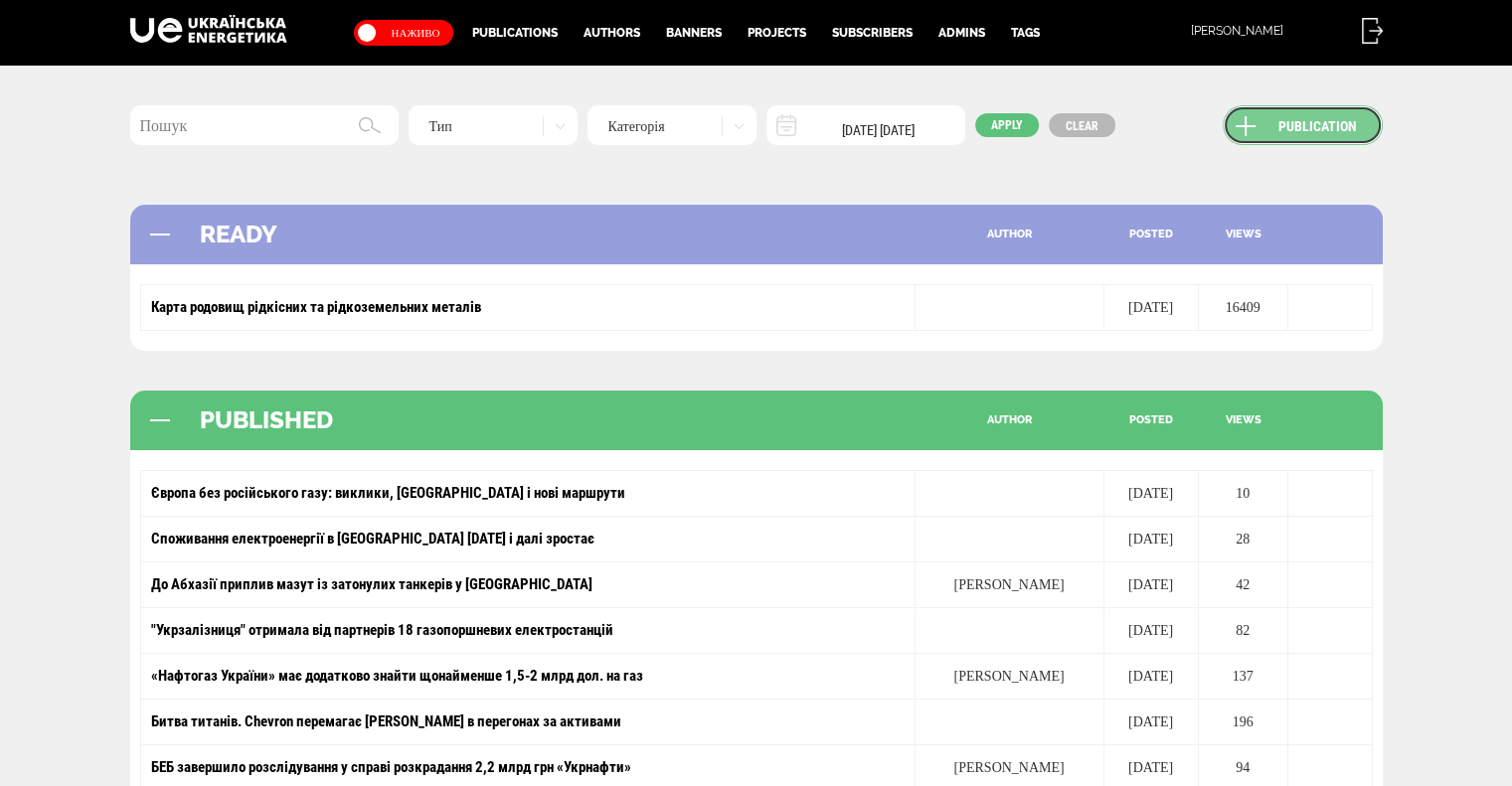 click on "Publication" at bounding box center (1302, 125) 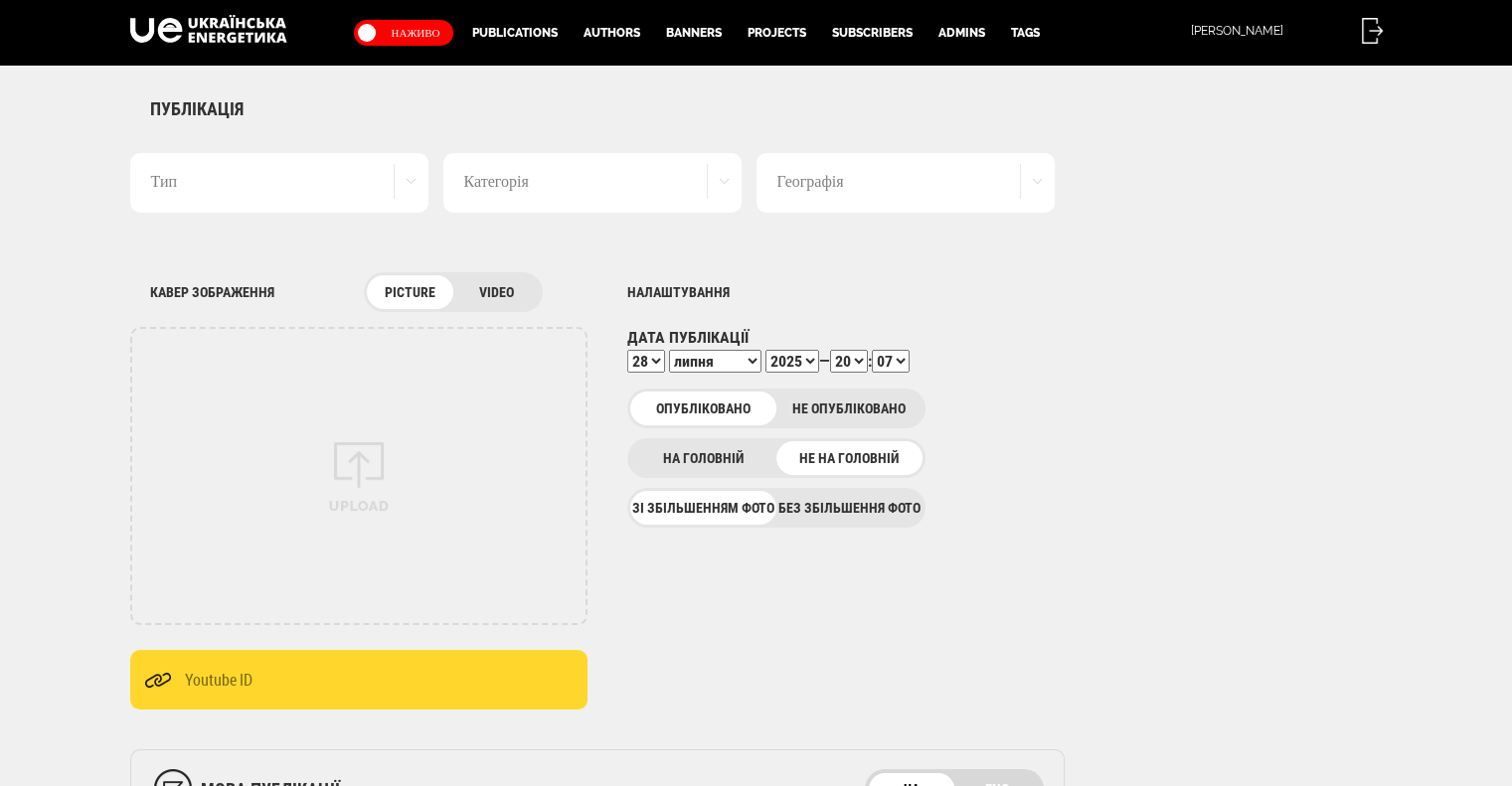 scroll, scrollTop: 0, scrollLeft: 0, axis: both 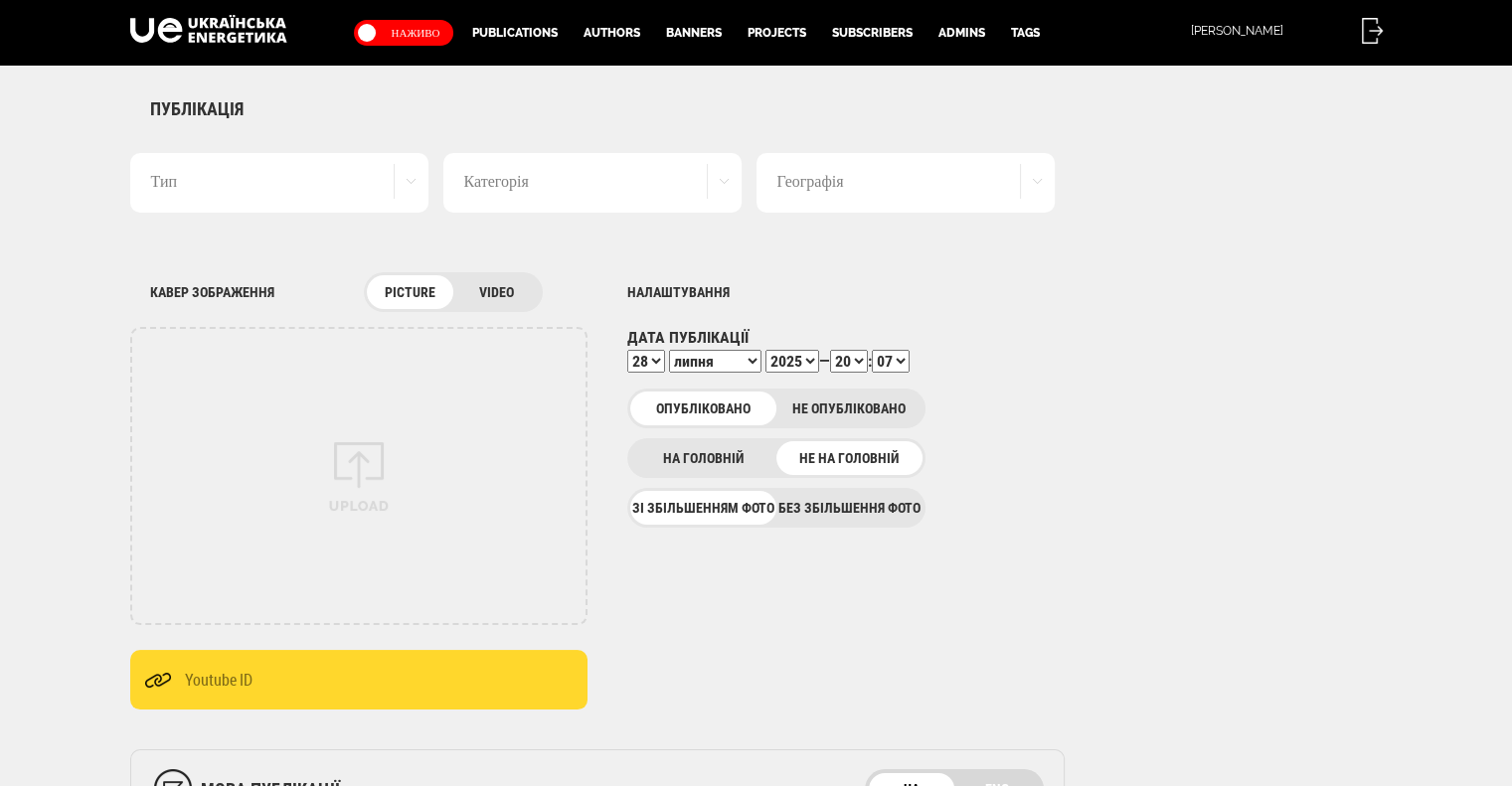 click on "Тип" at bounding box center (279, 183) 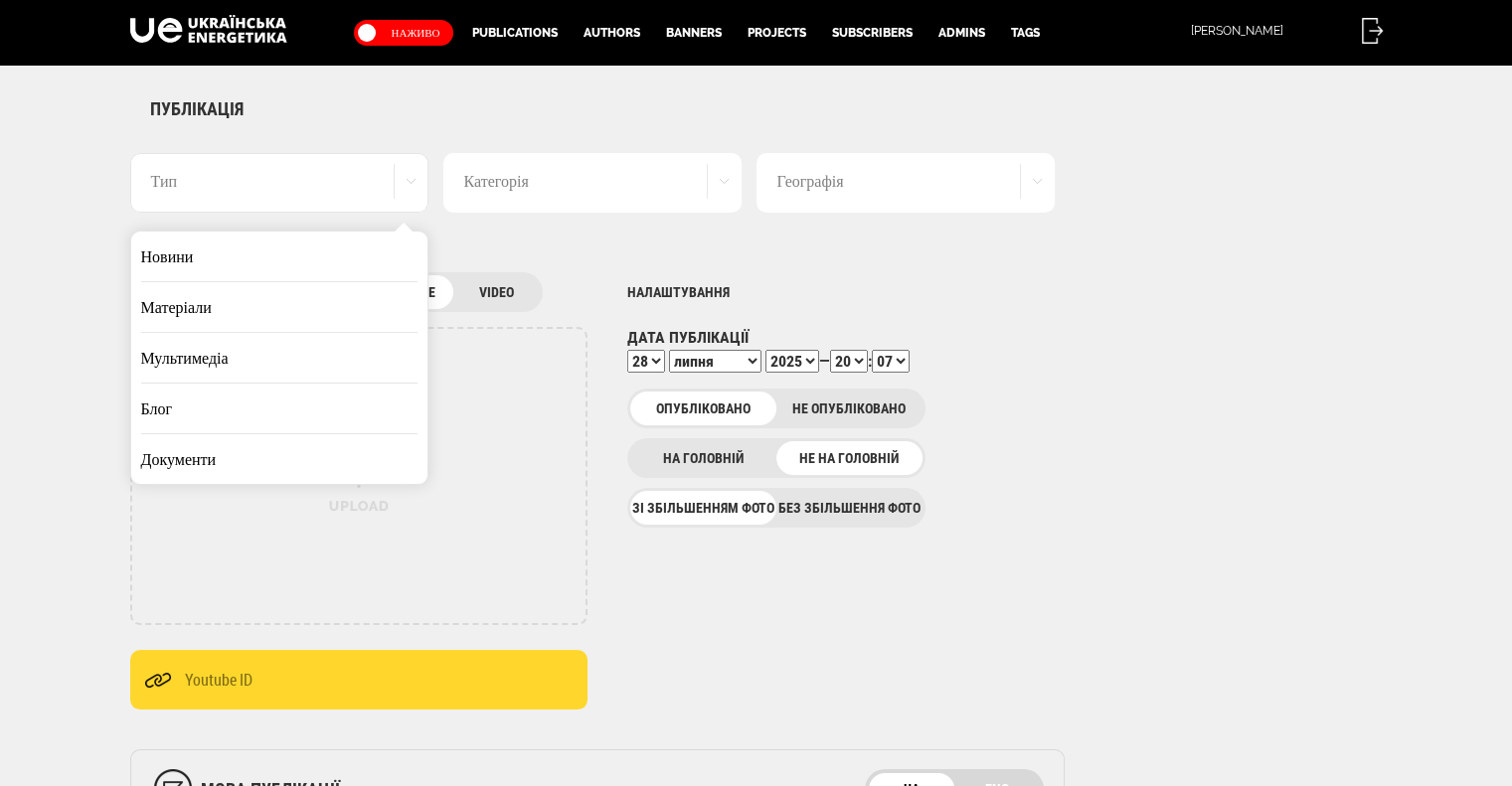 click on "Новини" at bounding box center [279, 256] 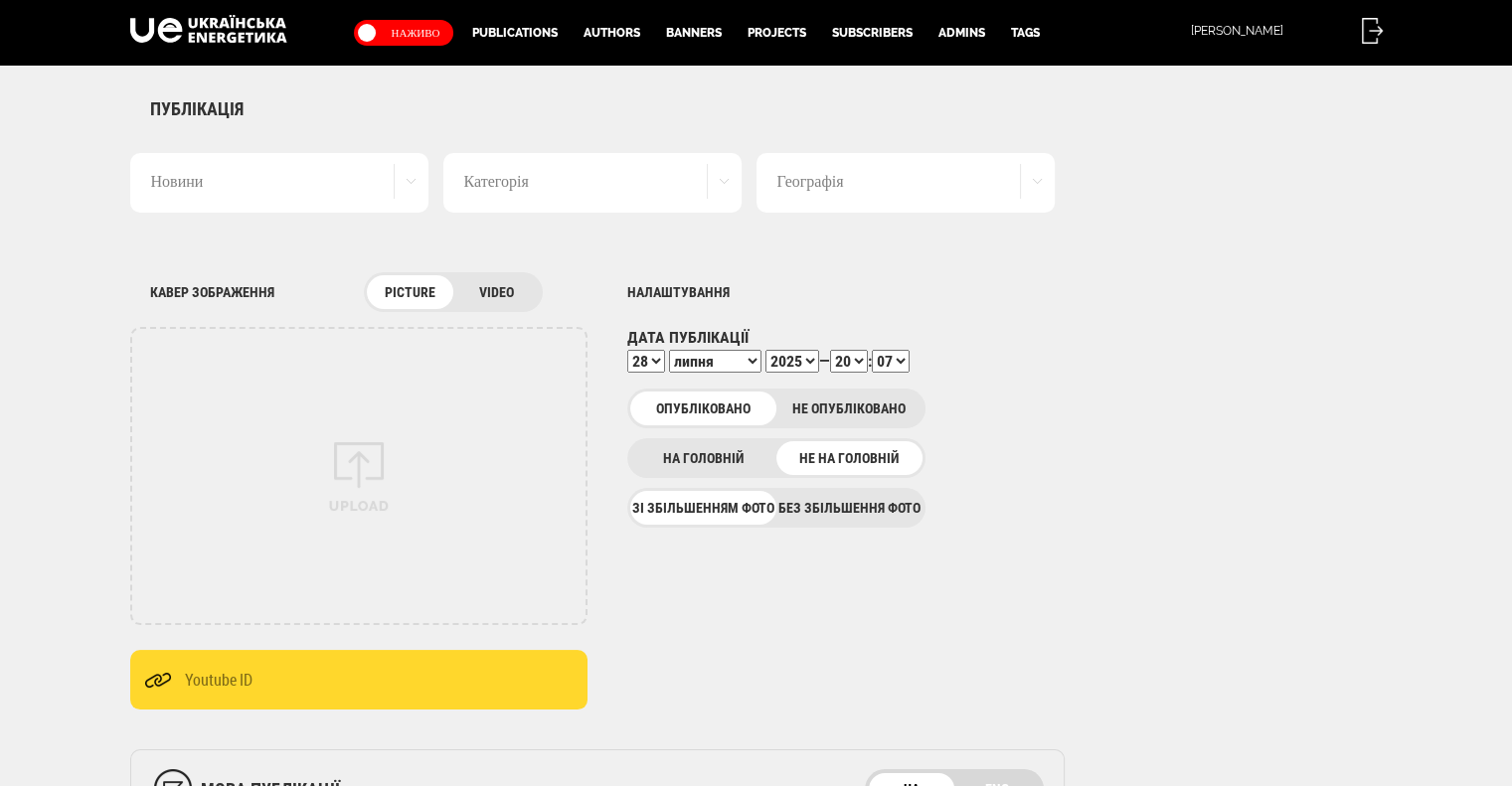 click on "Категорія" at bounding box center [592, 183] 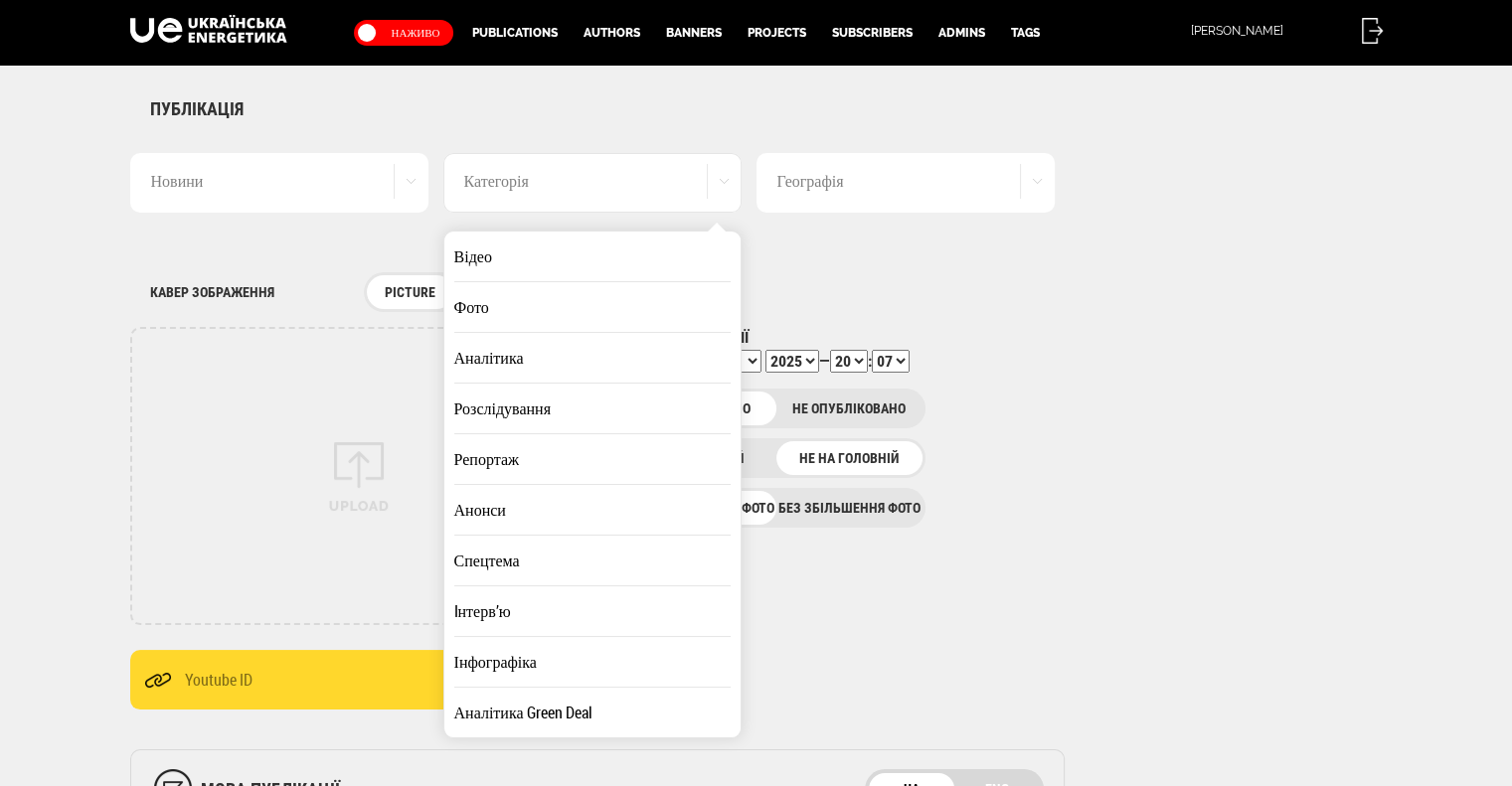 click on "Аналітика" at bounding box center (592, 358) 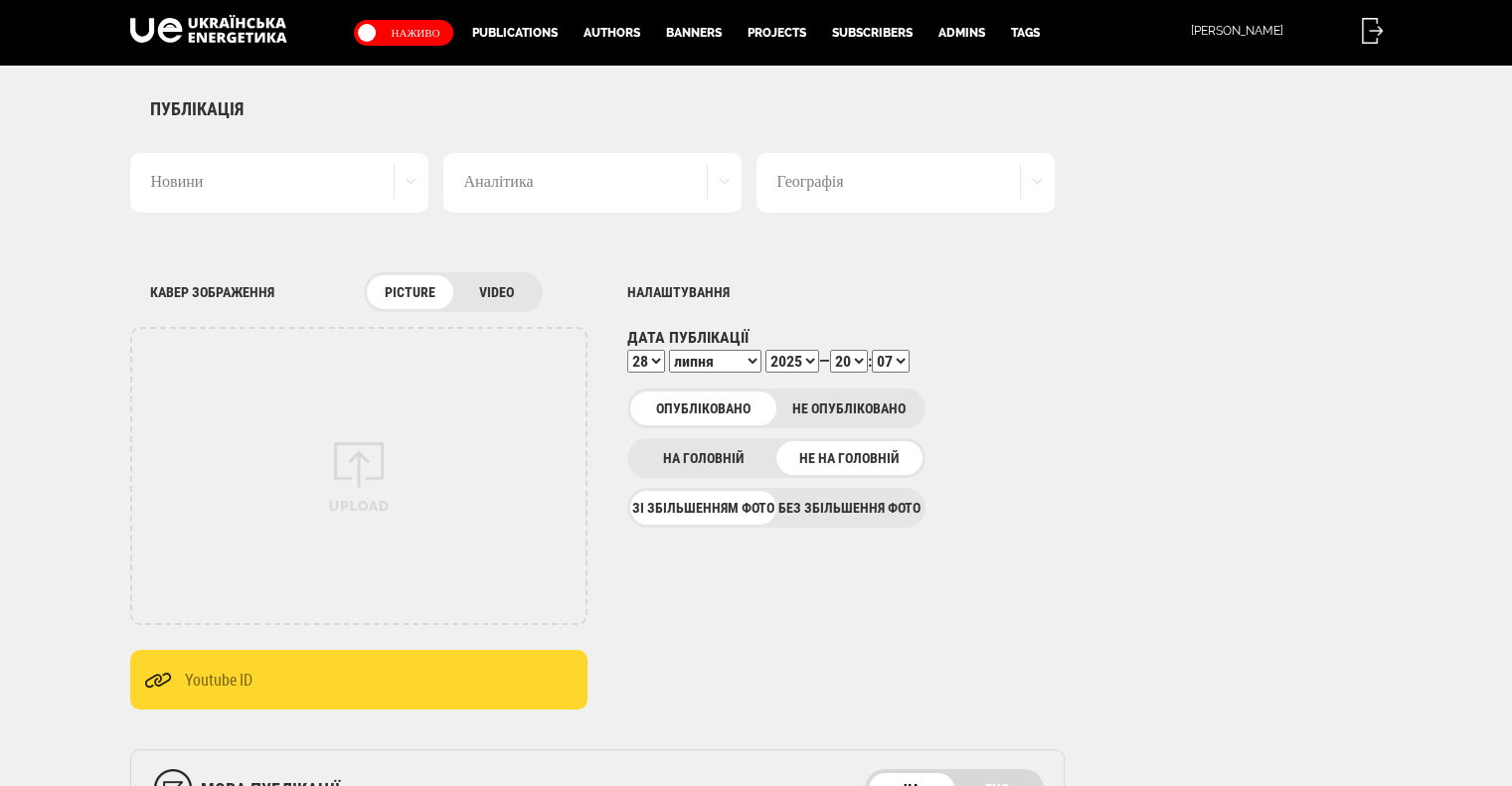 click on "Географія" at bounding box center (906, 183) 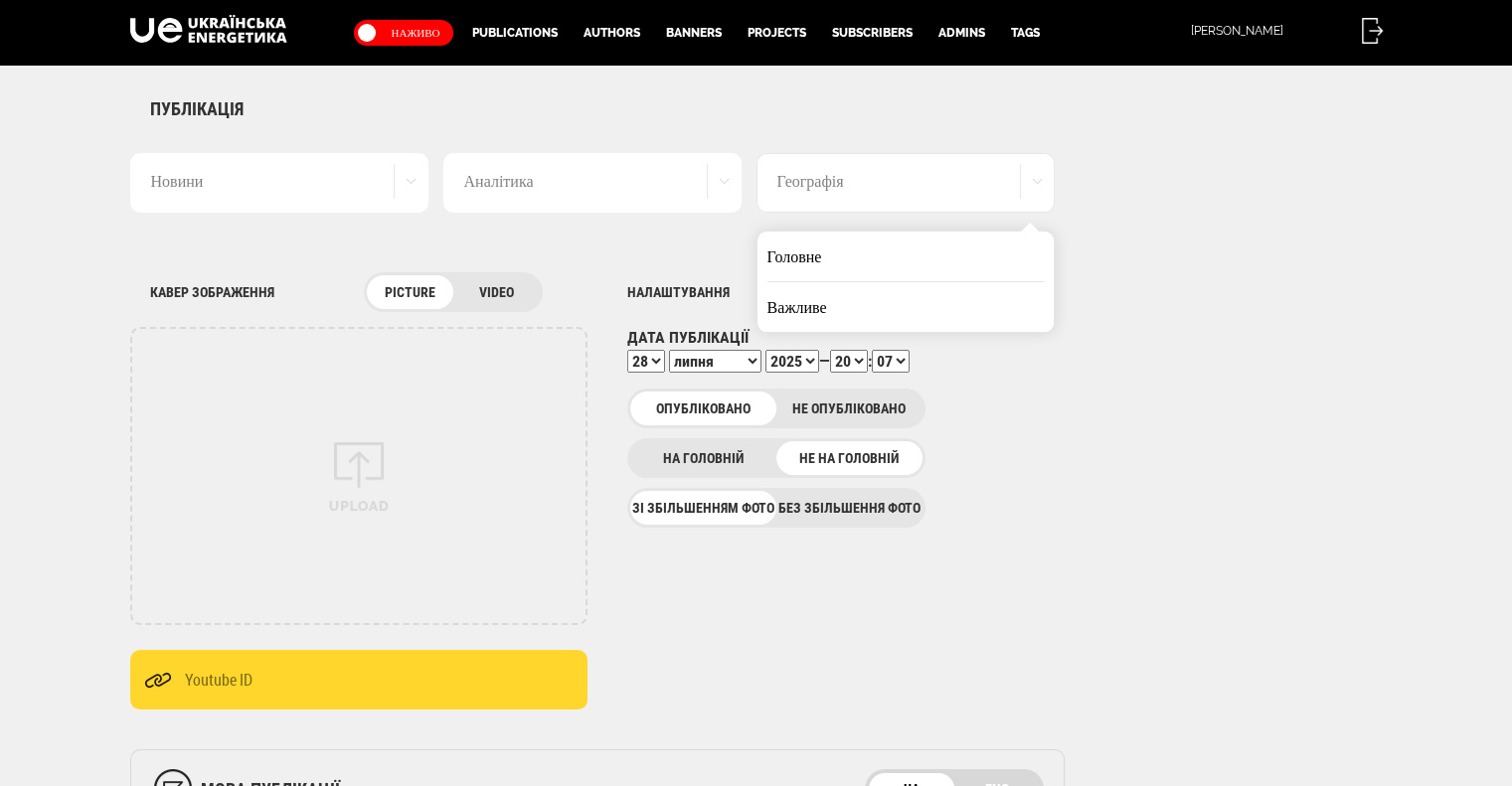 click on "Важливе" at bounding box center (906, 307) 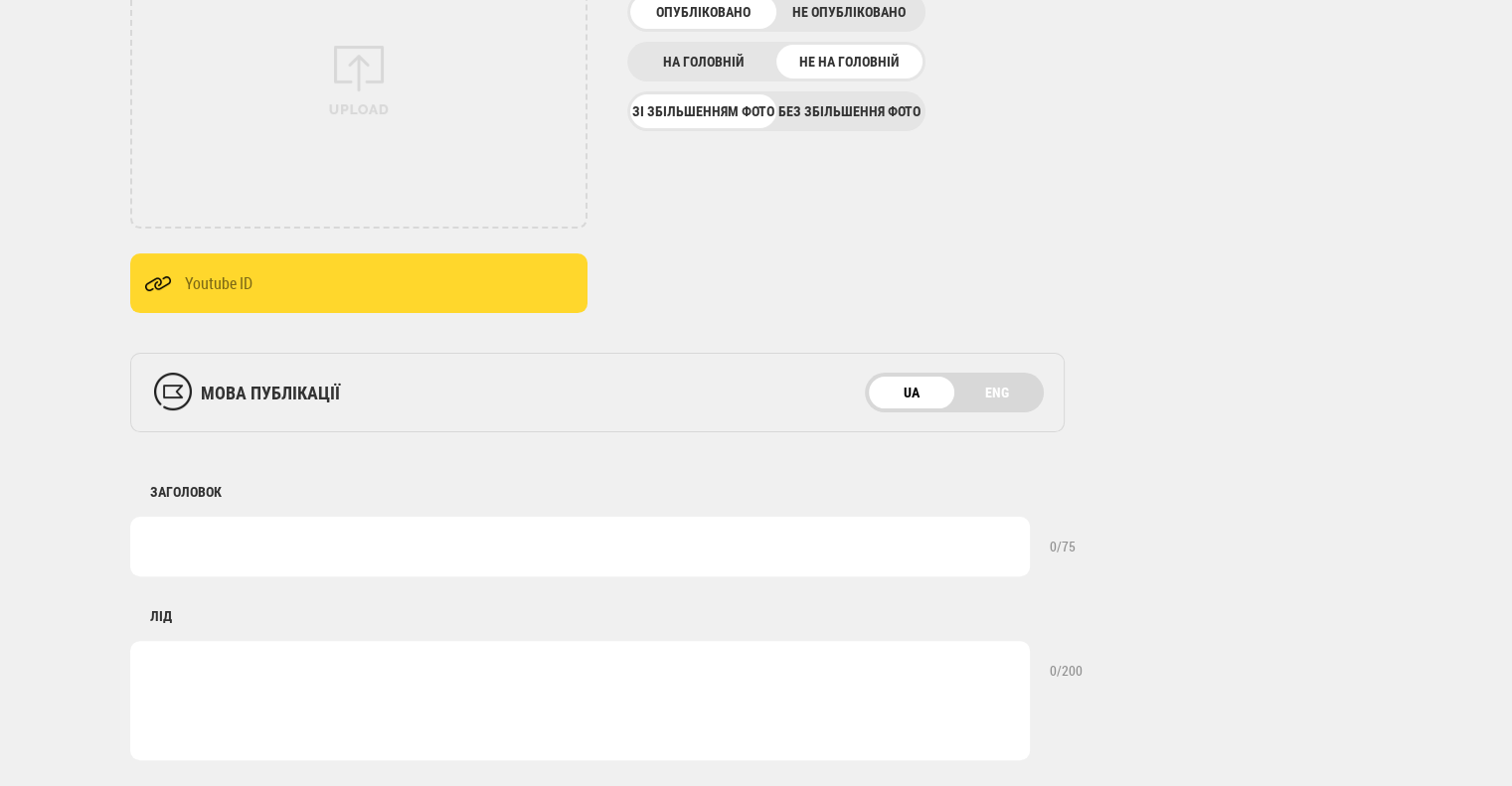 scroll, scrollTop: 397, scrollLeft: 0, axis: vertical 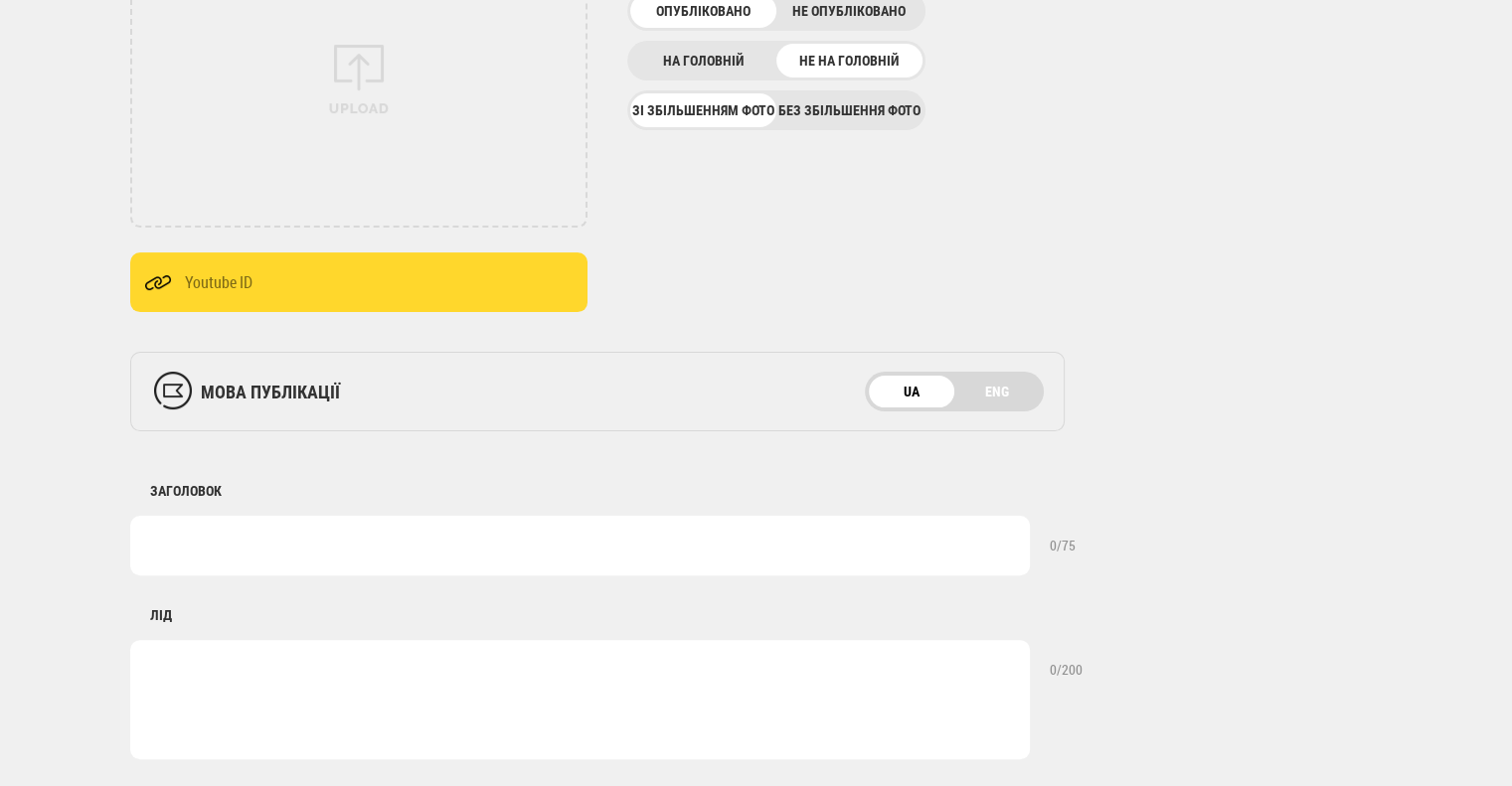 click at bounding box center (580, 546) 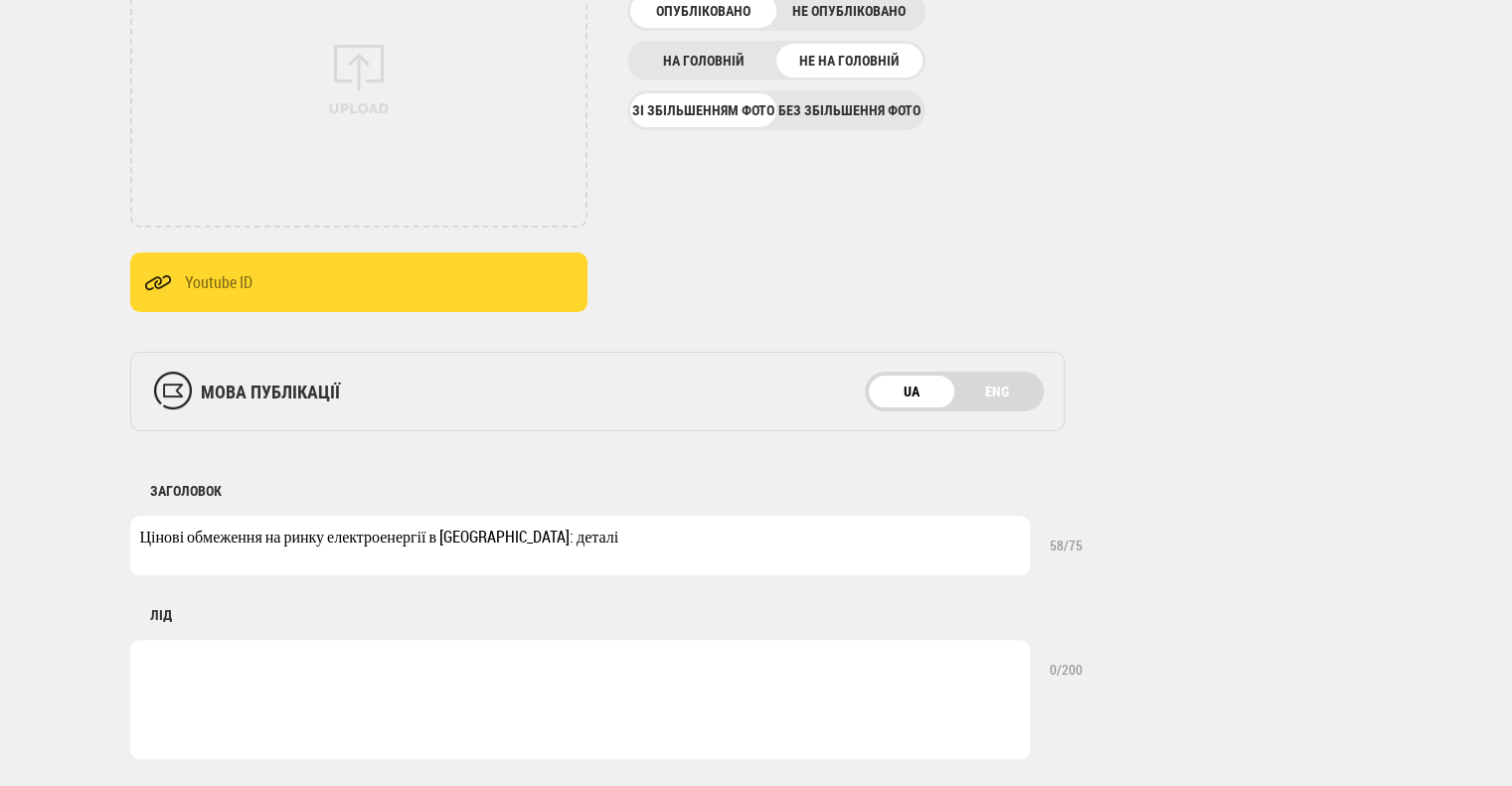 type on "Цінові обмеження на ринку електроенергії в [GEOGRAPHIC_DATA]: деталі" 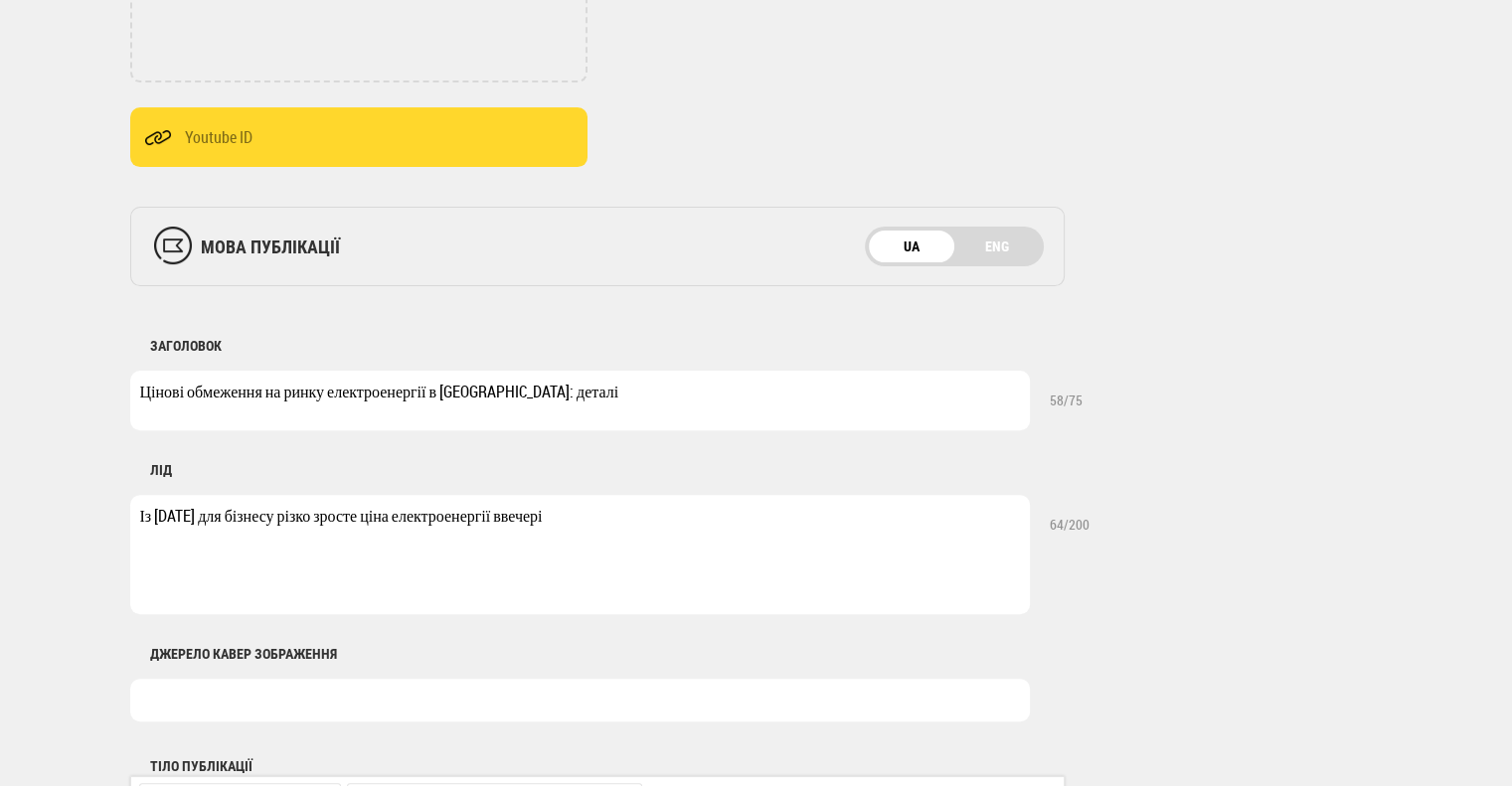 scroll, scrollTop: 795, scrollLeft: 0, axis: vertical 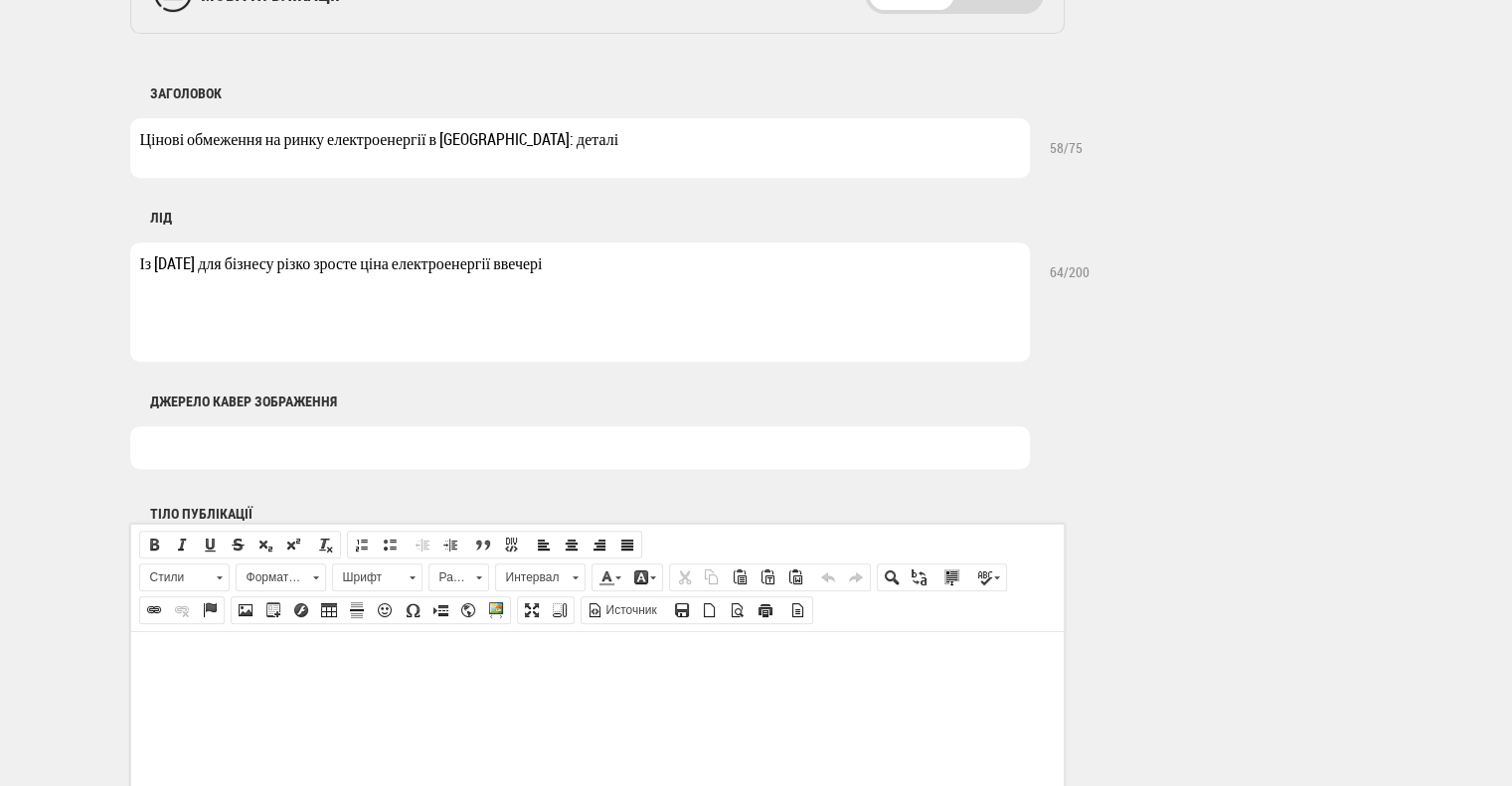 type on "Із 31 липня для бізнесу різко зросте ціна електроенергії ввечері" 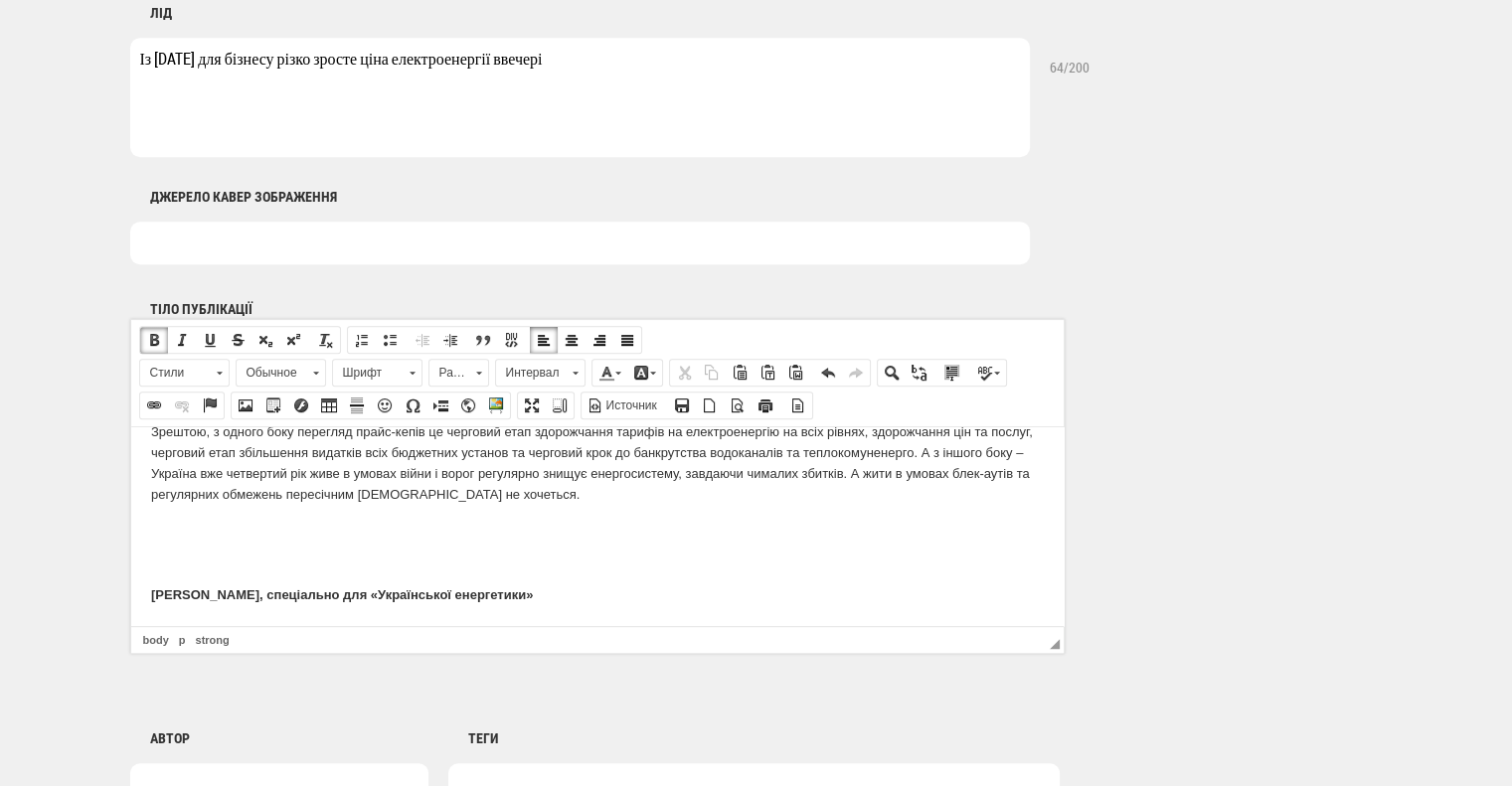 scroll, scrollTop: 937, scrollLeft: 0, axis: vertical 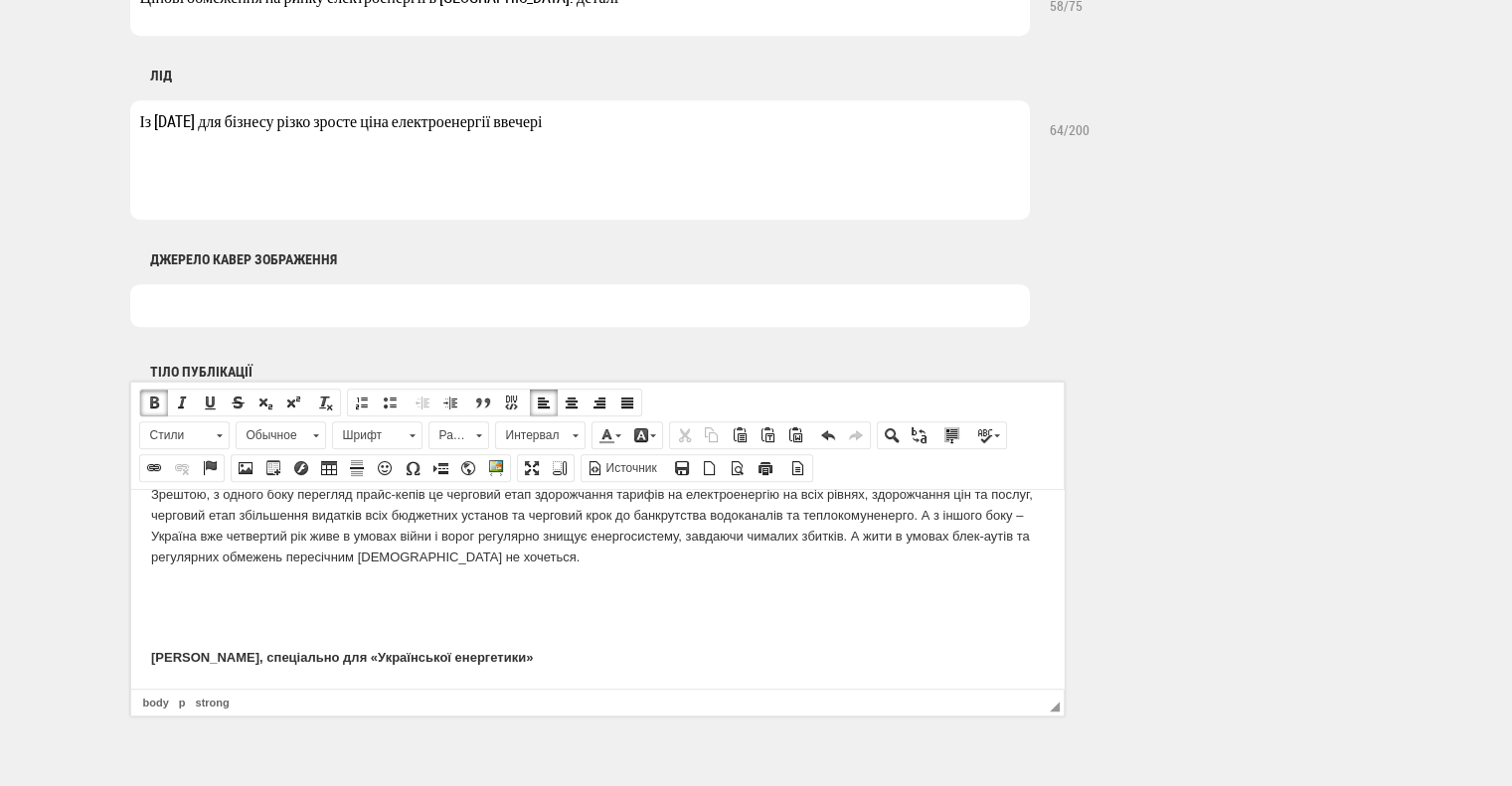 click on "Зрештою, з одного боку перегляд прайс-кепів це черговий етап здорожчання тарифів на електроенергію на всіх рівнях, здорожчання цін та послуг, черговий етап збільшення видатків всіх бюджетних установ та черговий крок до банкрутства водоканалів та теплокомуненерго. А з іншого боку – Україна вже четвертий рік живе в умовах війни і ворог регулярно знищує енергосистему, завдаючи чималих збитків. А жити в умовах блек-аутів та регулярних обмежень пересічним [DEMOGRAPHIC_DATA] не хочеться." at bounding box center (596, 525) 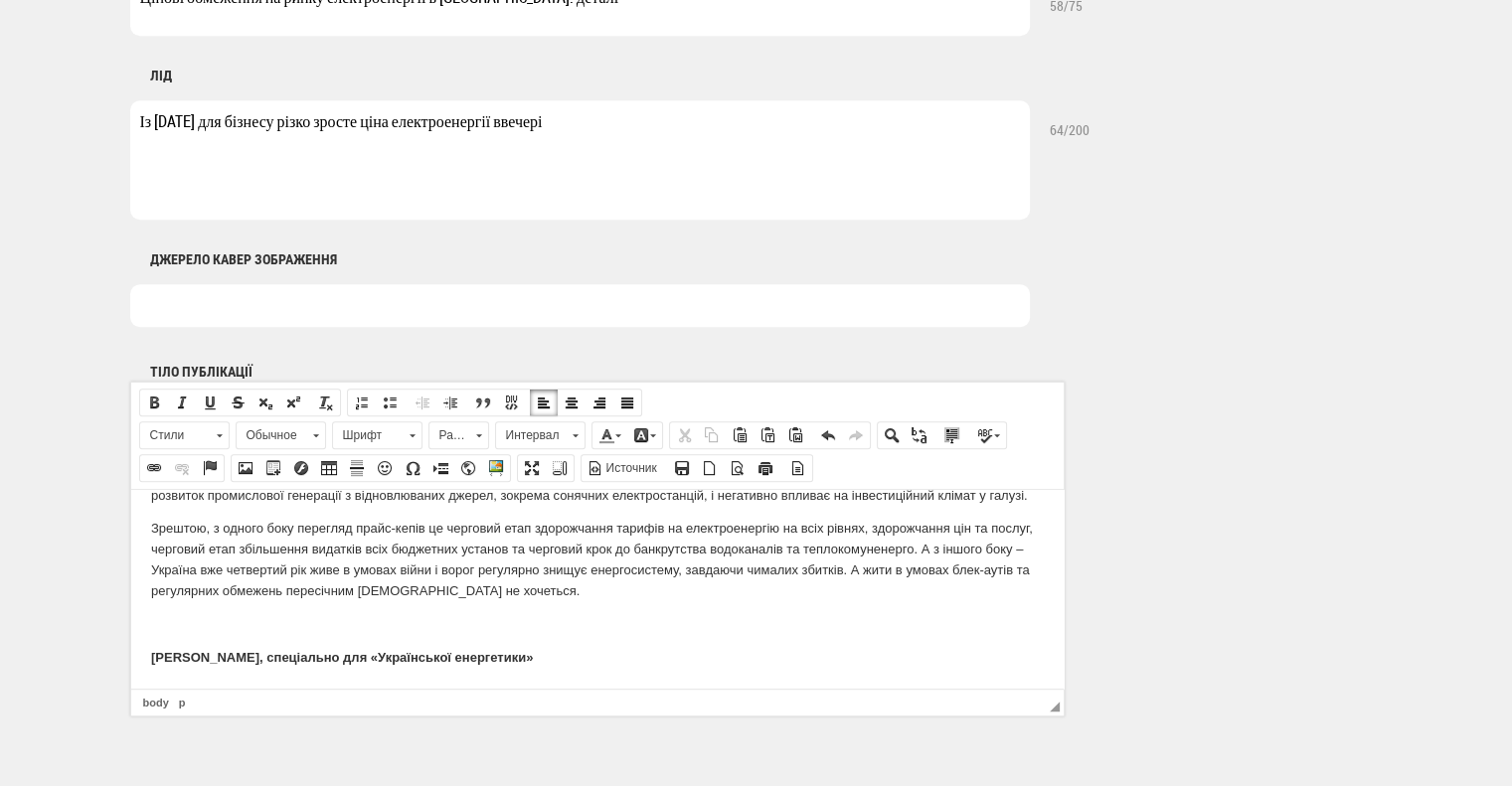 scroll, scrollTop: 3160, scrollLeft: 0, axis: vertical 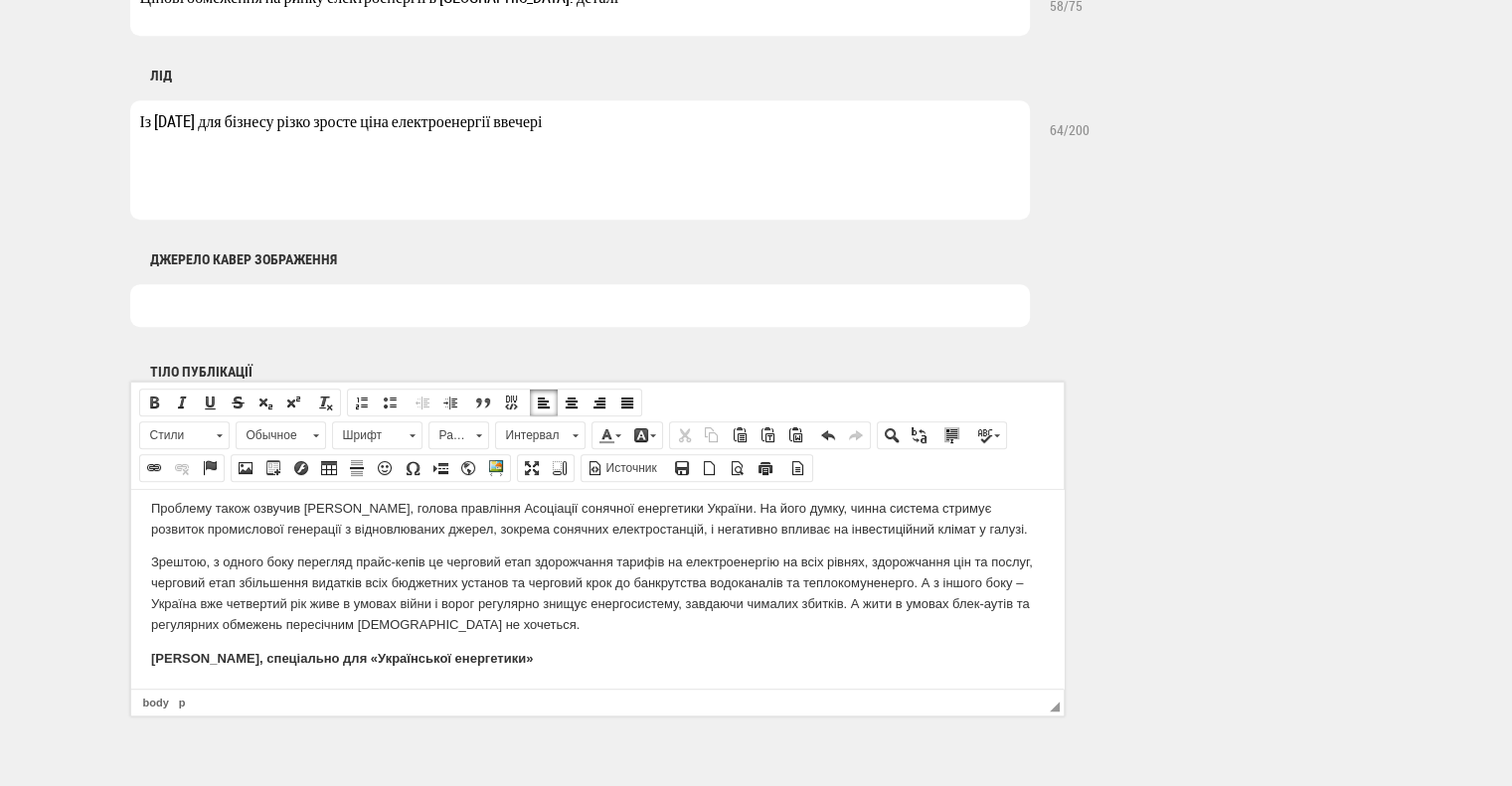 drag, startPoint x: 534, startPoint y: 658, endPoint x: 250, endPoint y: 1144, distance: 562.89608 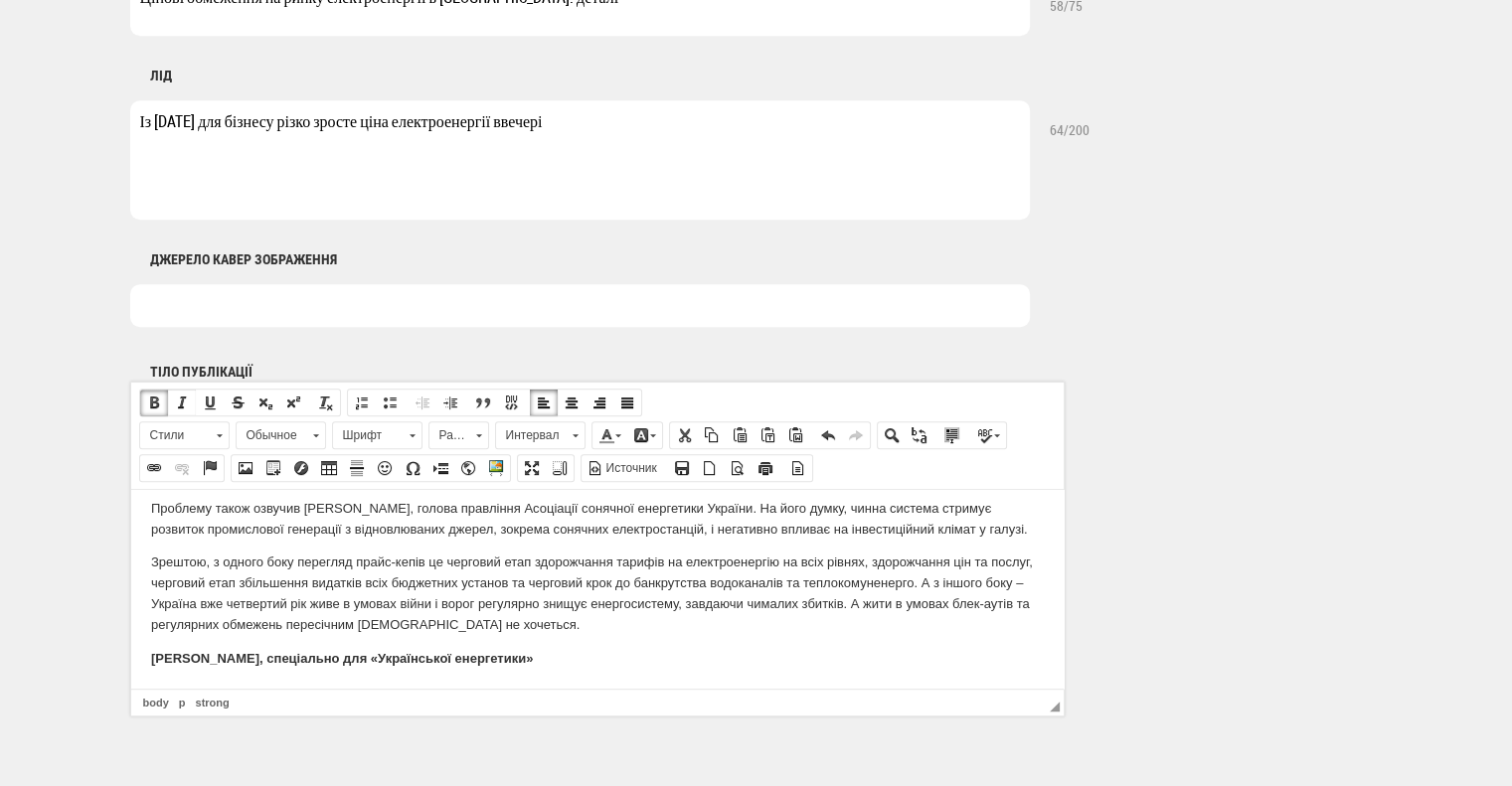 click at bounding box center (182, 402) 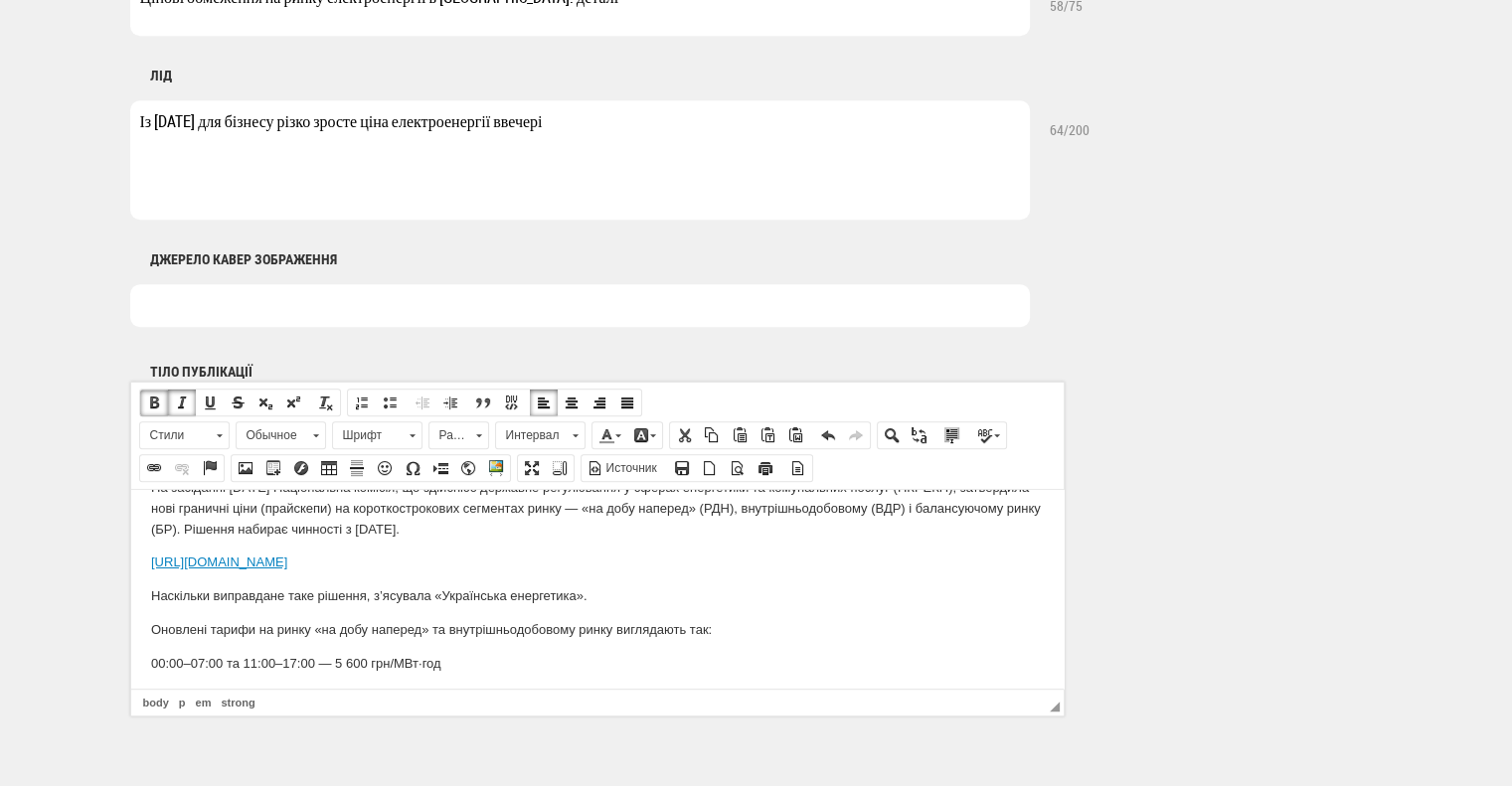 scroll, scrollTop: 0, scrollLeft: 0, axis: both 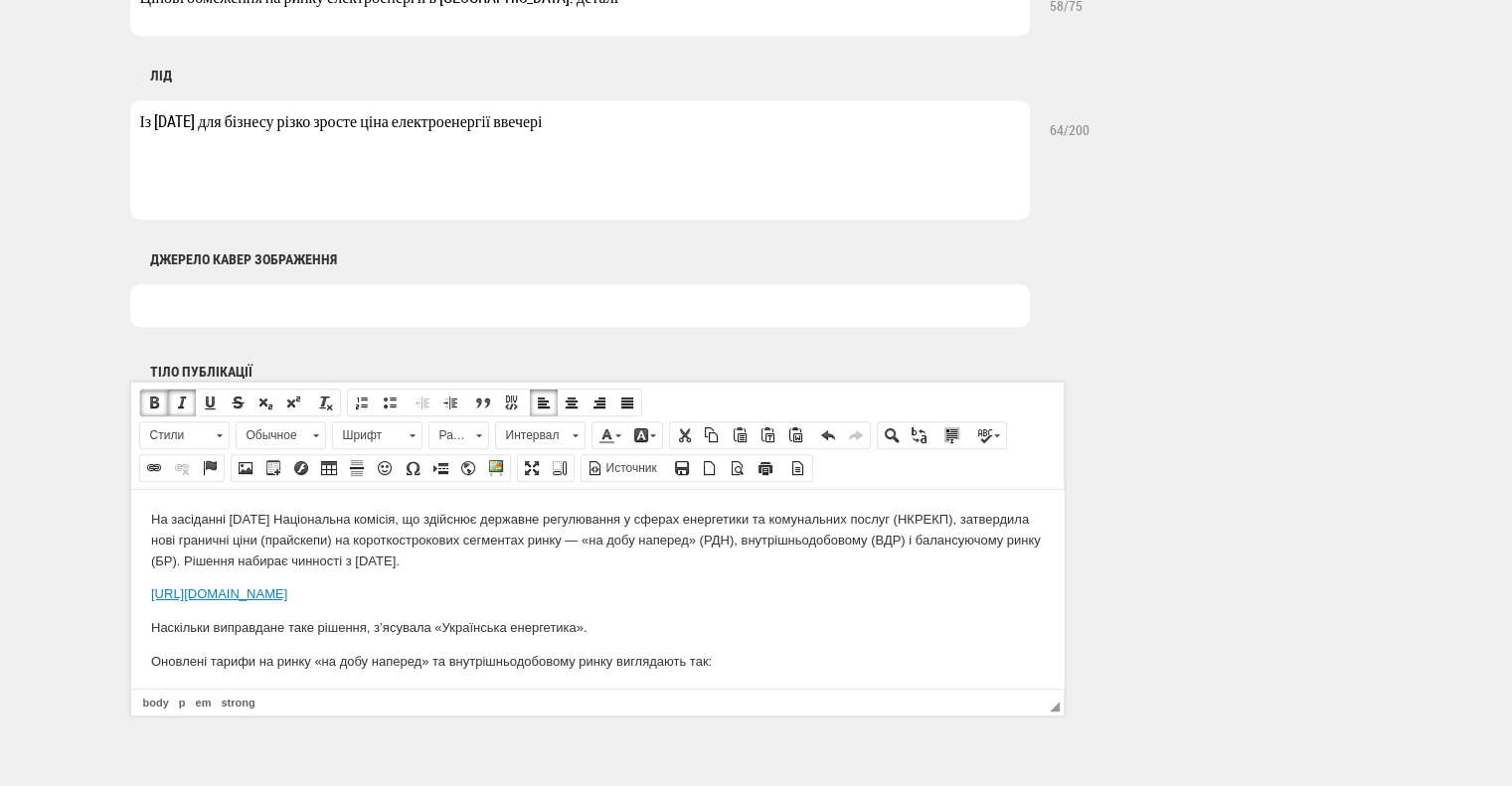 drag, startPoint x: 945, startPoint y: 621, endPoint x: 126, endPoint y: 591, distance: 819.54927 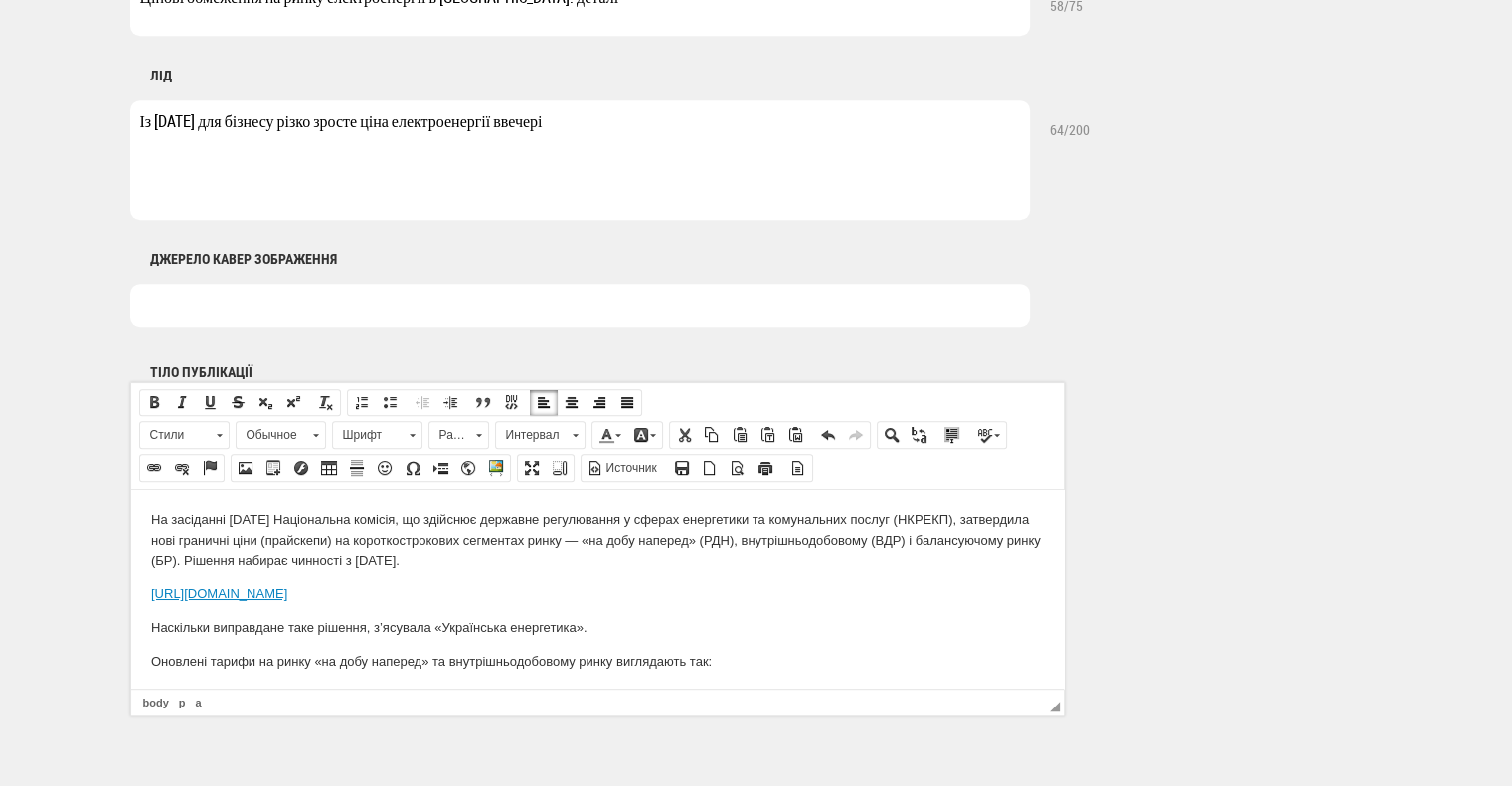copy on "https://expro.com.ua/novini/regulyator-pdvischiv-prays-kepi-na-vechrny-pk-na-rinku-elektroenerg-?fbclid=iwy2xjawlwqbflehrua2flbqixmqabhjmspjre12tqoffbtfn7povgmpvmpgkngudxlrti-qmwcdtcqk98eevr6jqg_aem_aj7t6jnonxs7vqrc4mq4tq" 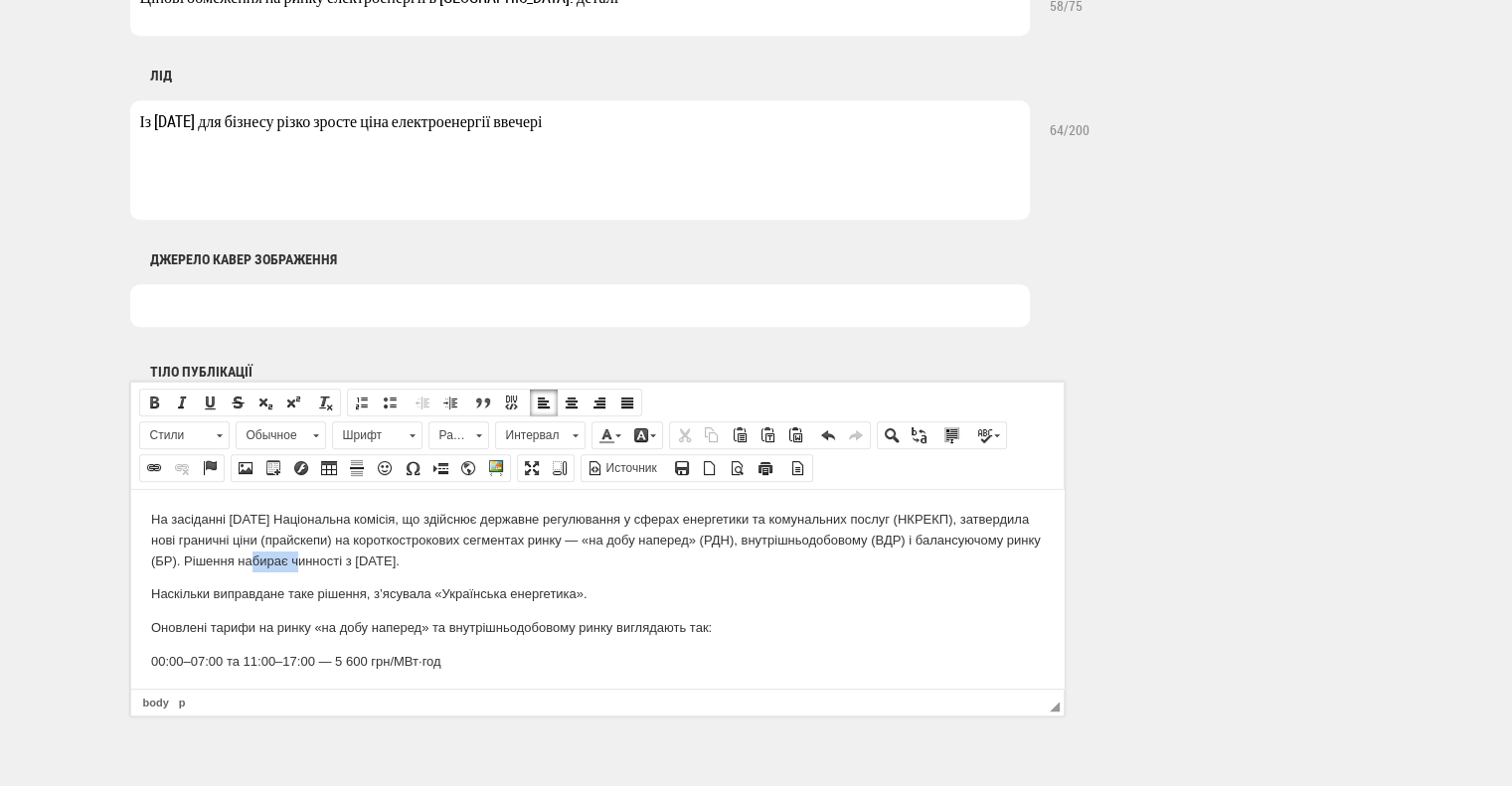 drag, startPoint x: 366, startPoint y: 557, endPoint x: 417, endPoint y: 557, distance: 51 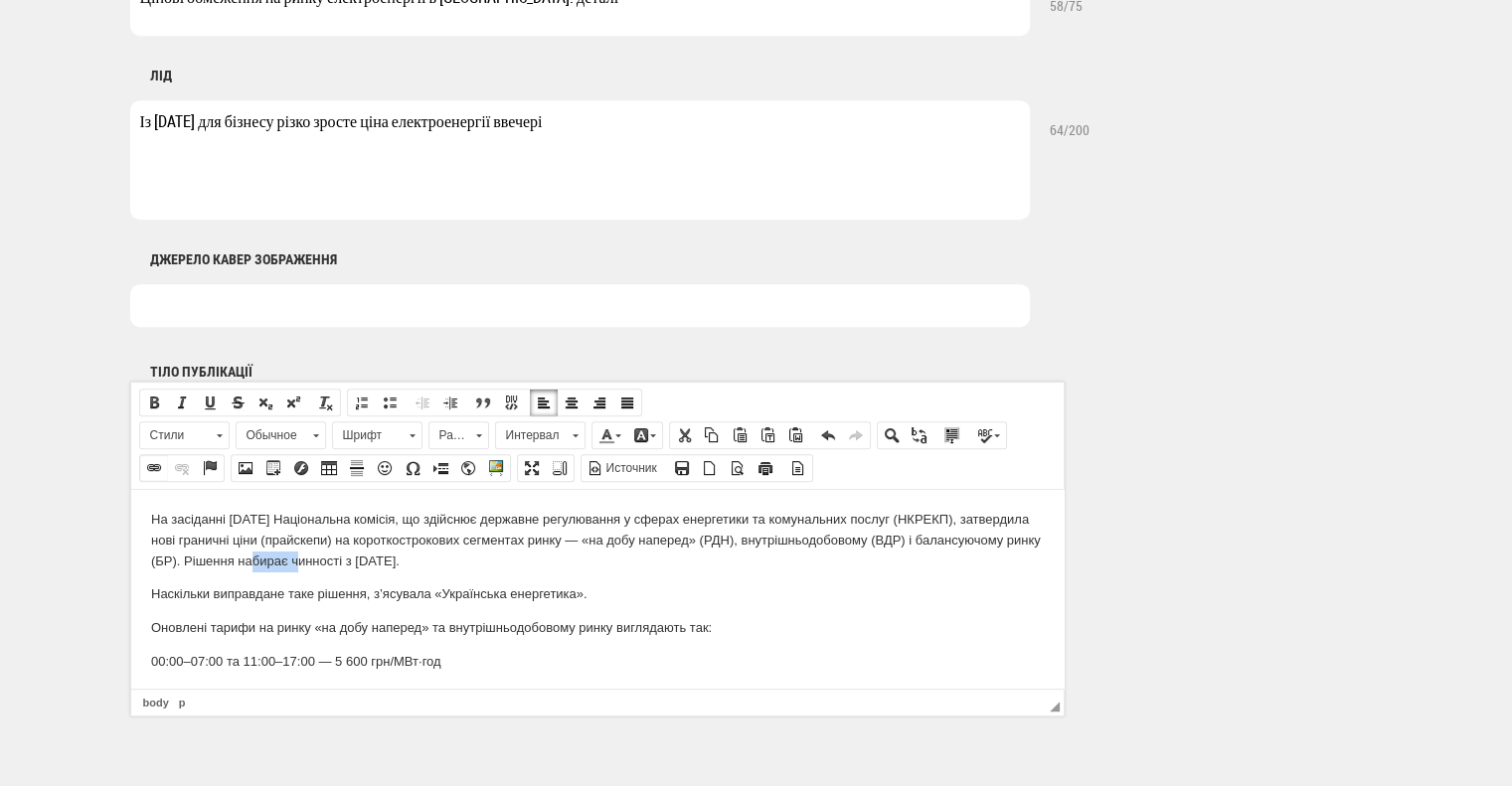 click at bounding box center (154, 468) 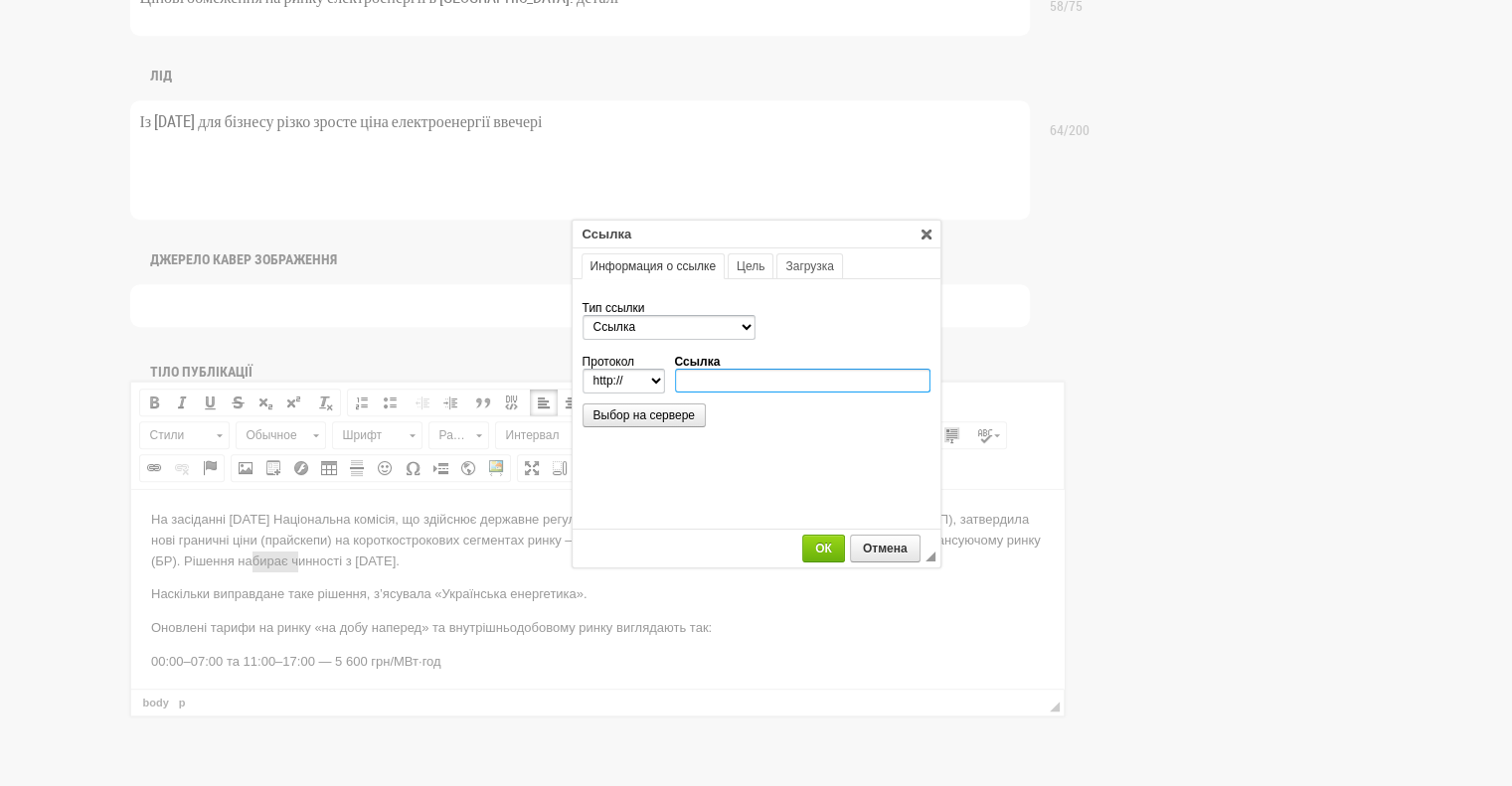 scroll, scrollTop: 0, scrollLeft: 0, axis: both 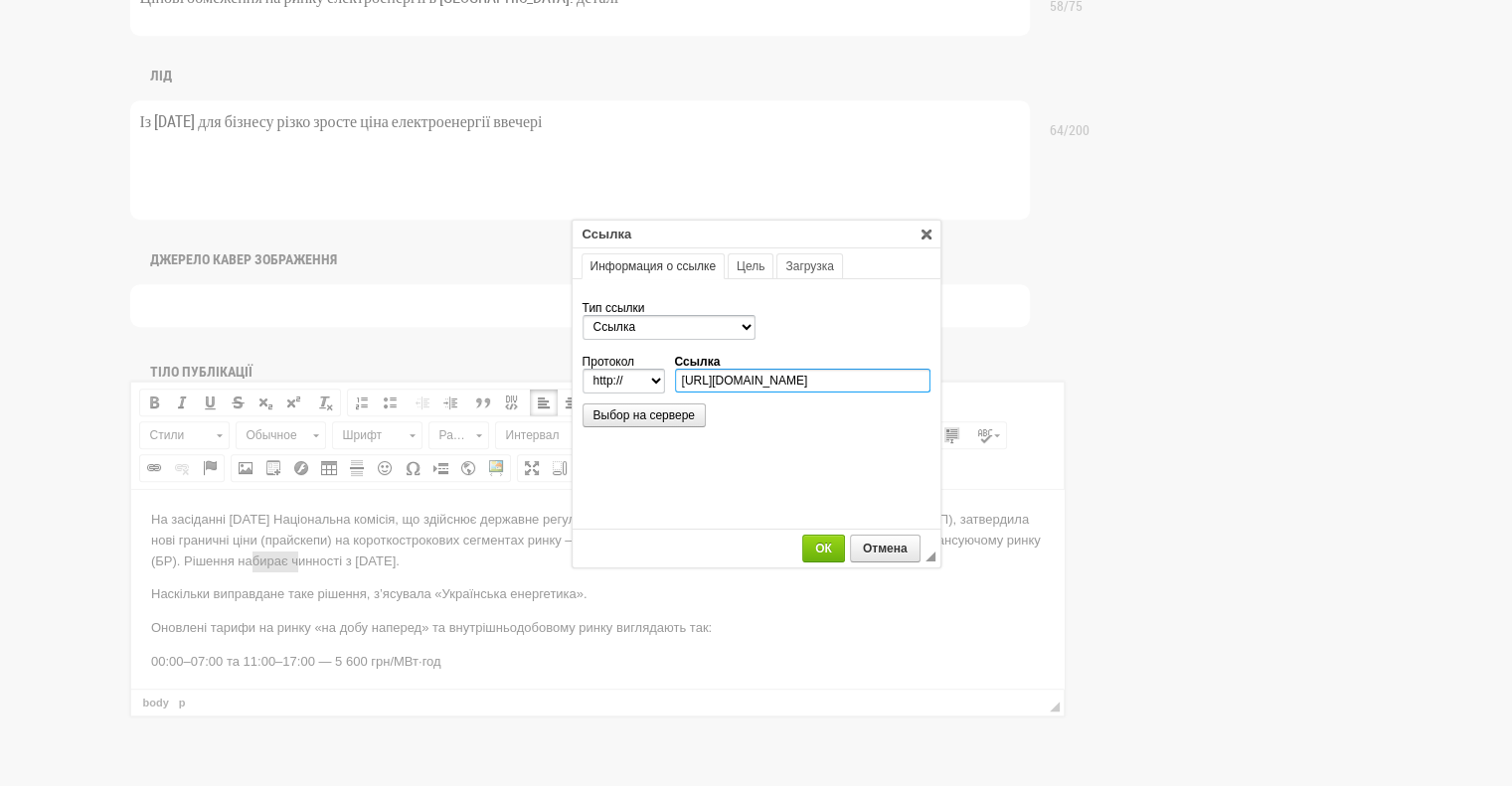 select on "https://" 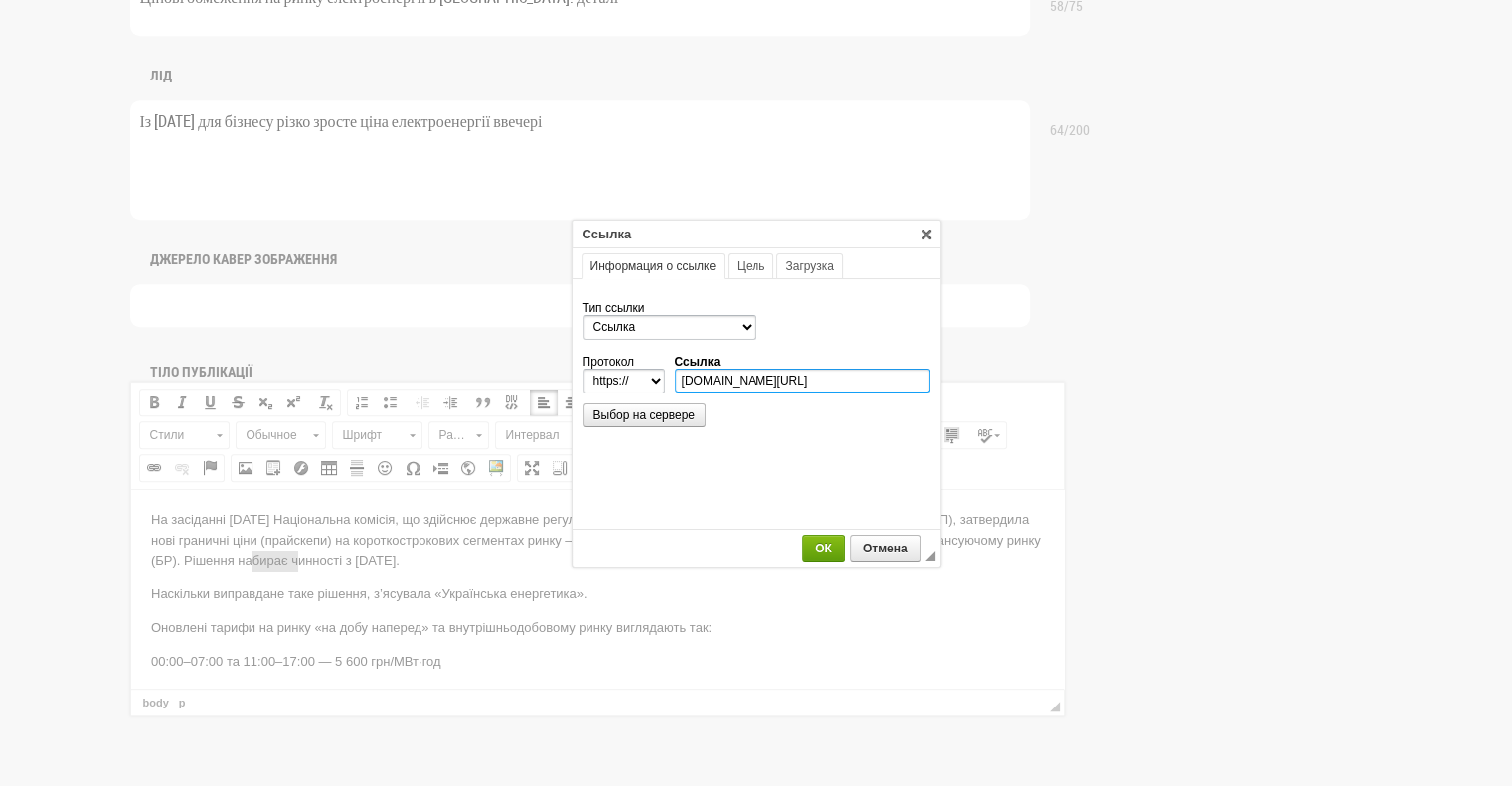 type on "expro.com.ua/novini/regulyator-pdvischiv-prays-kepi-na-vechrny-pk-na-rinku-elektroenerg-?fbclid=iwy2xjawlwqbflehrua2flbqixmqabhjmspjre12tqoffbtfn7povgmpvmpgkngudxlrti-qmwcdtcqk98eevr6jqg_aem_aj7t6jnonxs7vqrc4mq4tq" 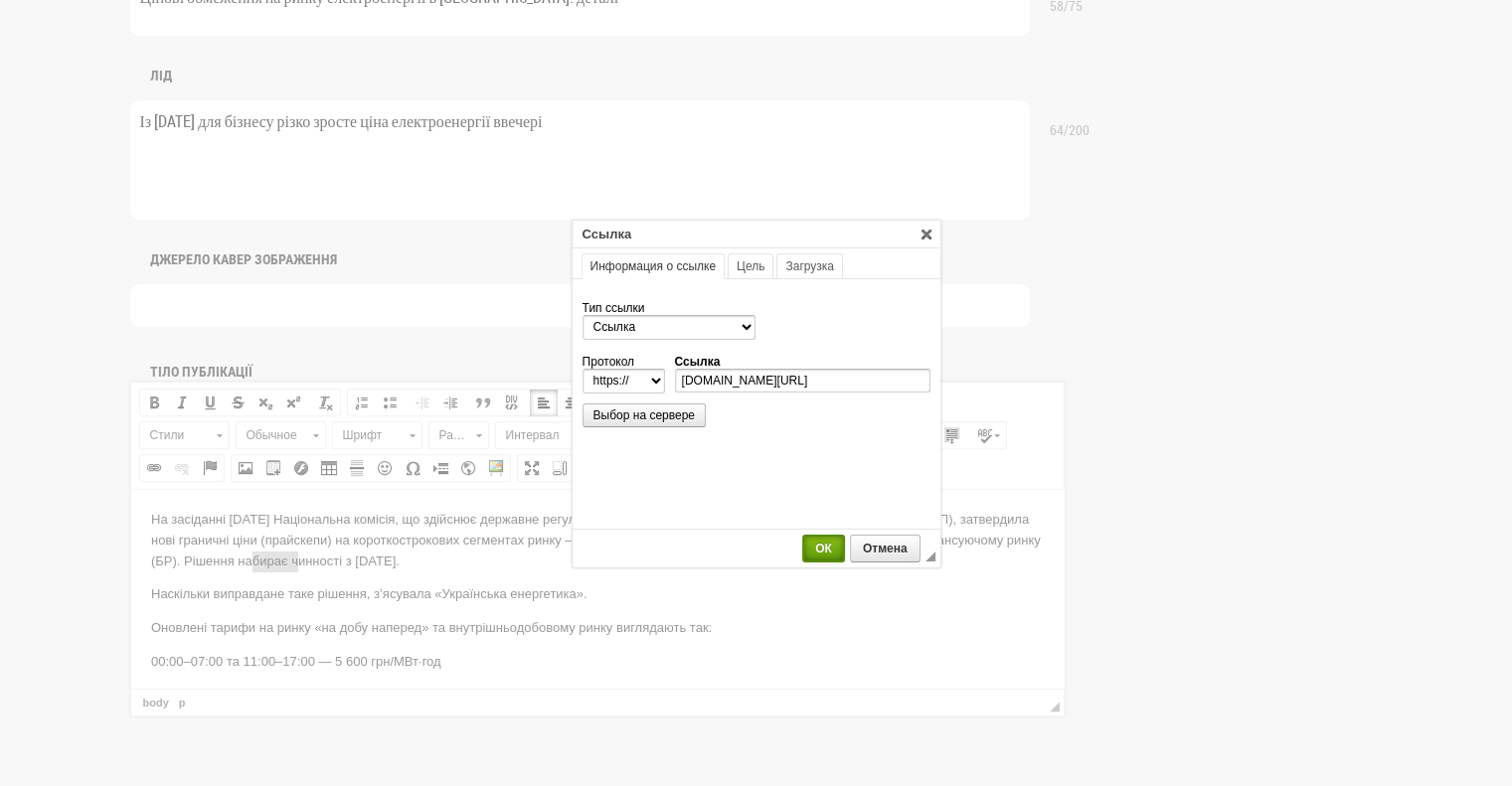 click on "ОК" at bounding box center (823, 549) 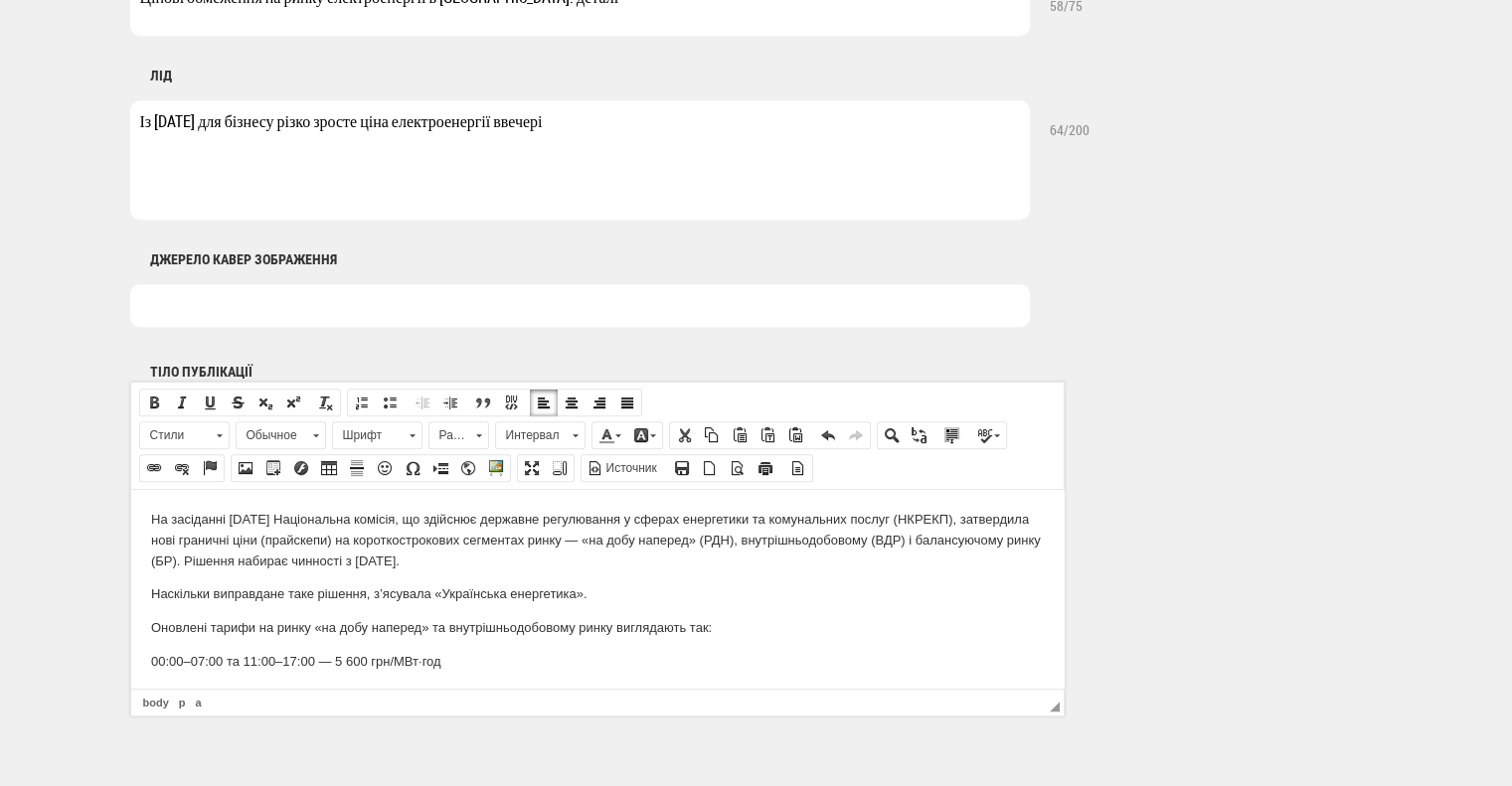 scroll, scrollTop: 0, scrollLeft: 0, axis: both 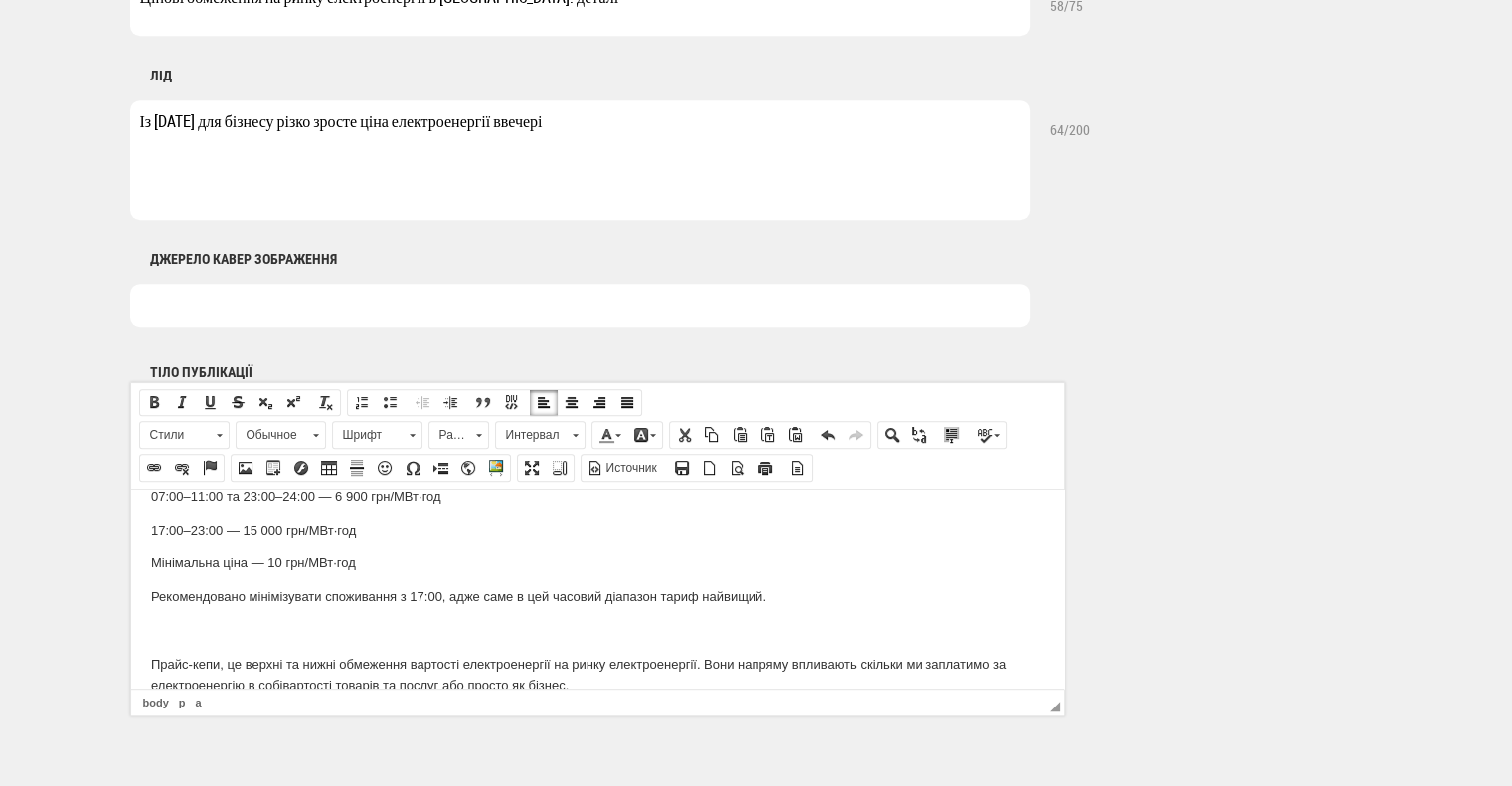 click on "Рекомендовано мінімізувати споживання з 17:00, адже саме в цей часовий діапазон тариф найвищий." at bounding box center [596, 596] 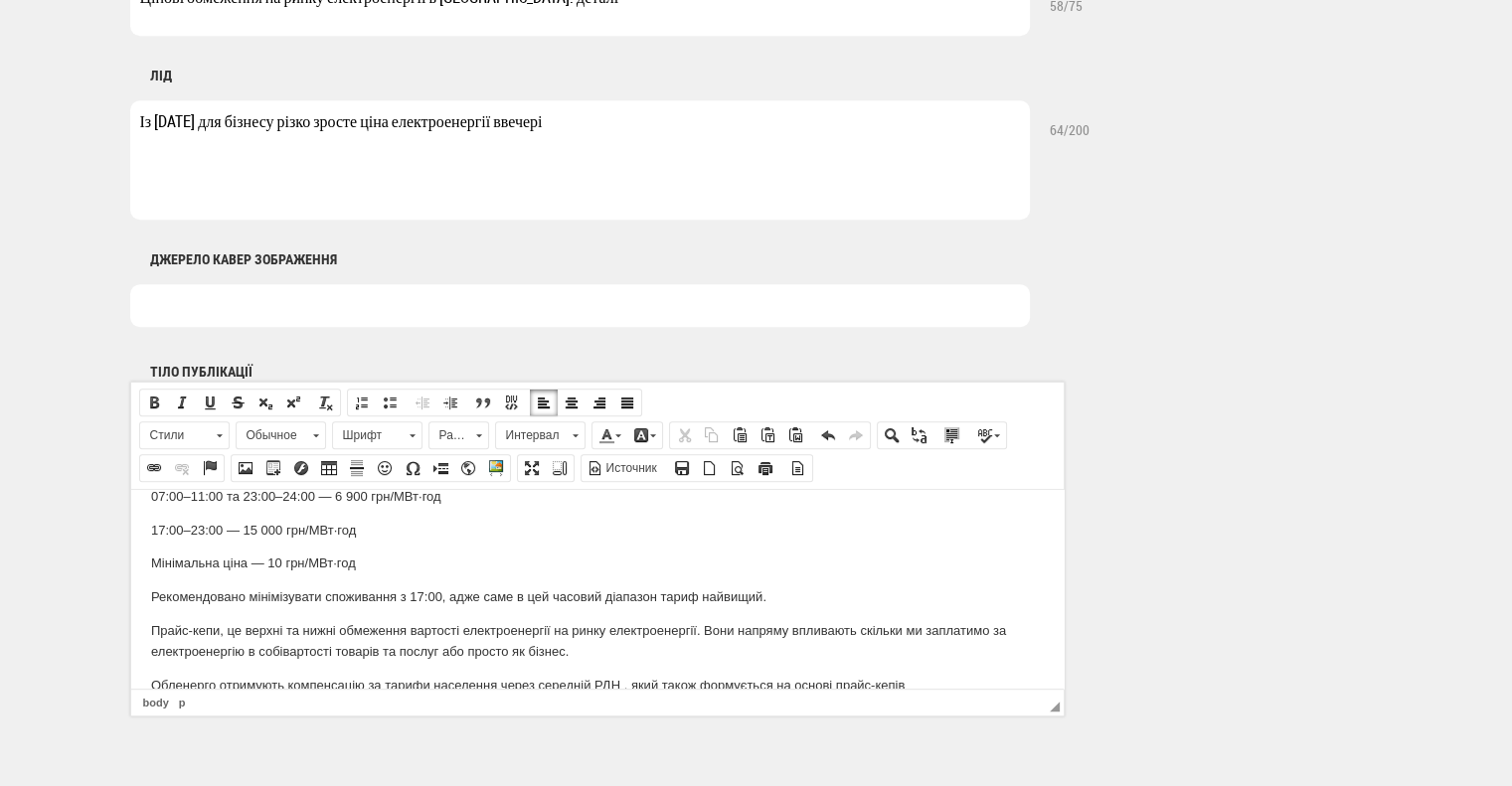 scroll, scrollTop: 298, scrollLeft: 0, axis: vertical 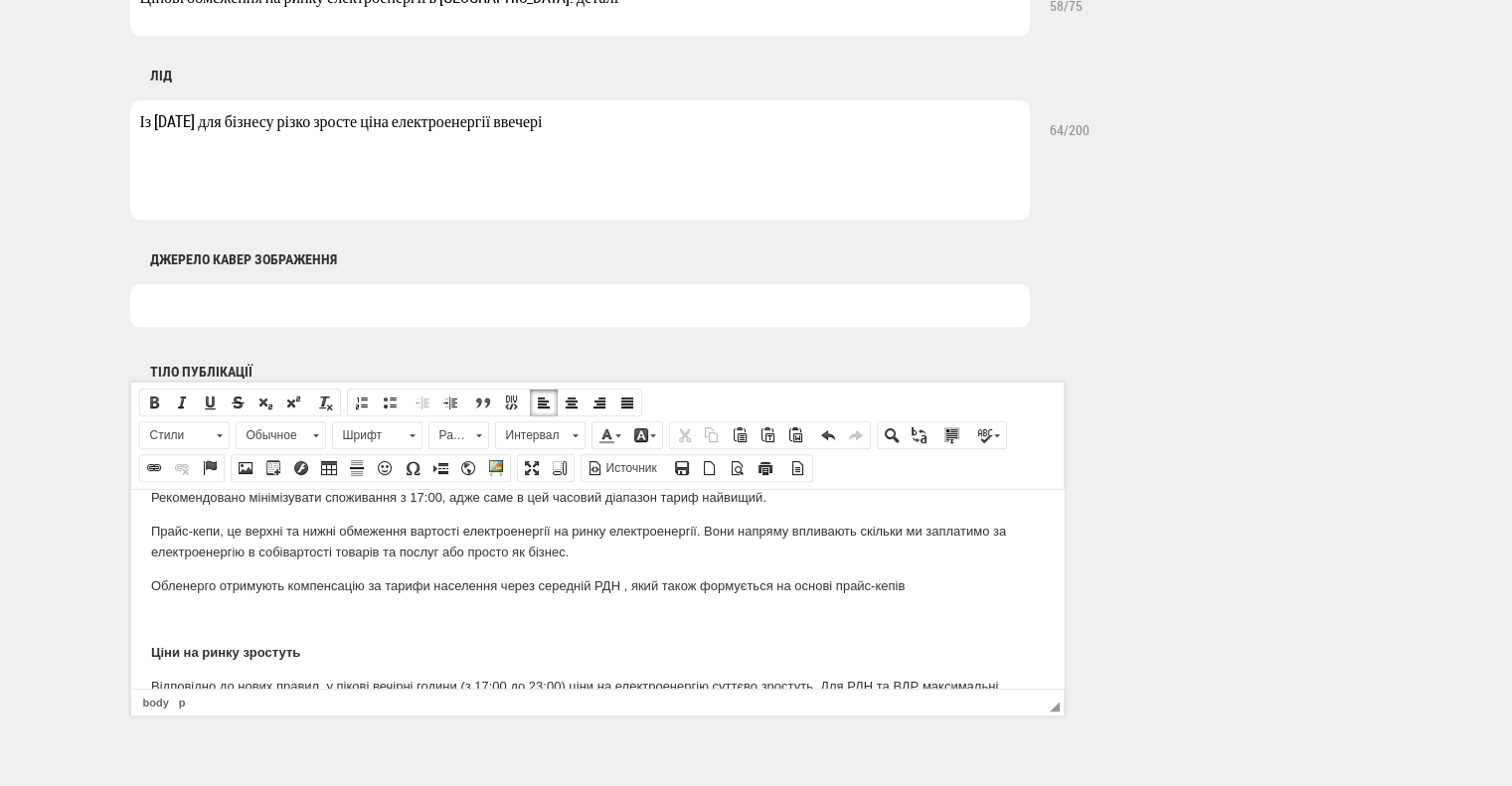 click at bounding box center [596, 618] 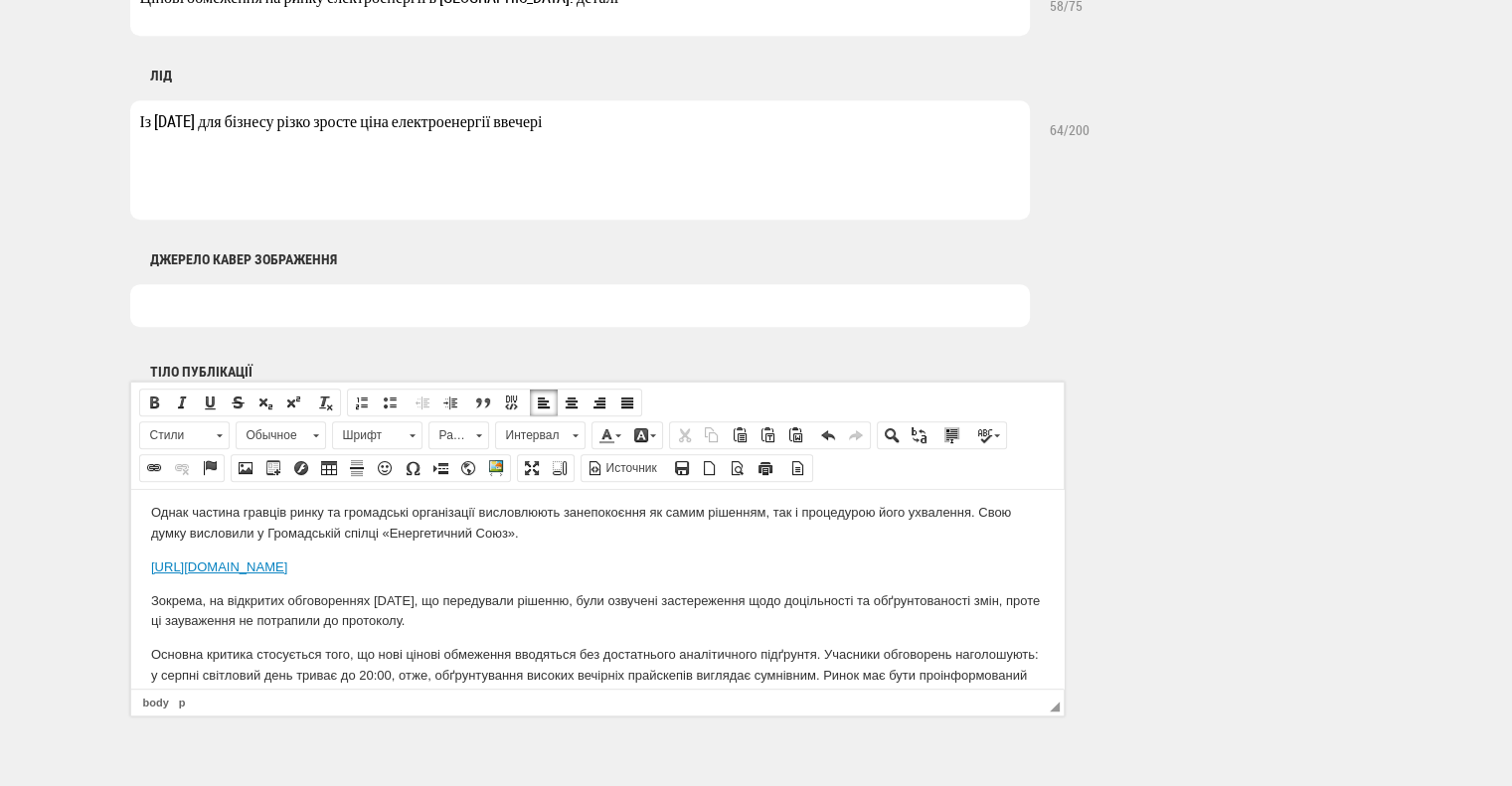 scroll, scrollTop: 596, scrollLeft: 0, axis: vertical 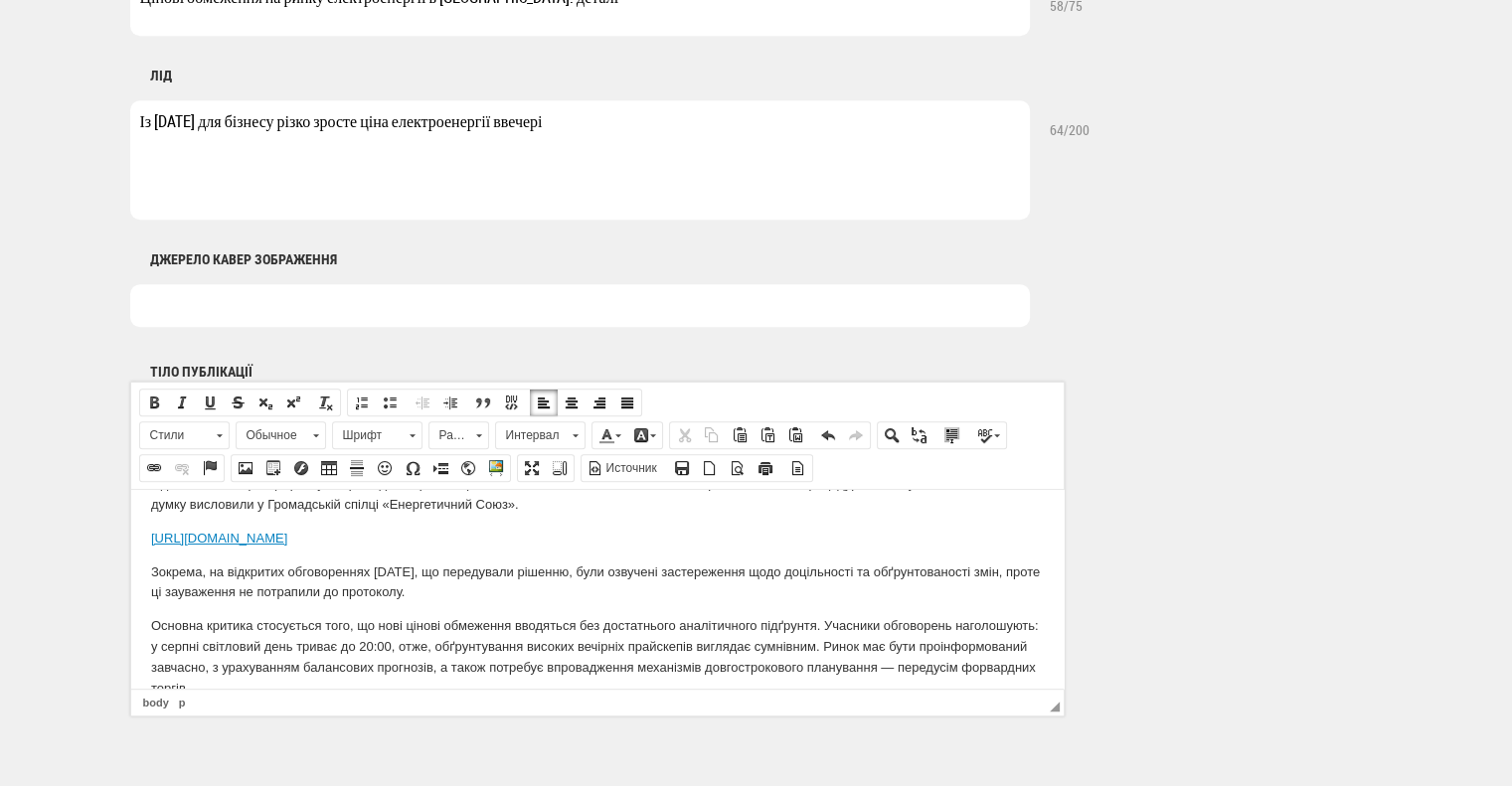 drag, startPoint x: 190, startPoint y: 585, endPoint x: 259, endPoint y: 1033, distance: 453.28247 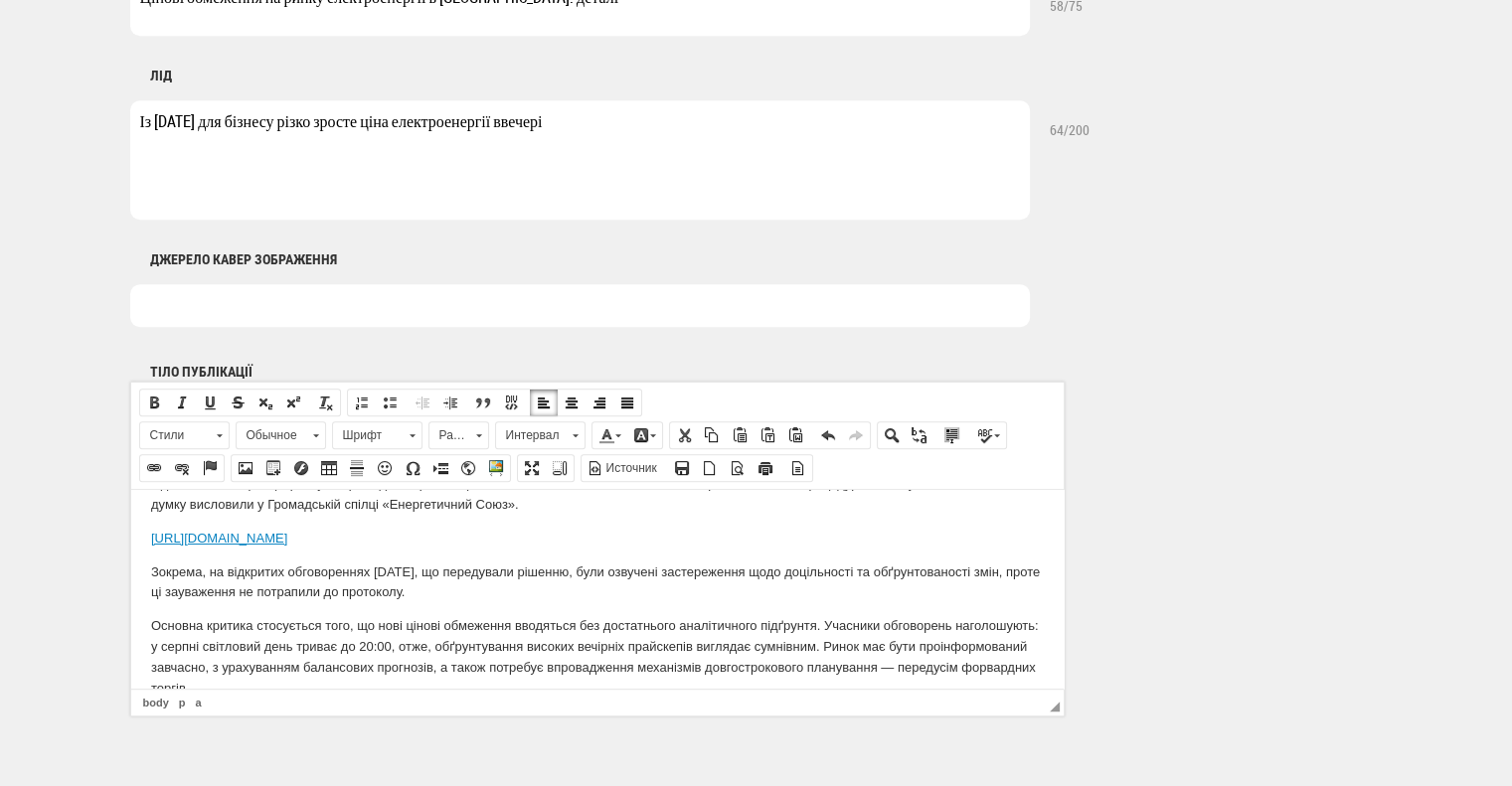 copy on "https://www.facebook.com/permalink.php?story_fbid=pfbid0jw9rs1LJtBZDuZqUGZyYhVpwdyuurFW2tErFBxYbLNF5UFtpVhECHuz2KB3DNUm9l&id=100051613328348&rdid=aVXQPexNUpKg9RqJ#" 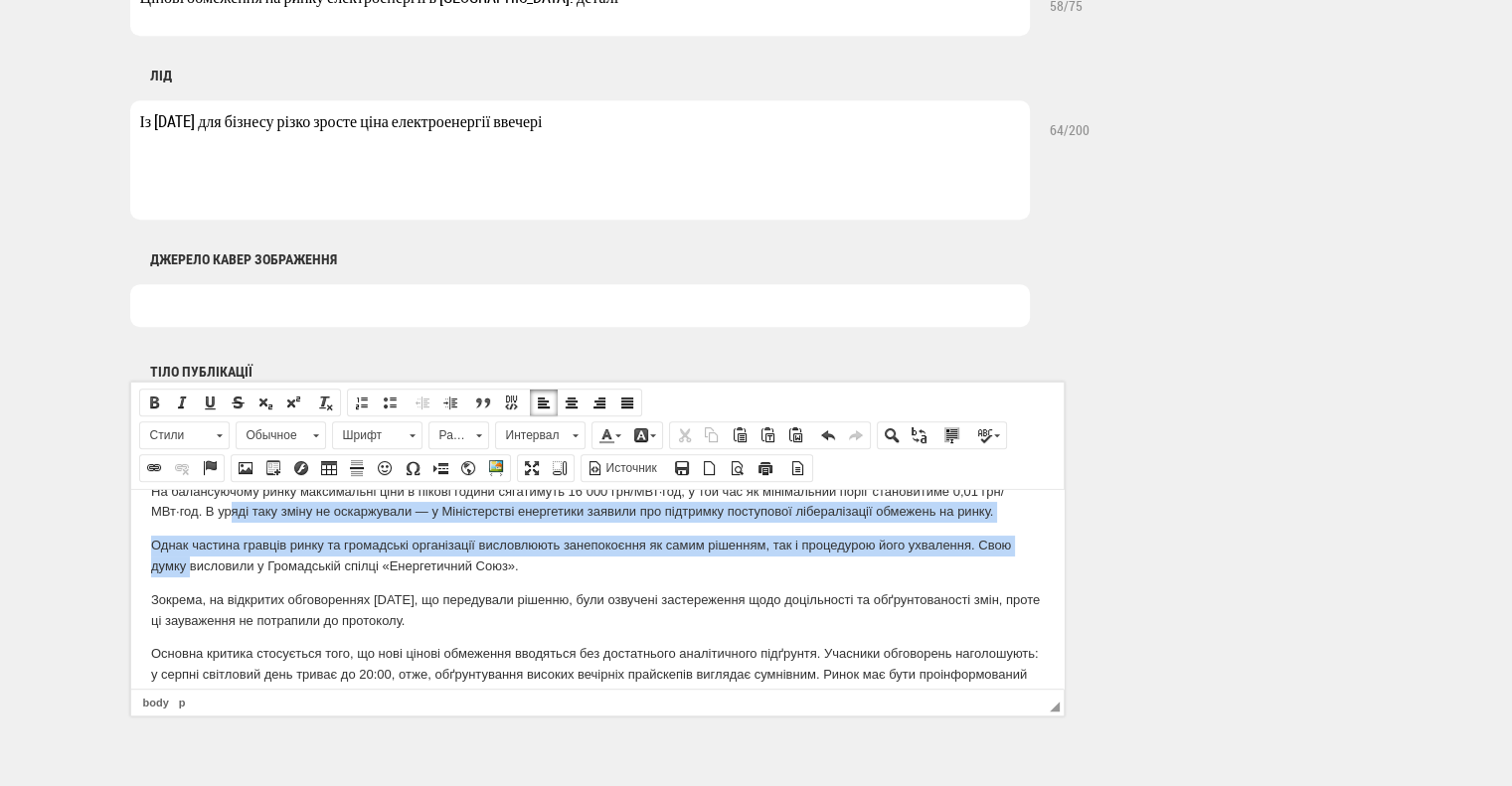 scroll, scrollTop: 515, scrollLeft: 0, axis: vertical 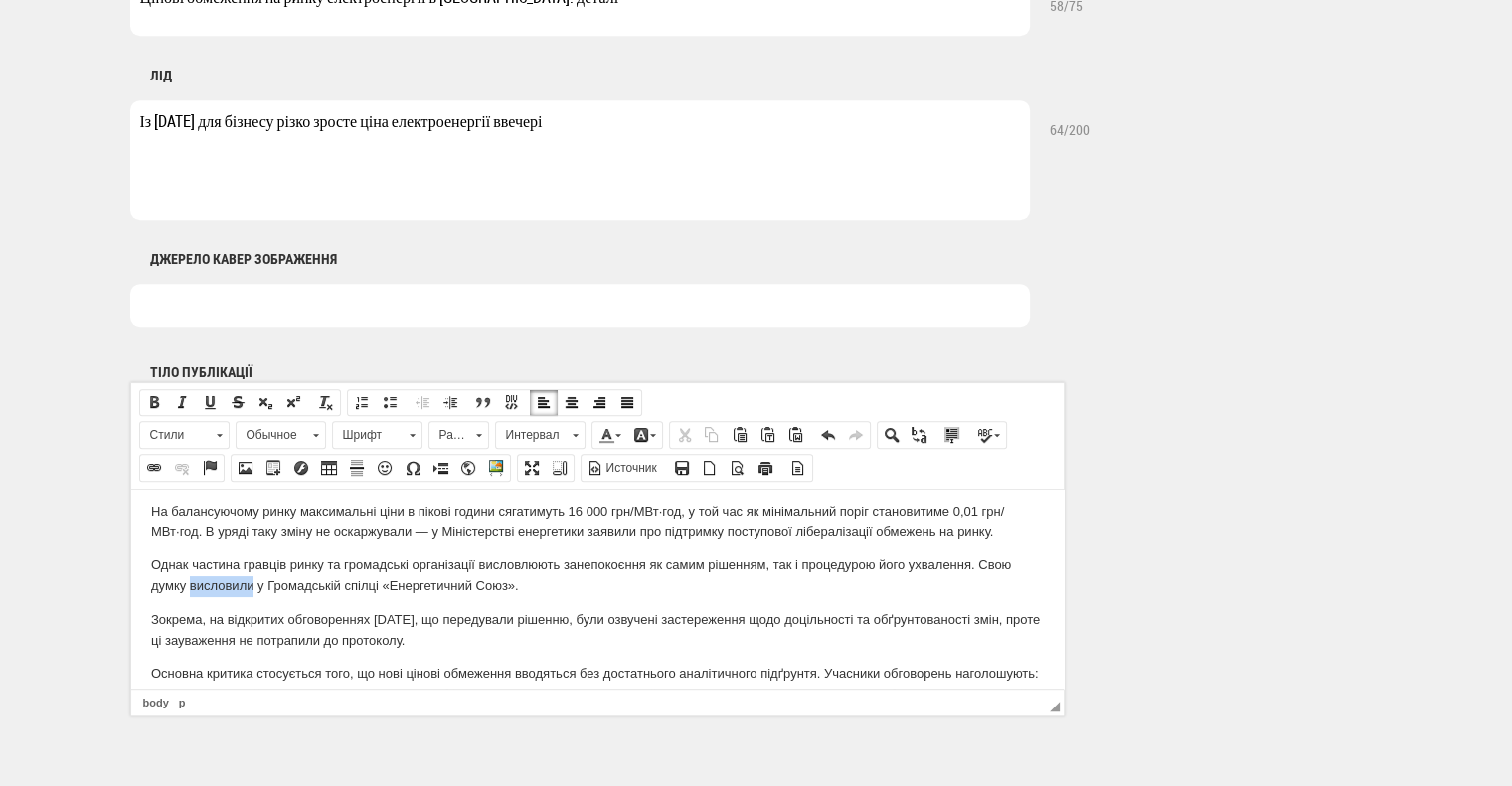 drag, startPoint x: 188, startPoint y: 505, endPoint x: 253, endPoint y: 580, distance: 99.24717 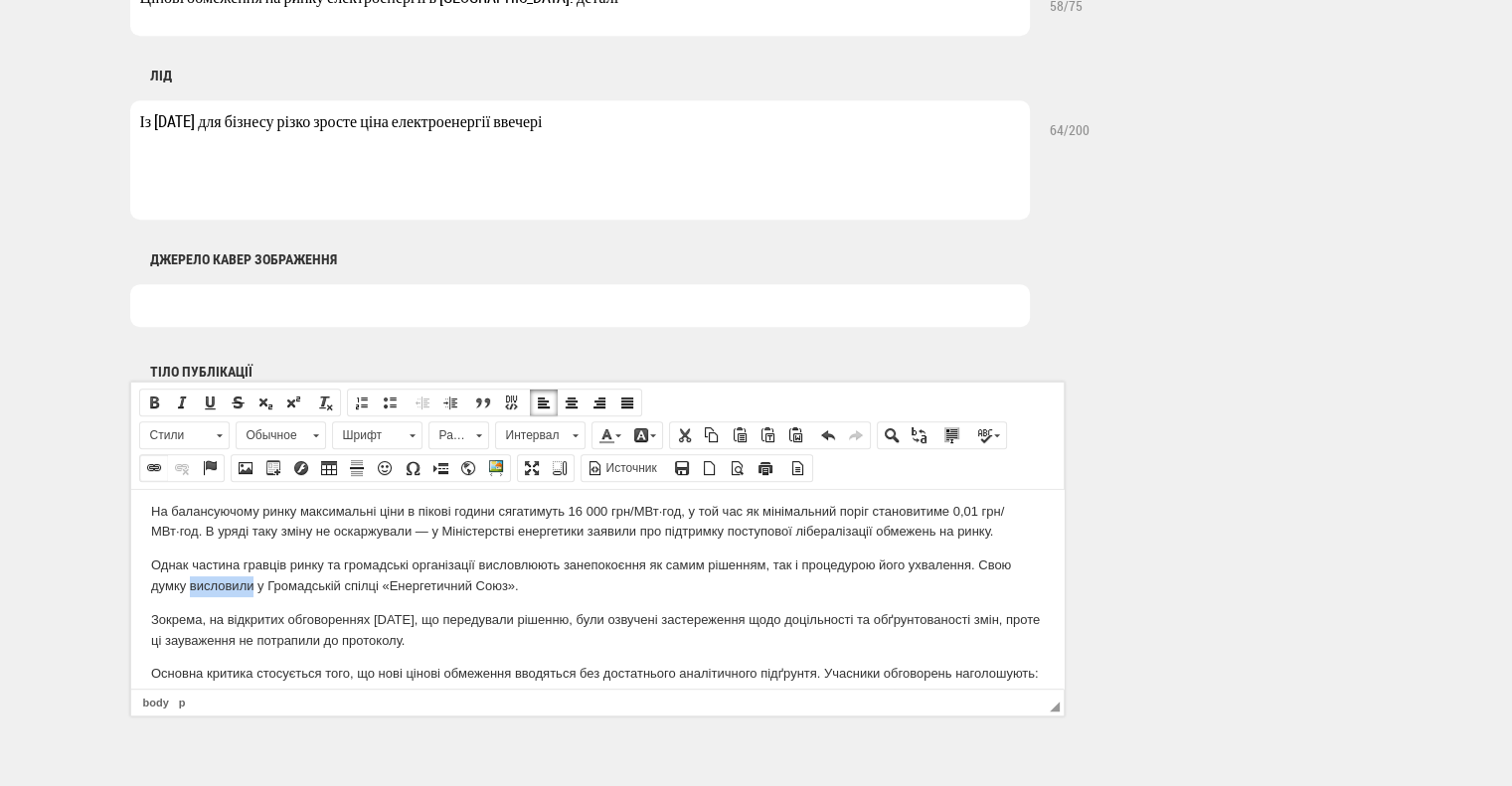 click at bounding box center (154, 468) 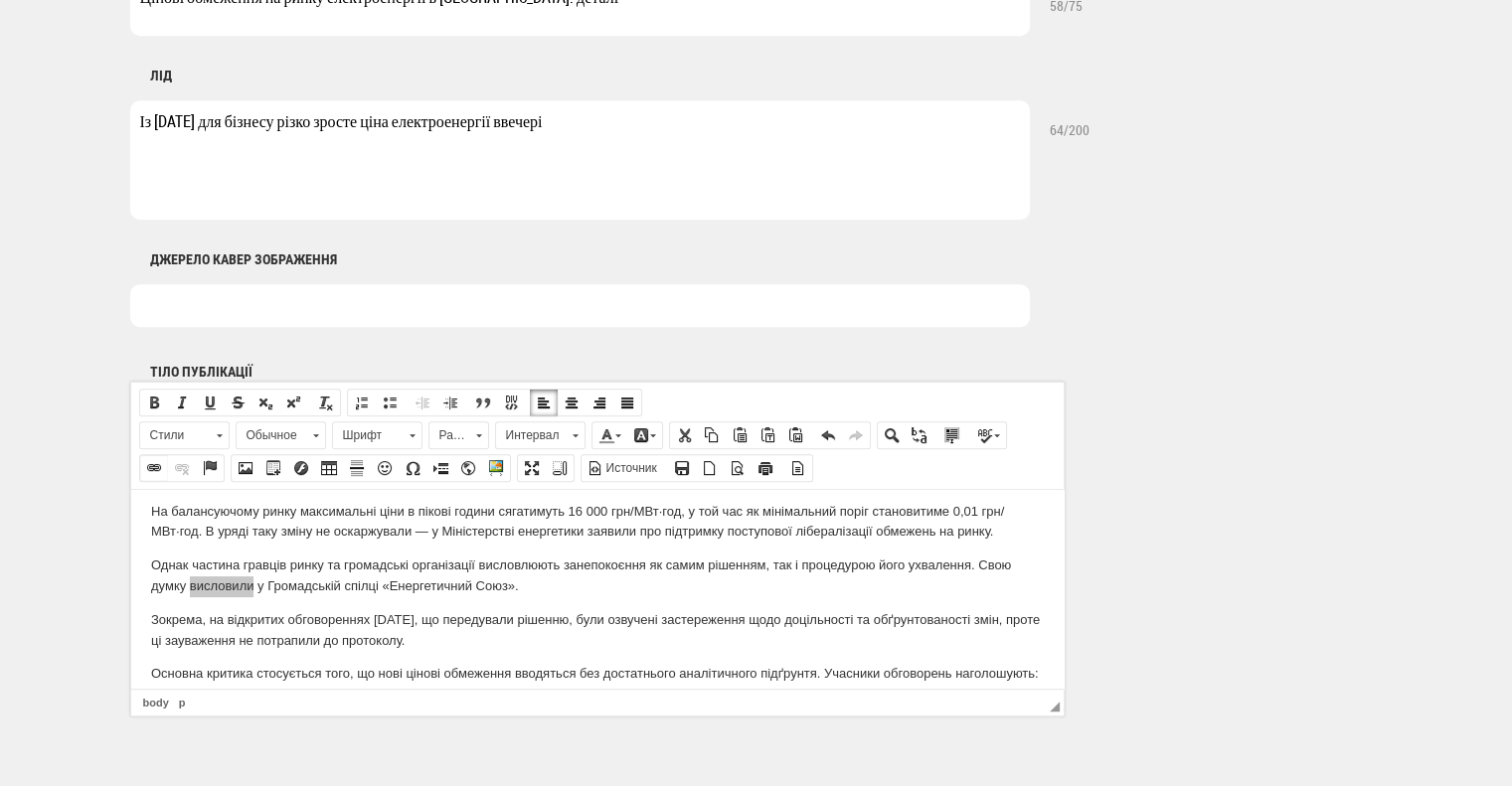 select on "http://" 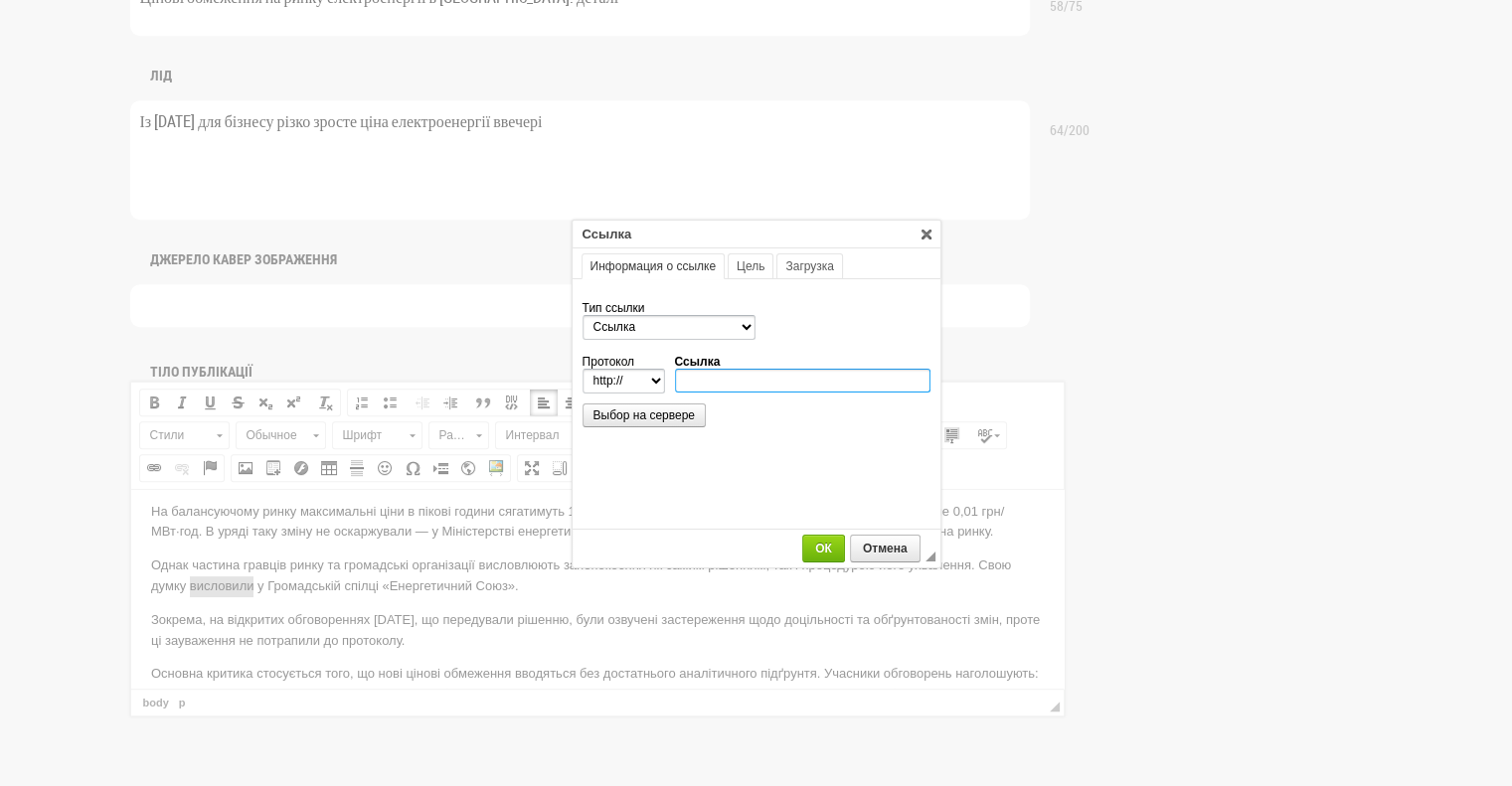 paste on "https://www.facebook.com/permalink.php?story_fbid=pfbid0jw9rs1LJtBZDuZqUGZyYhVpwdyuurFW2tErFBxYbLNF5UFtpVhECHuz2KB3DNUm9l&id=100051613328348&rdid=aVXQPexNUpKg9RqJ#" 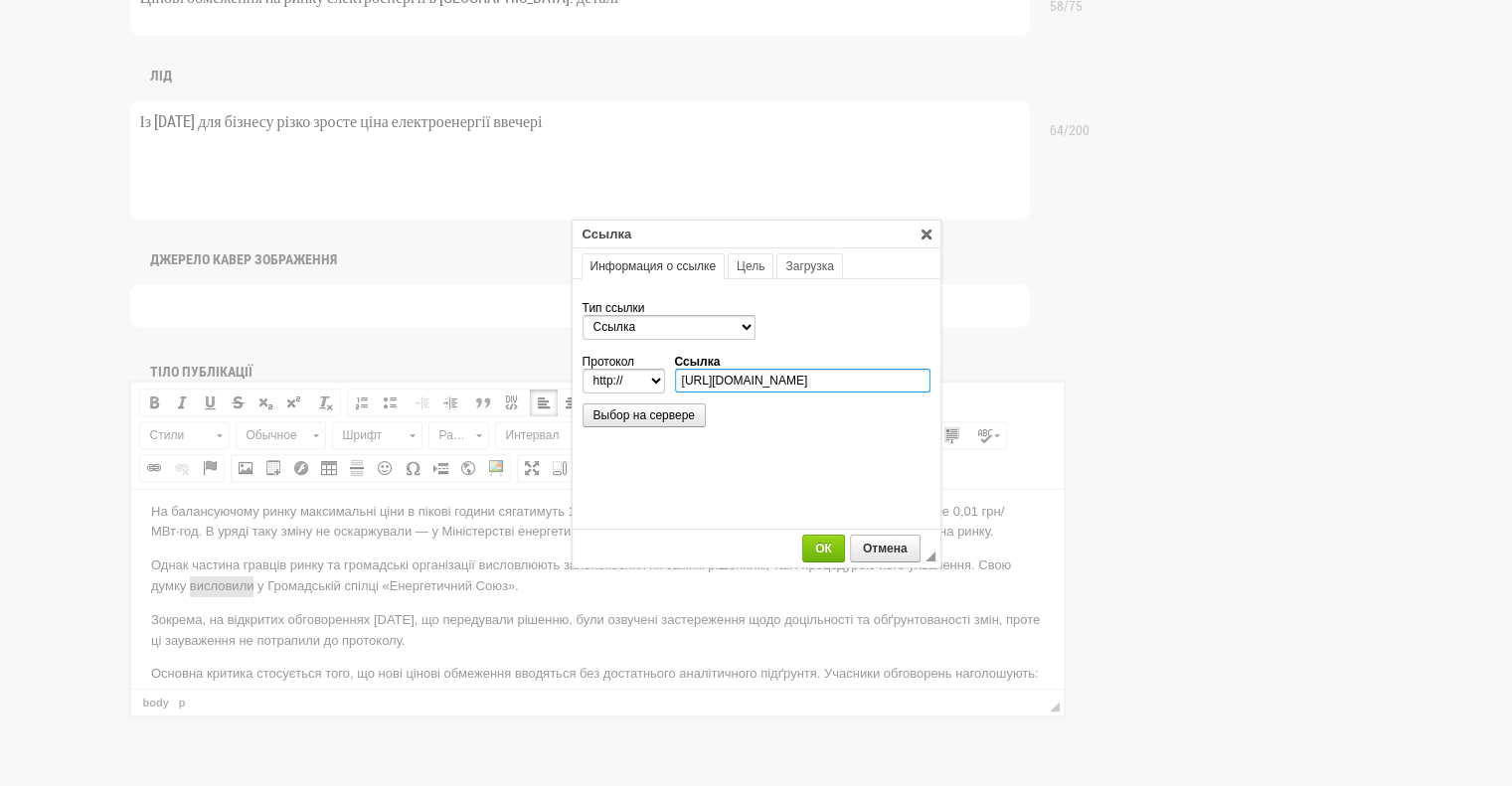 select on "https://" 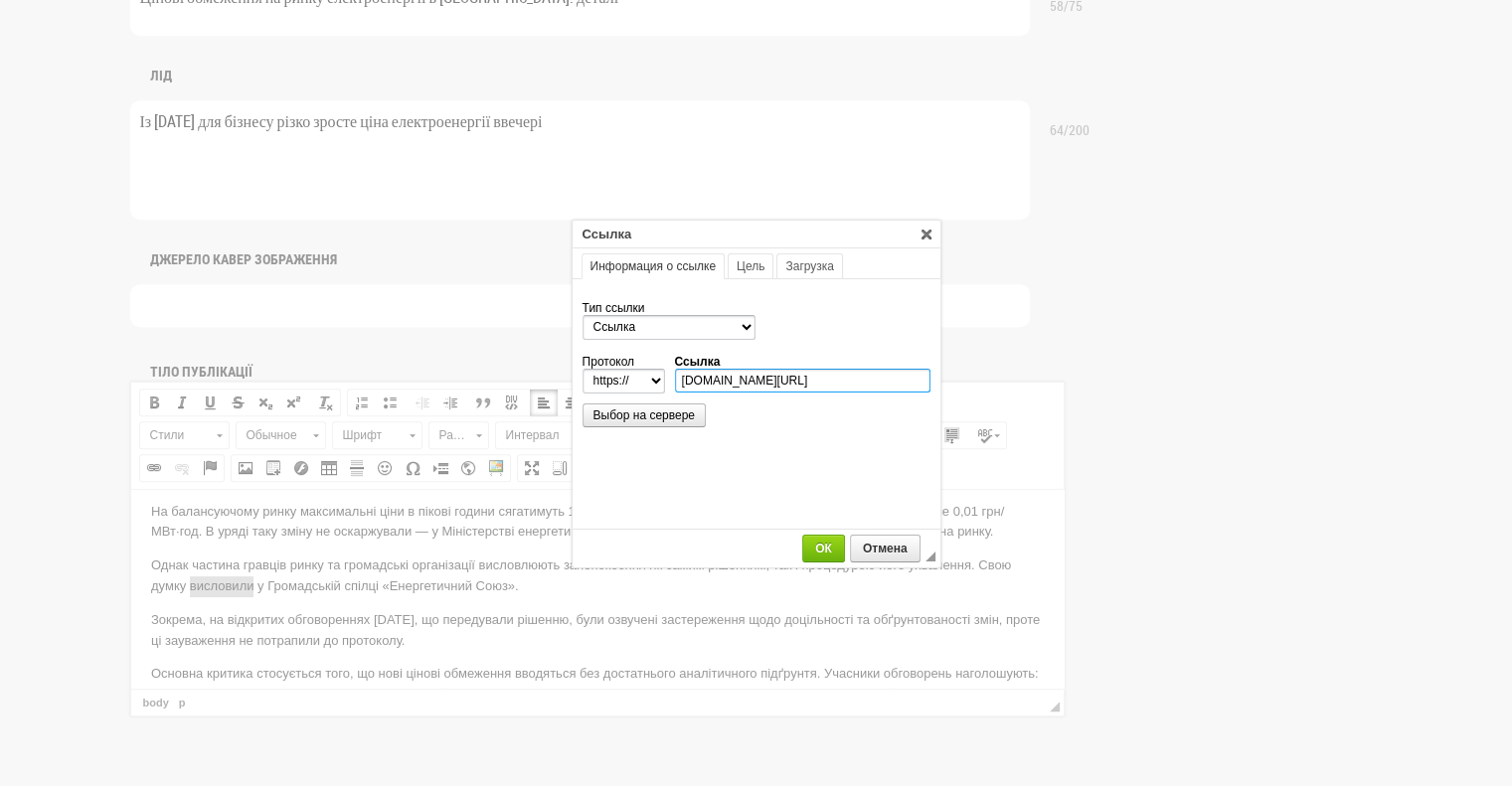 scroll, scrollTop: 0, scrollLeft: 770, axis: horizontal 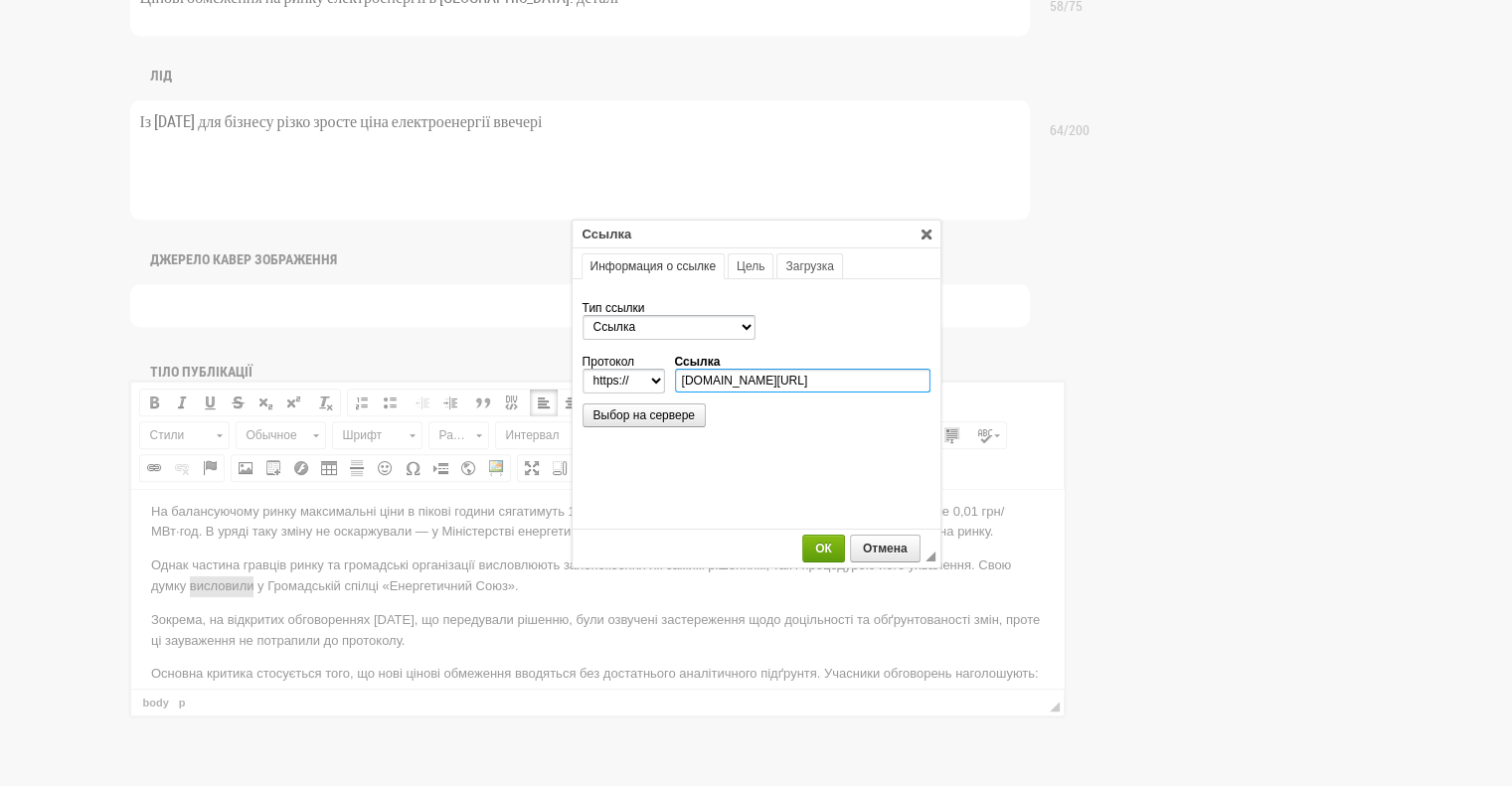 type on "www.facebook.com/permalink.php?story_fbid=pfbid0jw9rs1LJtBZDuZqUGZyYhVpwdyuurFW2tErFBxYbLNF5UFtpVhECHuz2KB3DNUm9l&id=100051613328348&rdid=aVXQPexNUpKg9RqJ#" 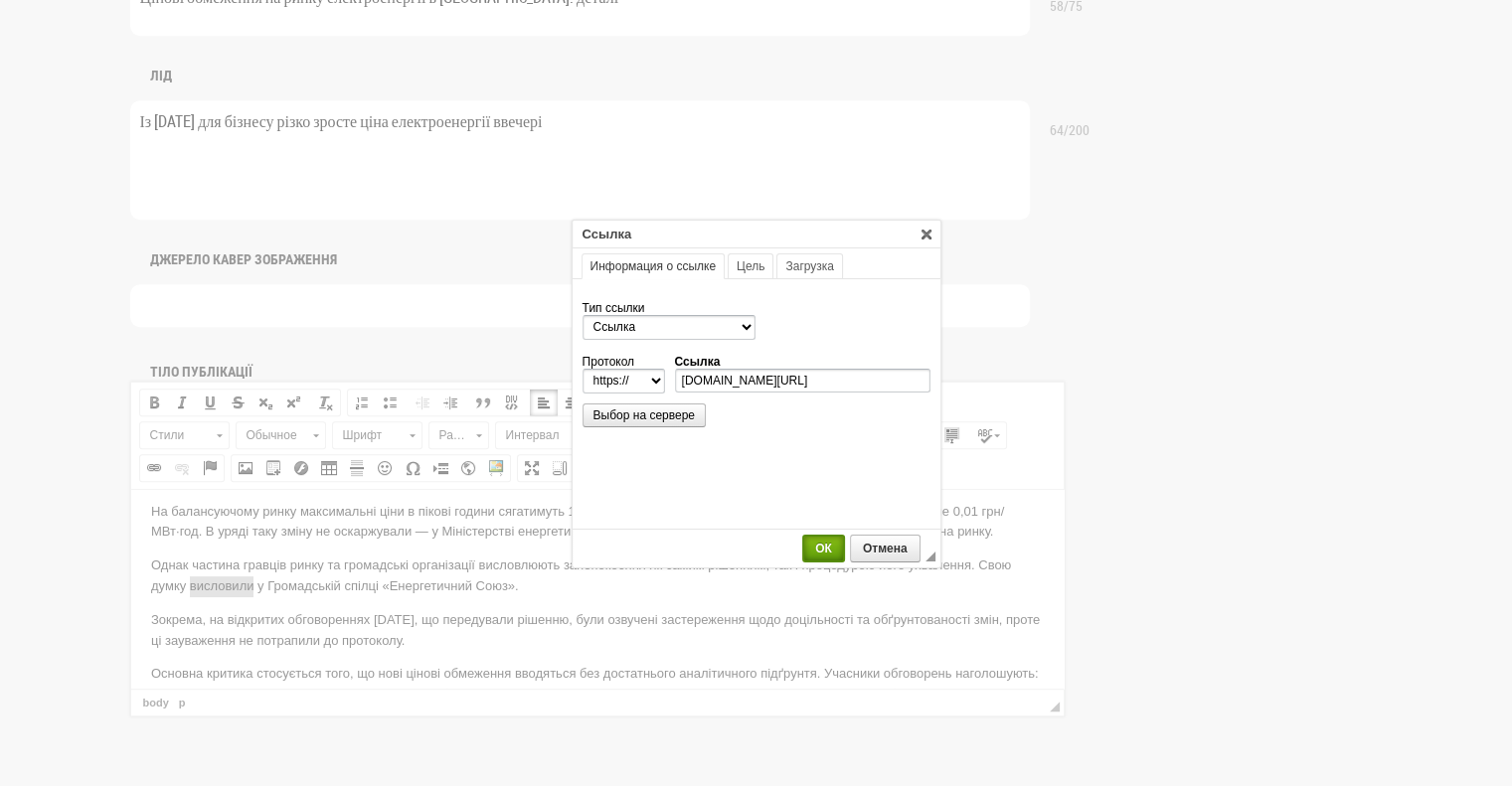 scroll, scrollTop: 0, scrollLeft: 0, axis: both 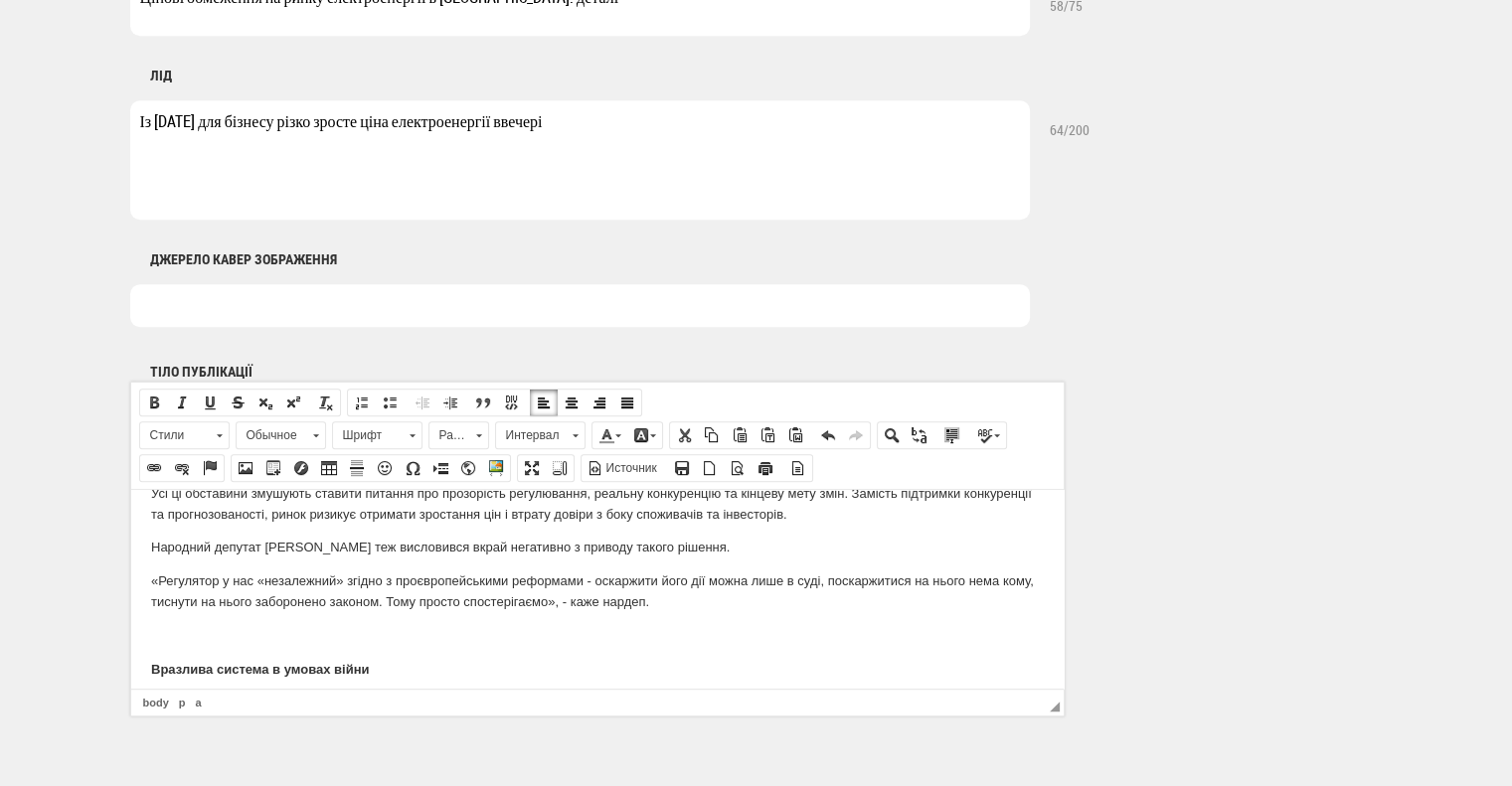 click at bounding box center [596, 635] 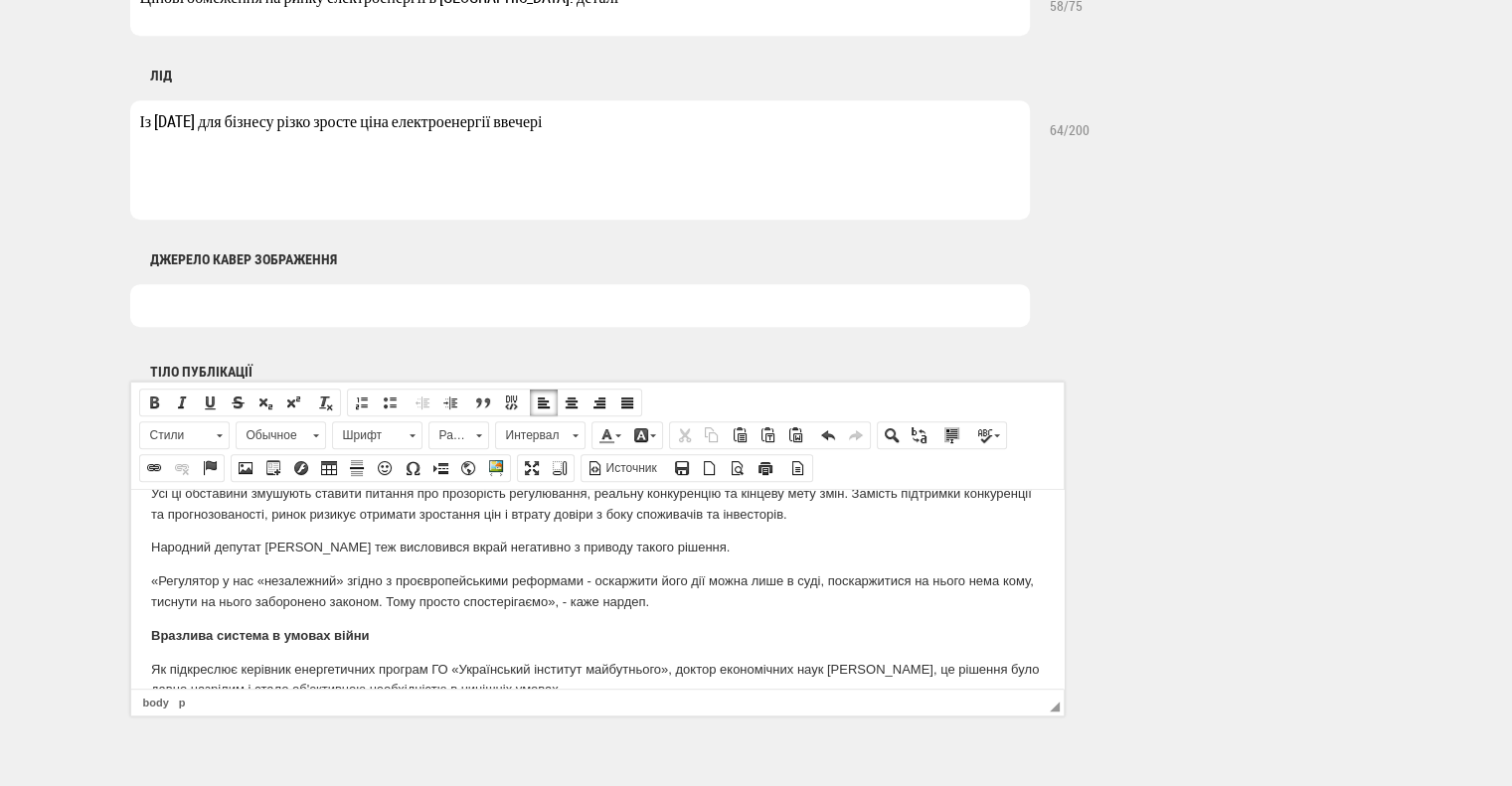 click on "«Регулятор у нас «незалежний» згідно з проєвропейськими реформами - оскаржити його дії можна лише в суді, поскаржитися на нього нема кому, тиснути на нього заборонено законом. Тому просто спостерігаємо», - каже нардеп." at bounding box center [596, 591] 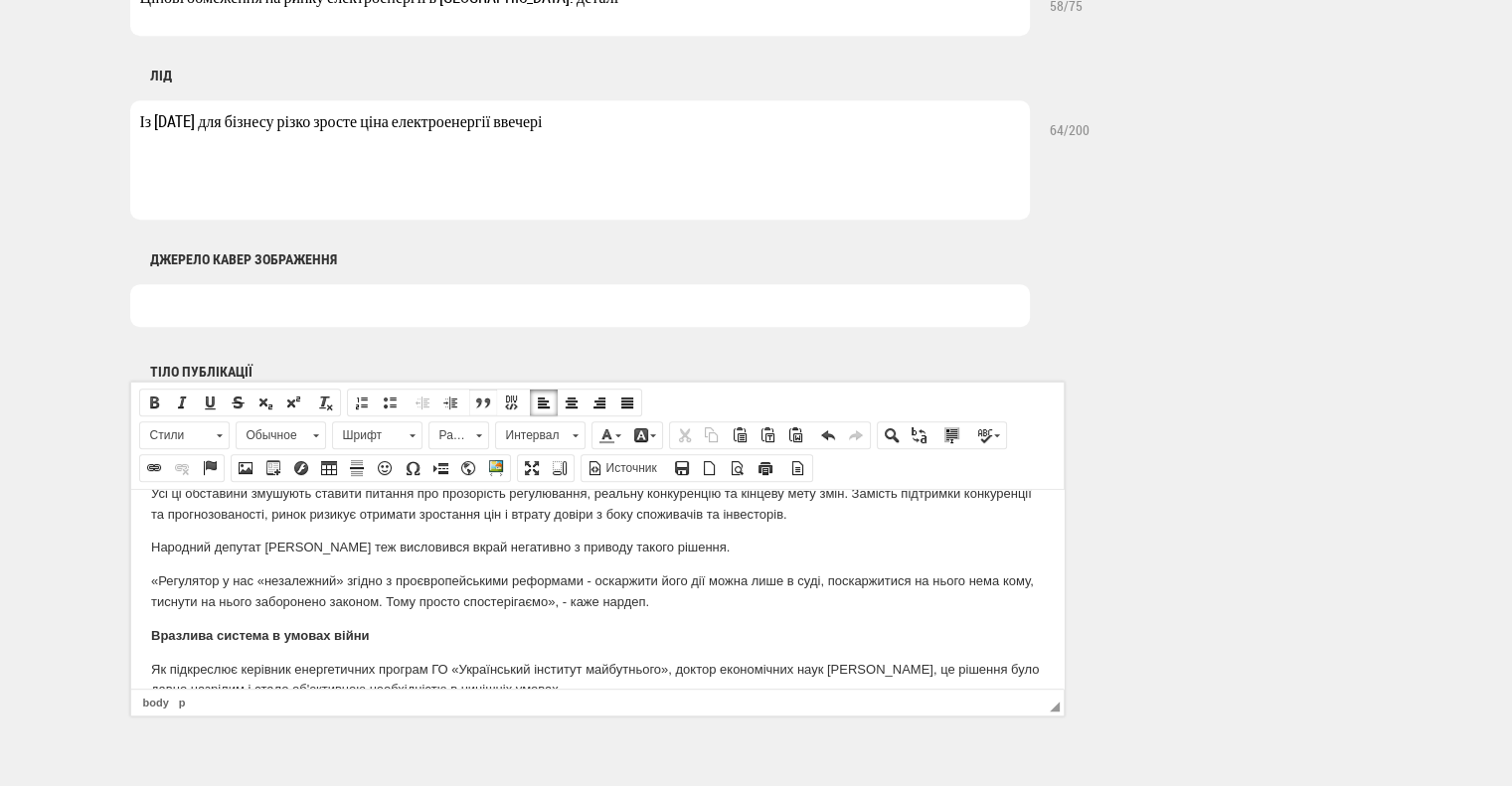 click at bounding box center (483, 402) 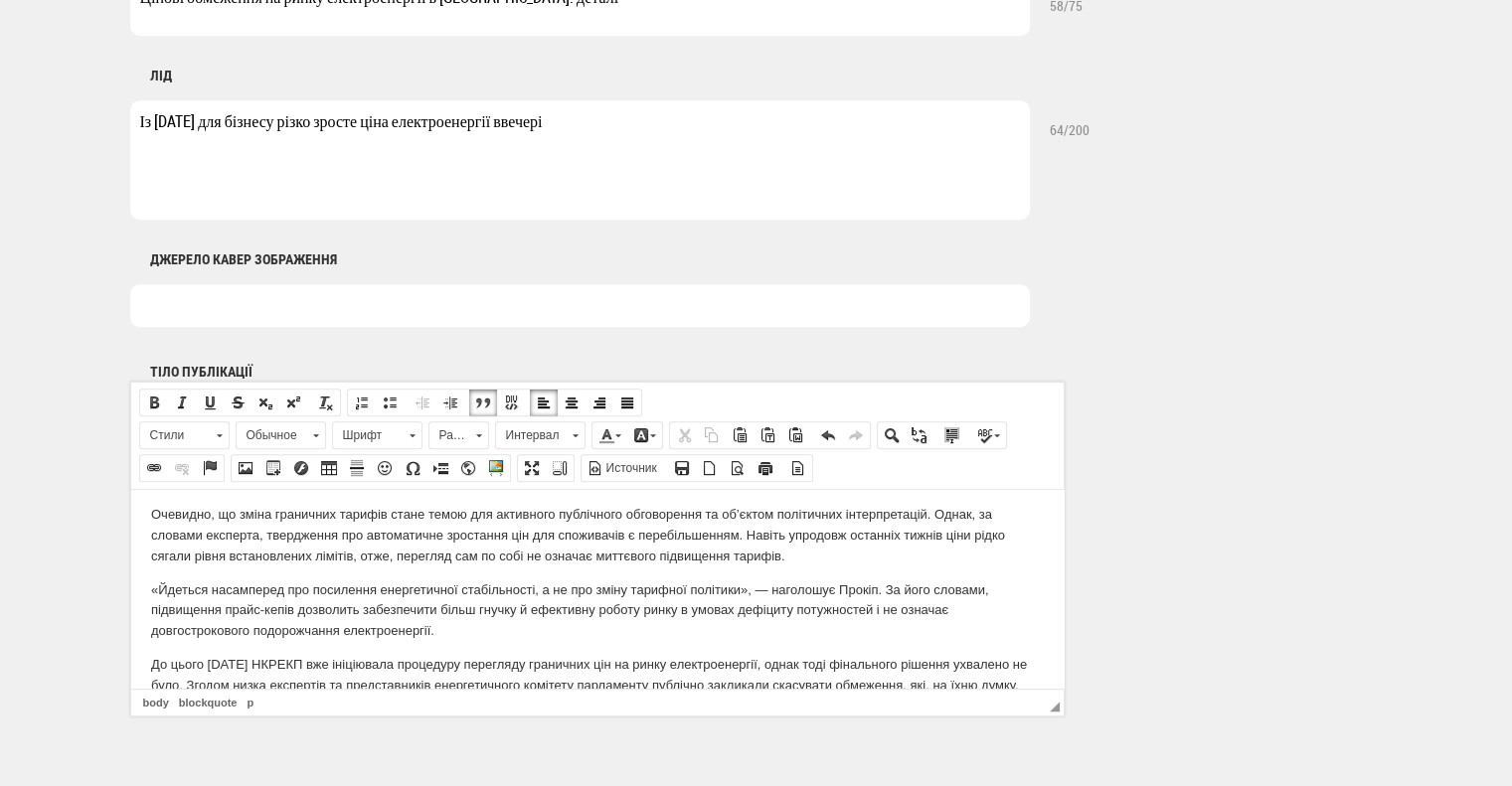 scroll, scrollTop: 1608, scrollLeft: 0, axis: vertical 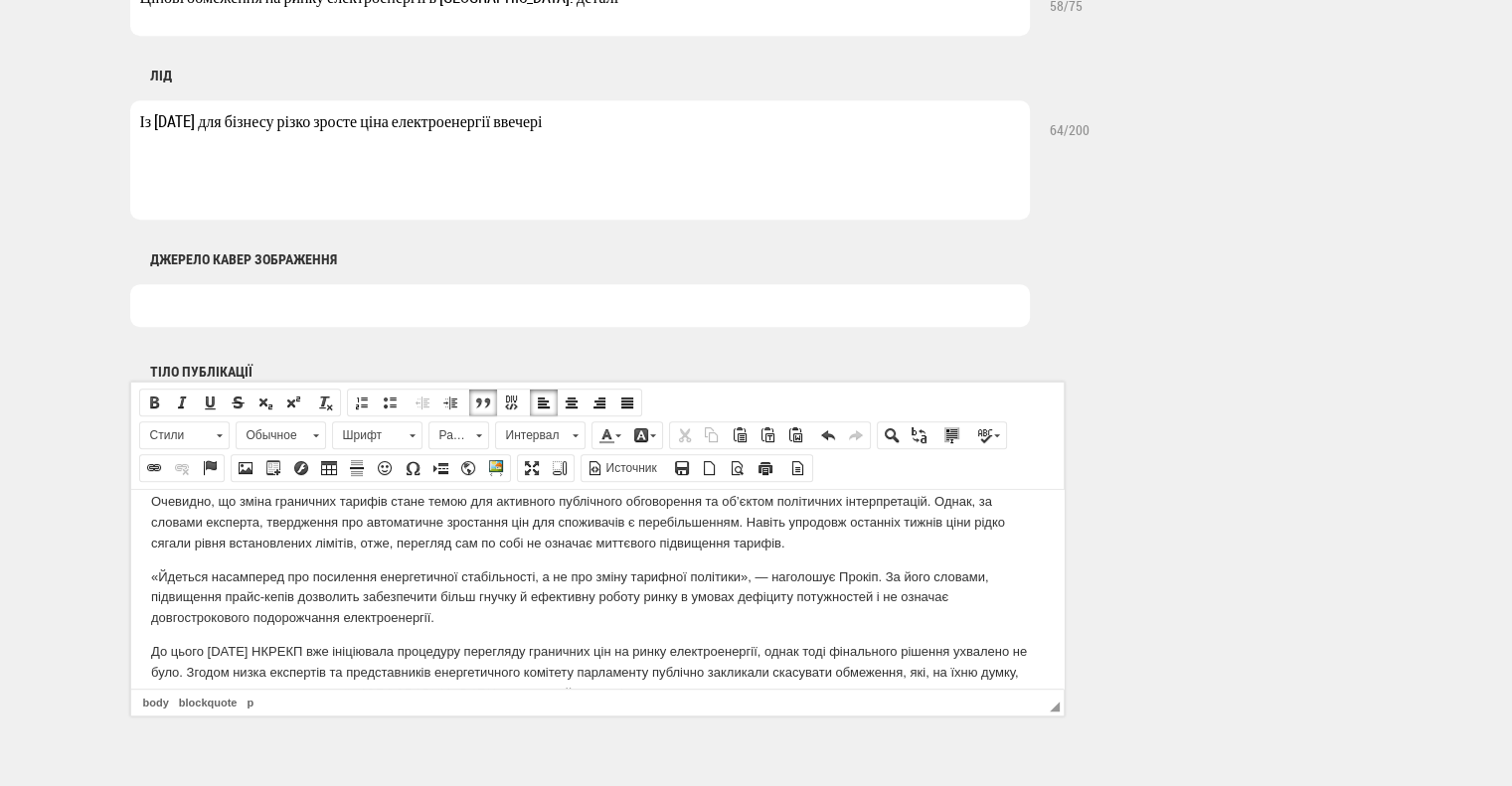 click on "«Йдеться насамперед про посилення енергетичної стабільності, а не про зміну тарифної політики», — наголошує Прокіп. За його словами, підвищення прайс-кепів дозволить забезпечити більш гнучку й ефективну роботу ринку в умовах дефіциту потужностей і не означає довгострокового подорожчання електроенергії." at bounding box center (596, 597) 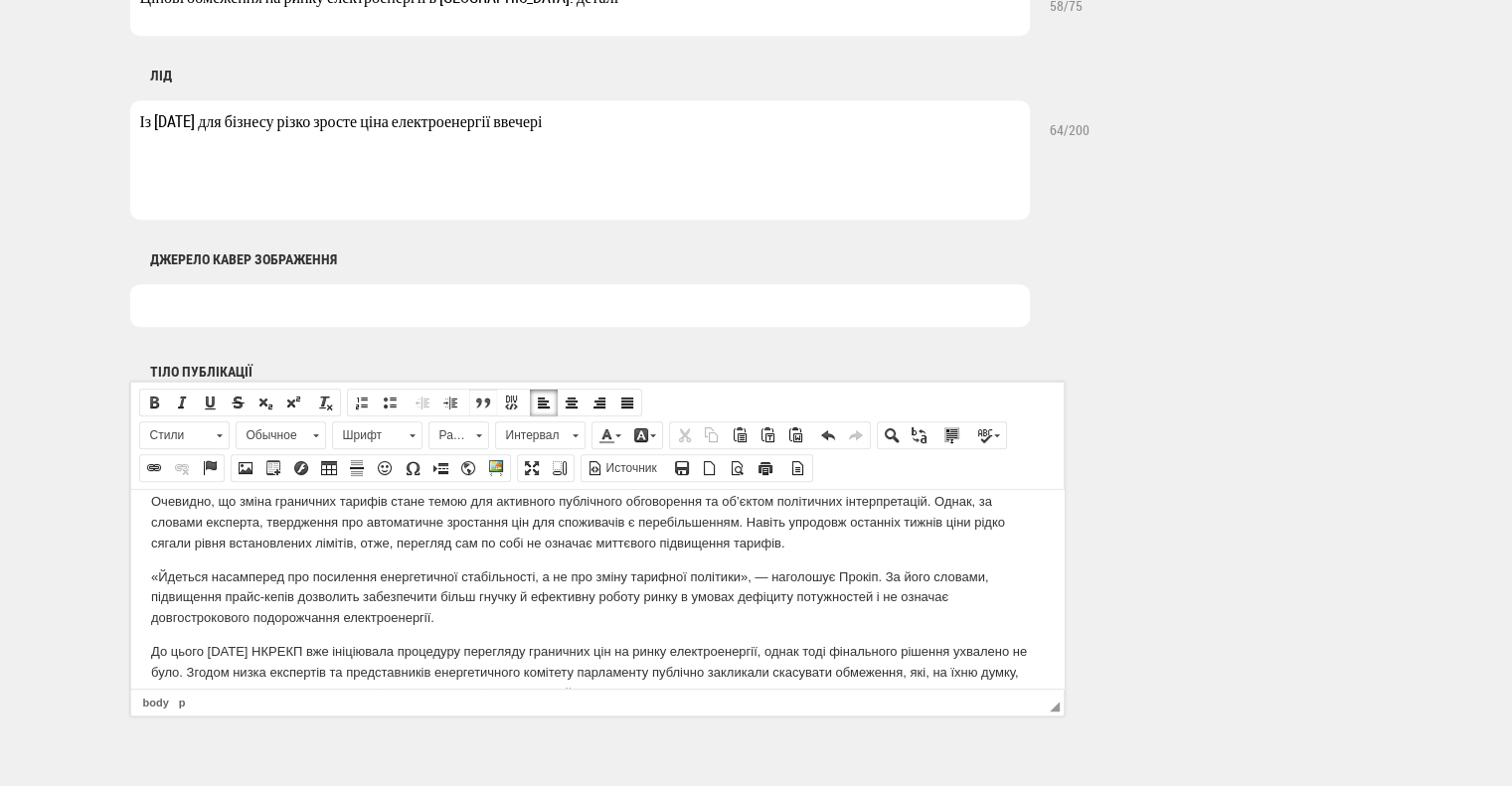click at bounding box center [483, 402] 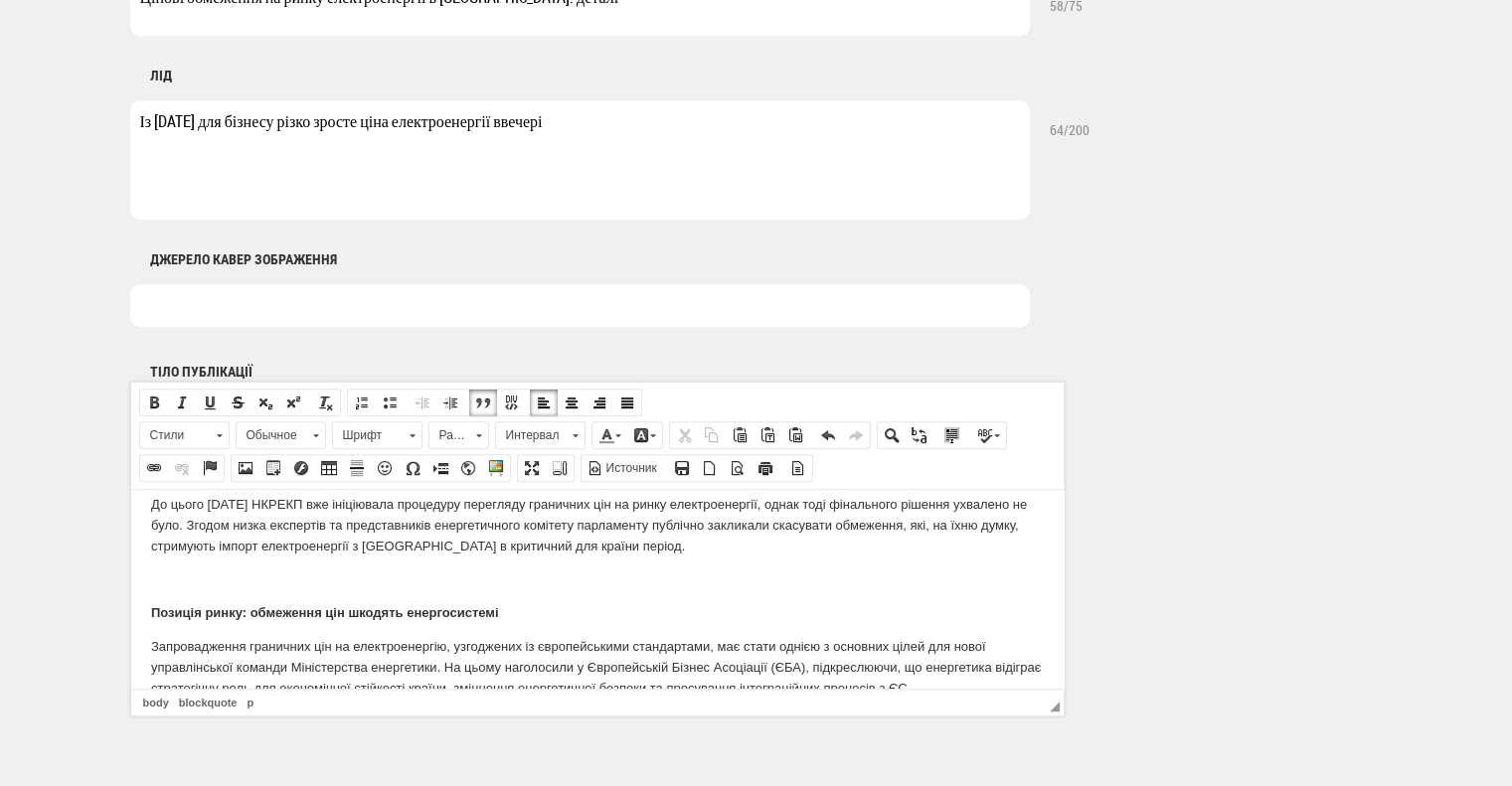 scroll, scrollTop: 1807, scrollLeft: 0, axis: vertical 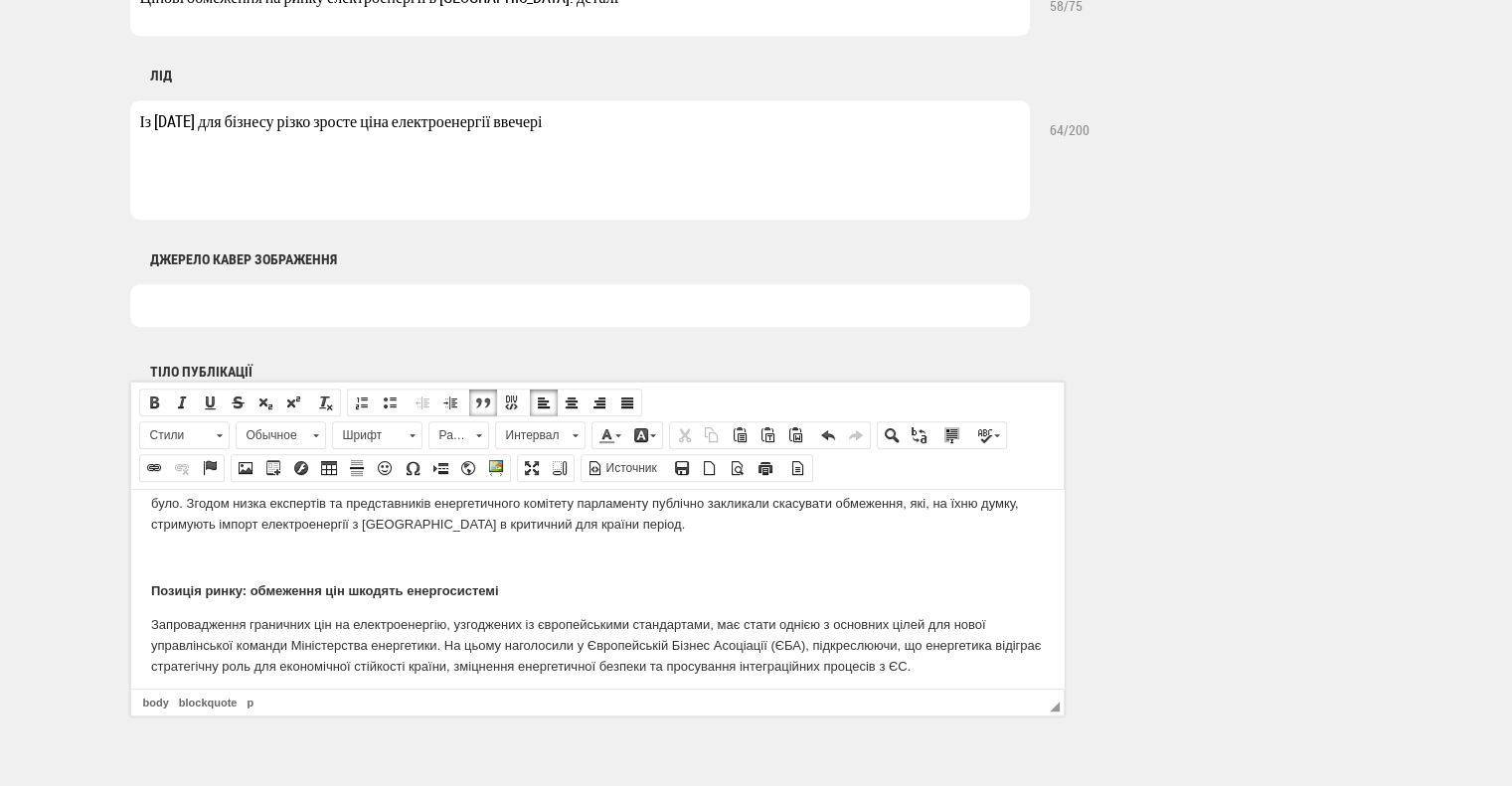 click at bounding box center [596, 556] 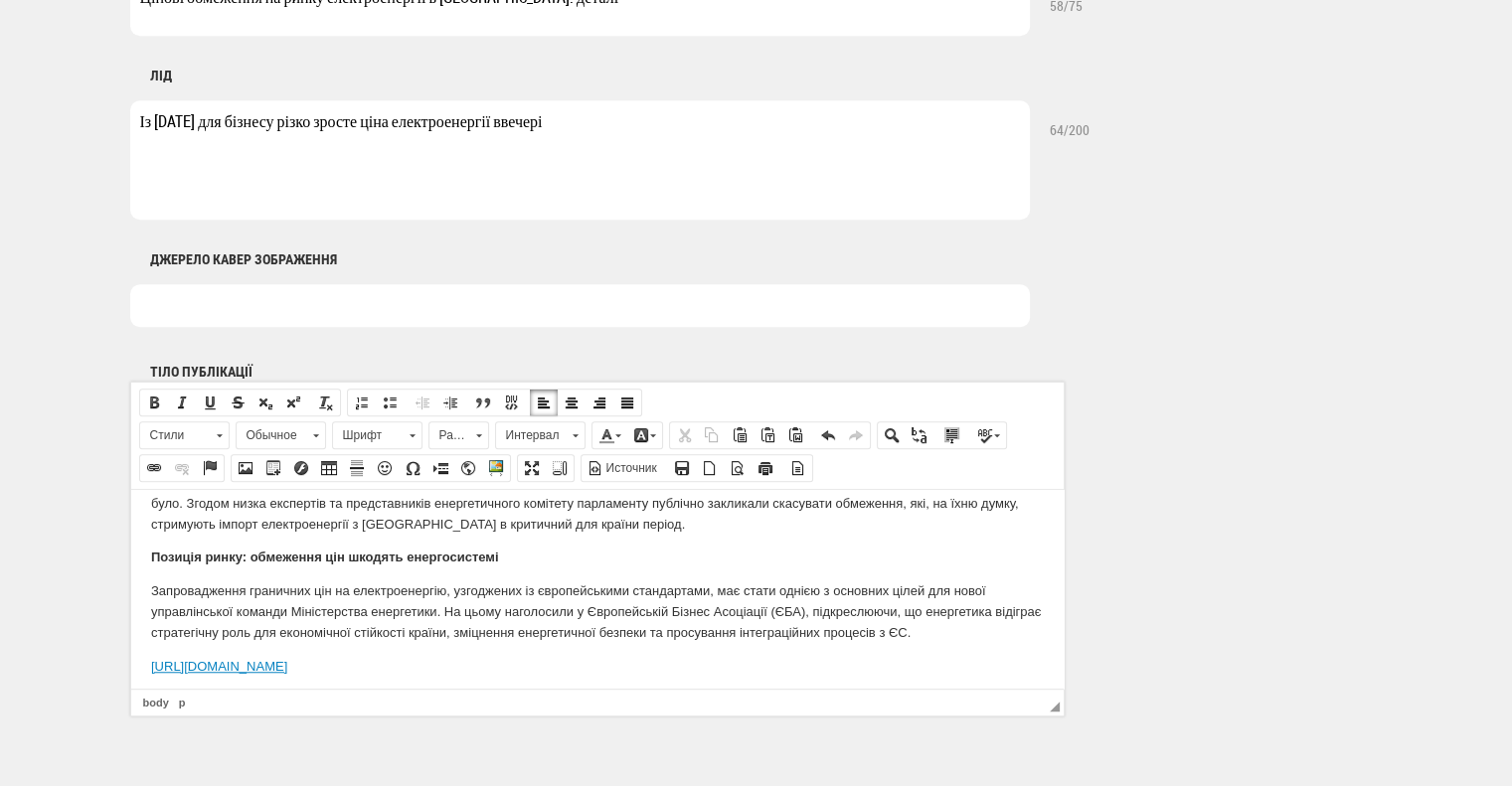 drag, startPoint x: 598, startPoint y: 665, endPoint x: 120, endPoint y: 658, distance: 478.05125 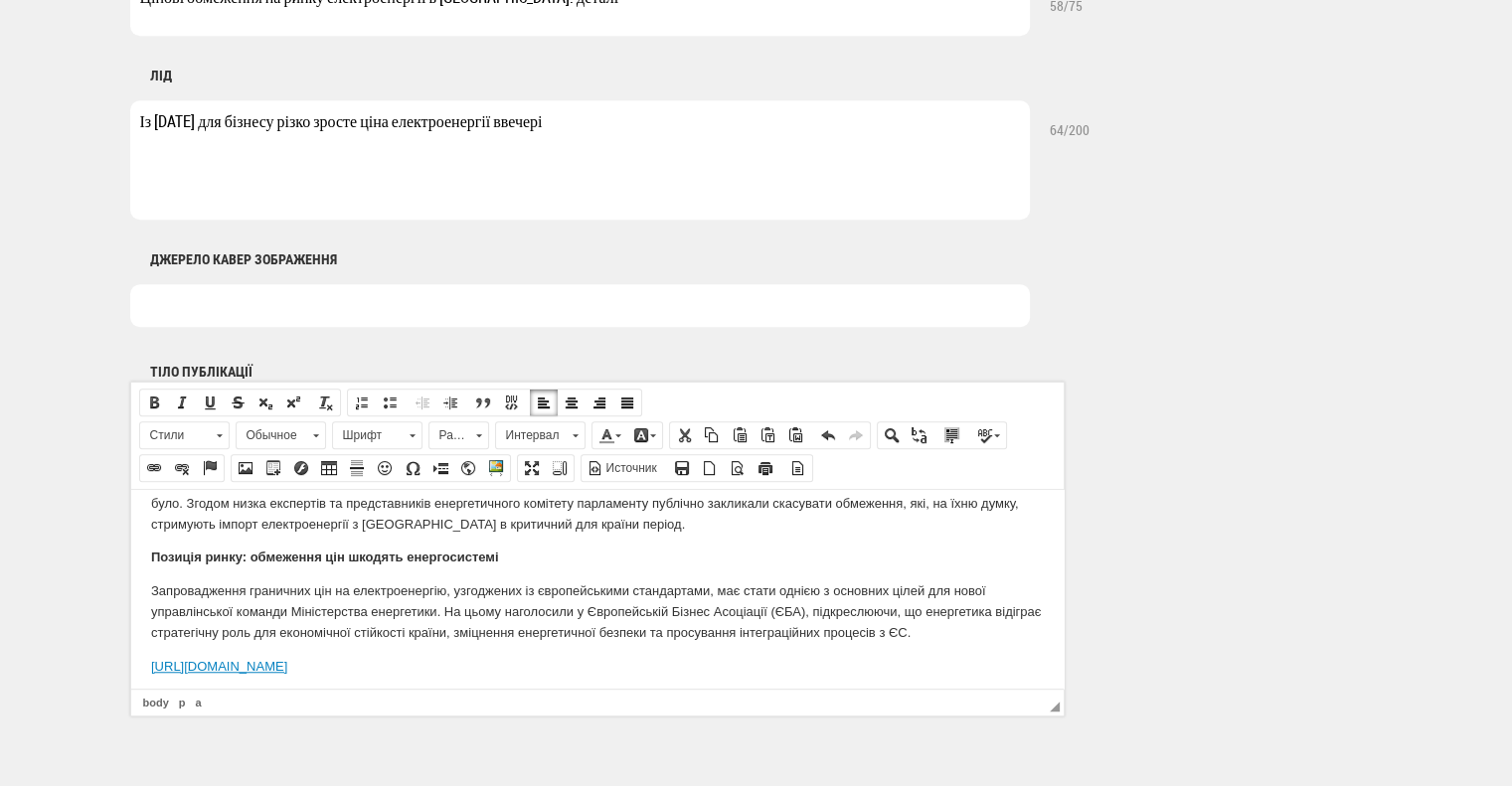 copy on "https://eba.com.ua/10-priorytetiv-vid-biznesu-dlya-ministerstva-energetyky/" 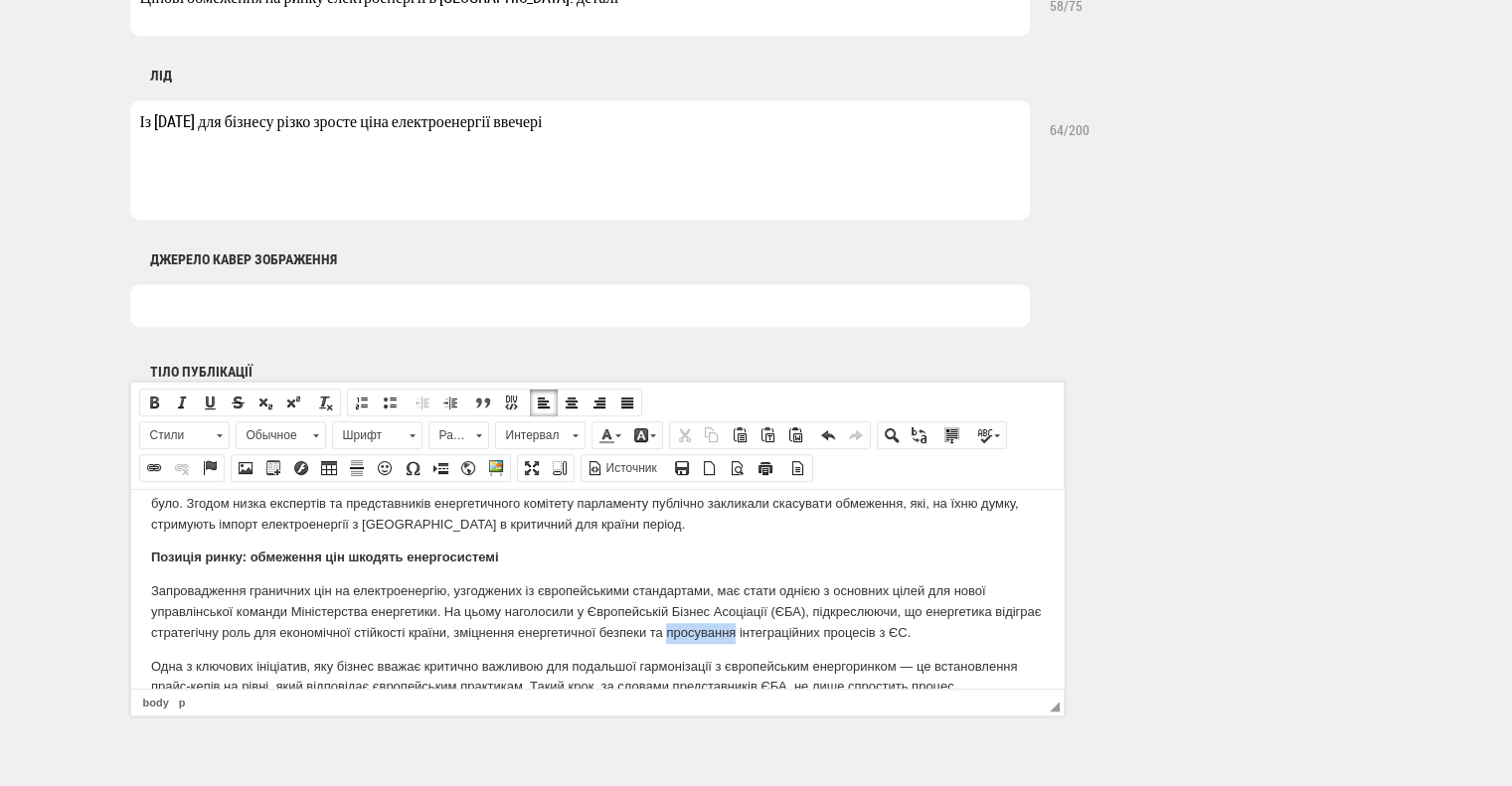 drag, startPoint x: 717, startPoint y: 633, endPoint x: 782, endPoint y: 625, distance: 65.49046 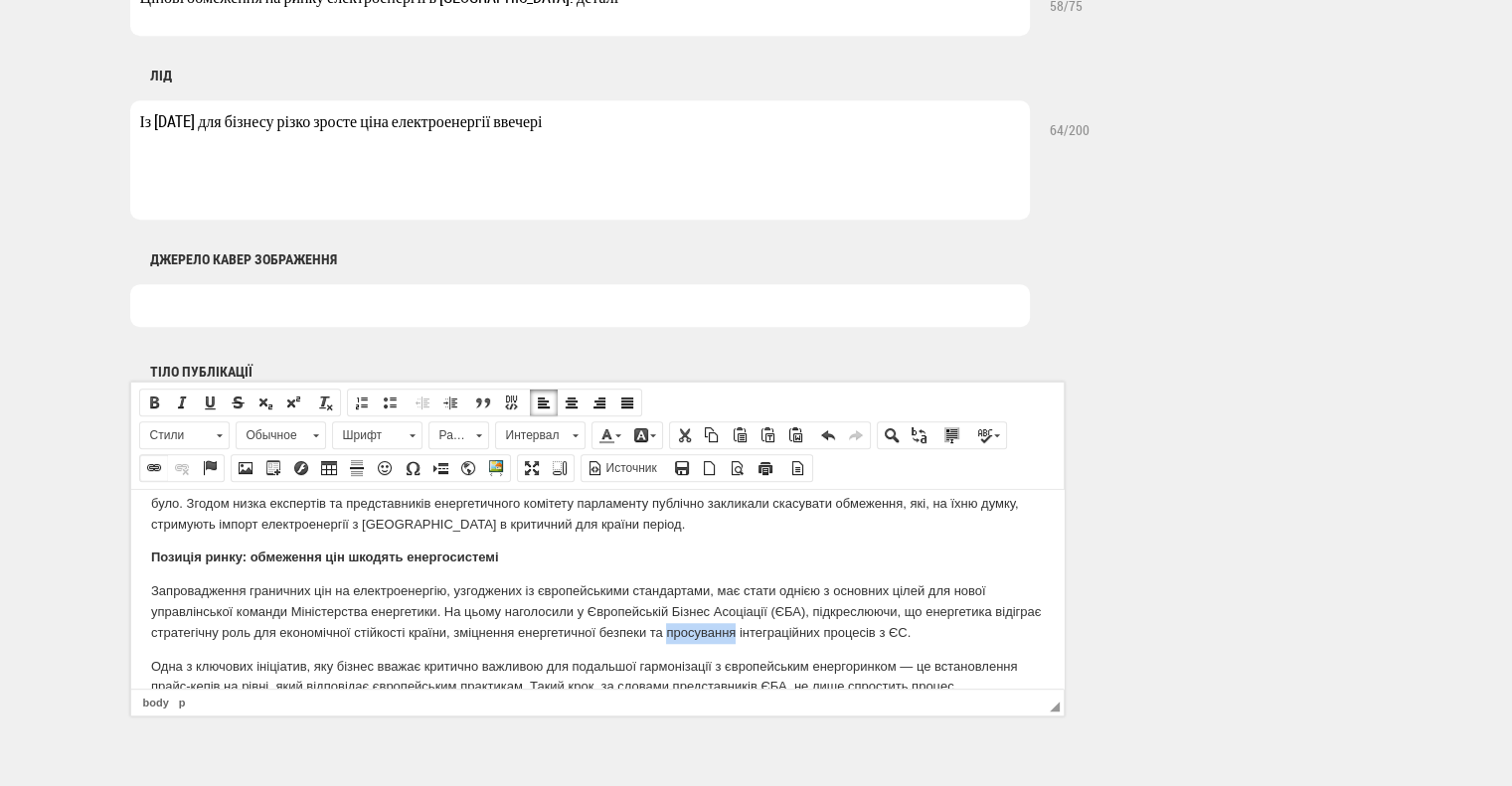 click at bounding box center [154, 468] 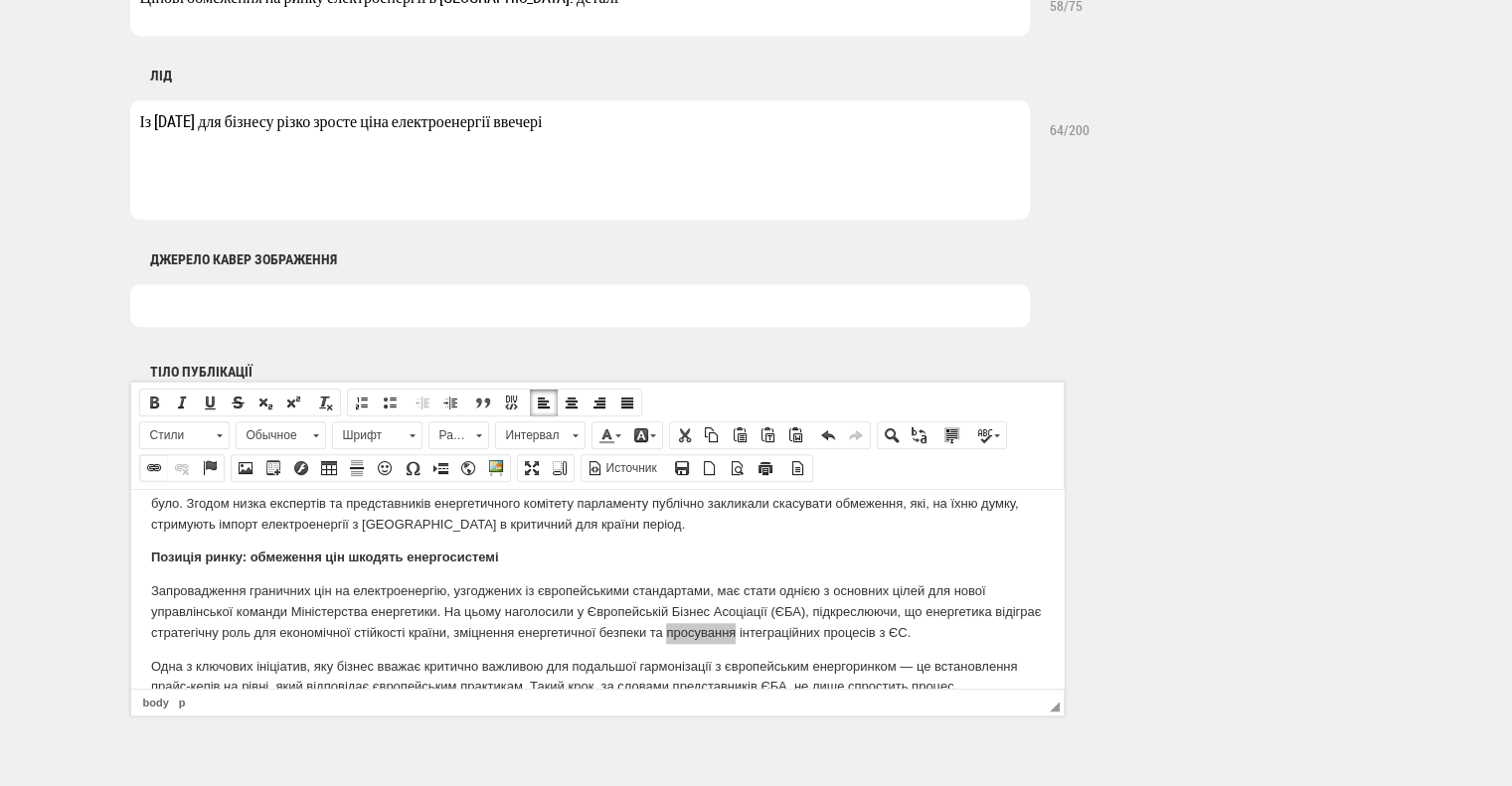 select on "http://" 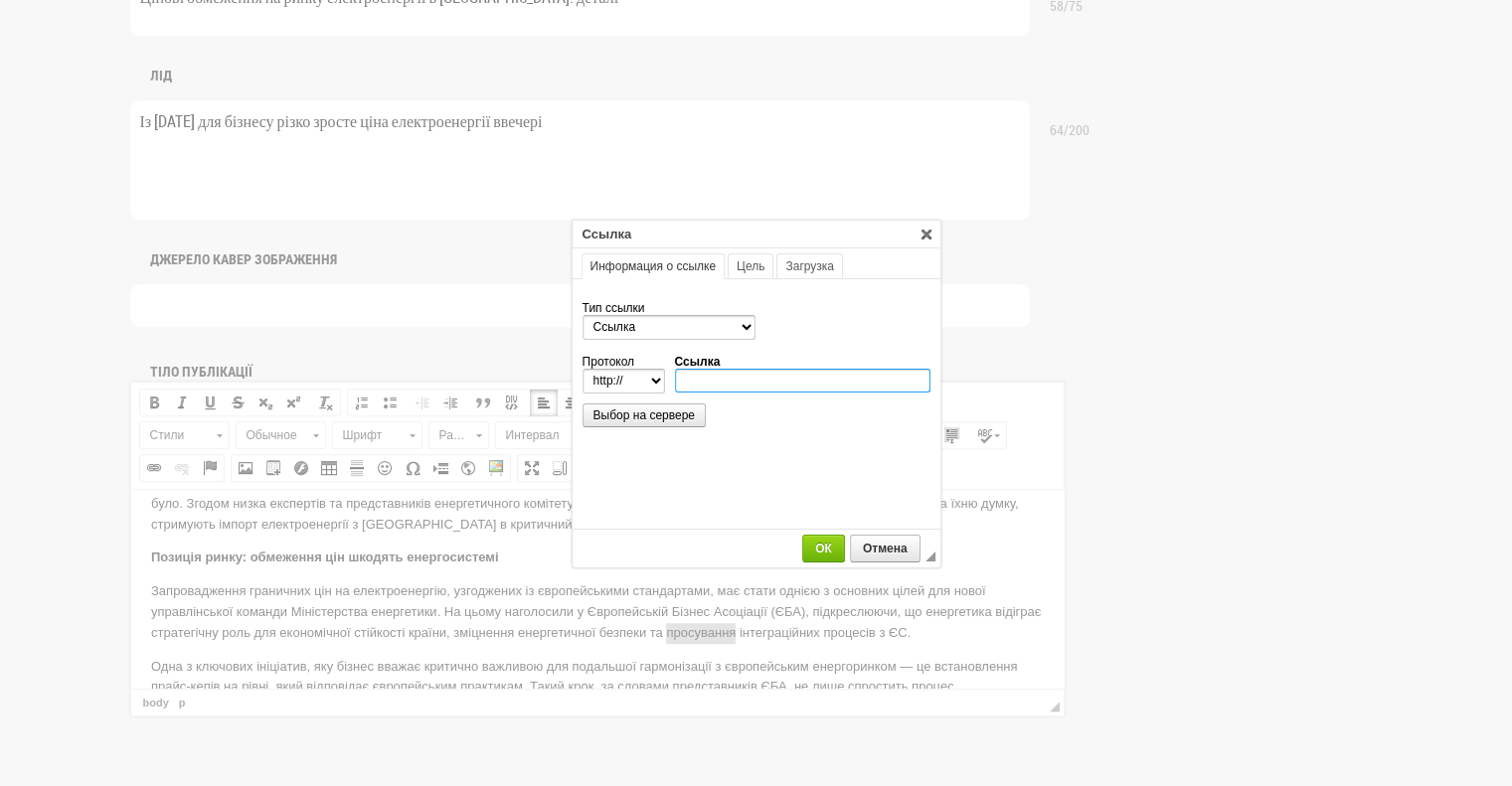 type on "https://eba.com.ua/10-priorytetiv-vid-biznesu-dlya-ministerstva-energetyky/" 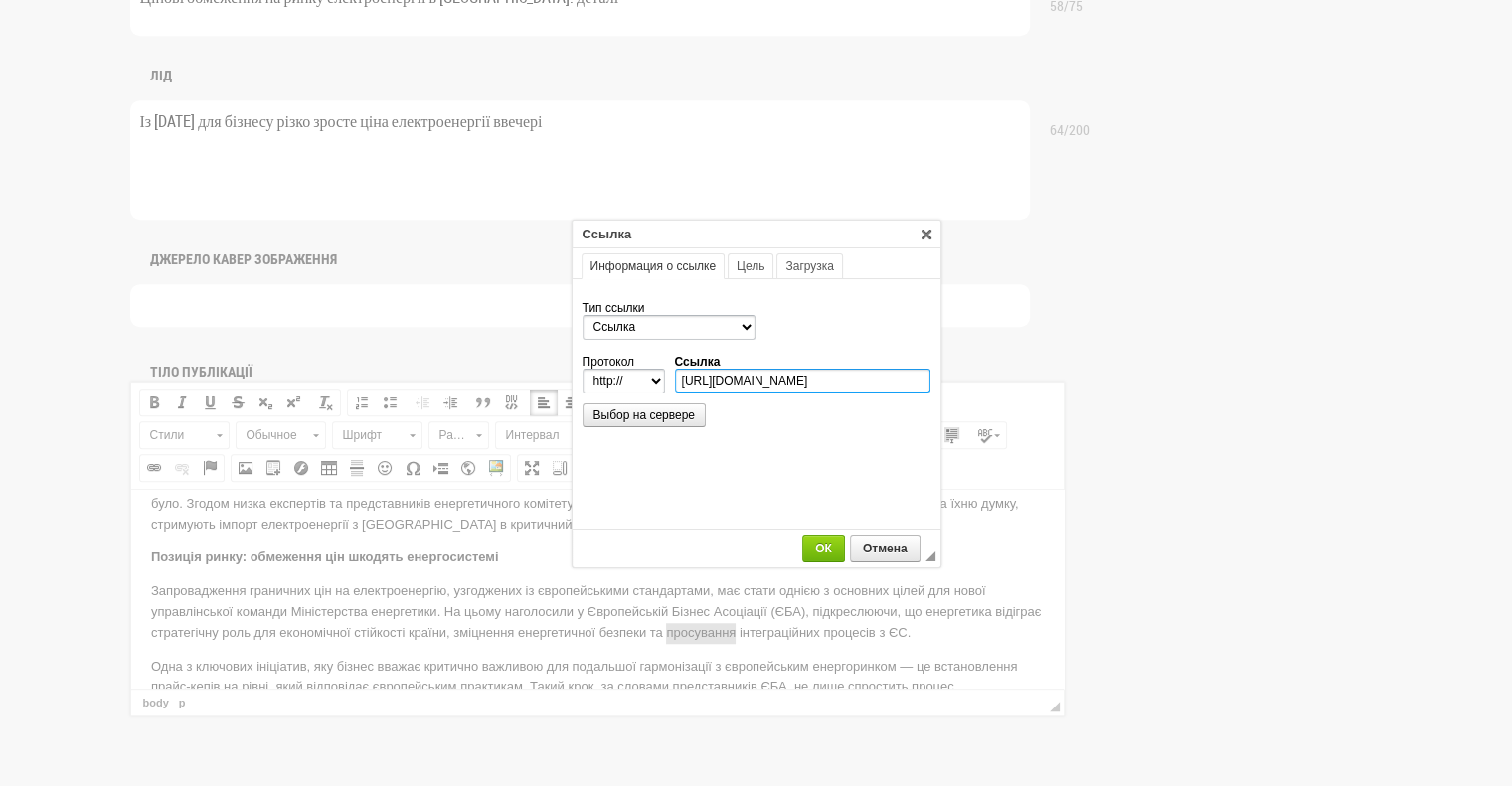select on "https://" 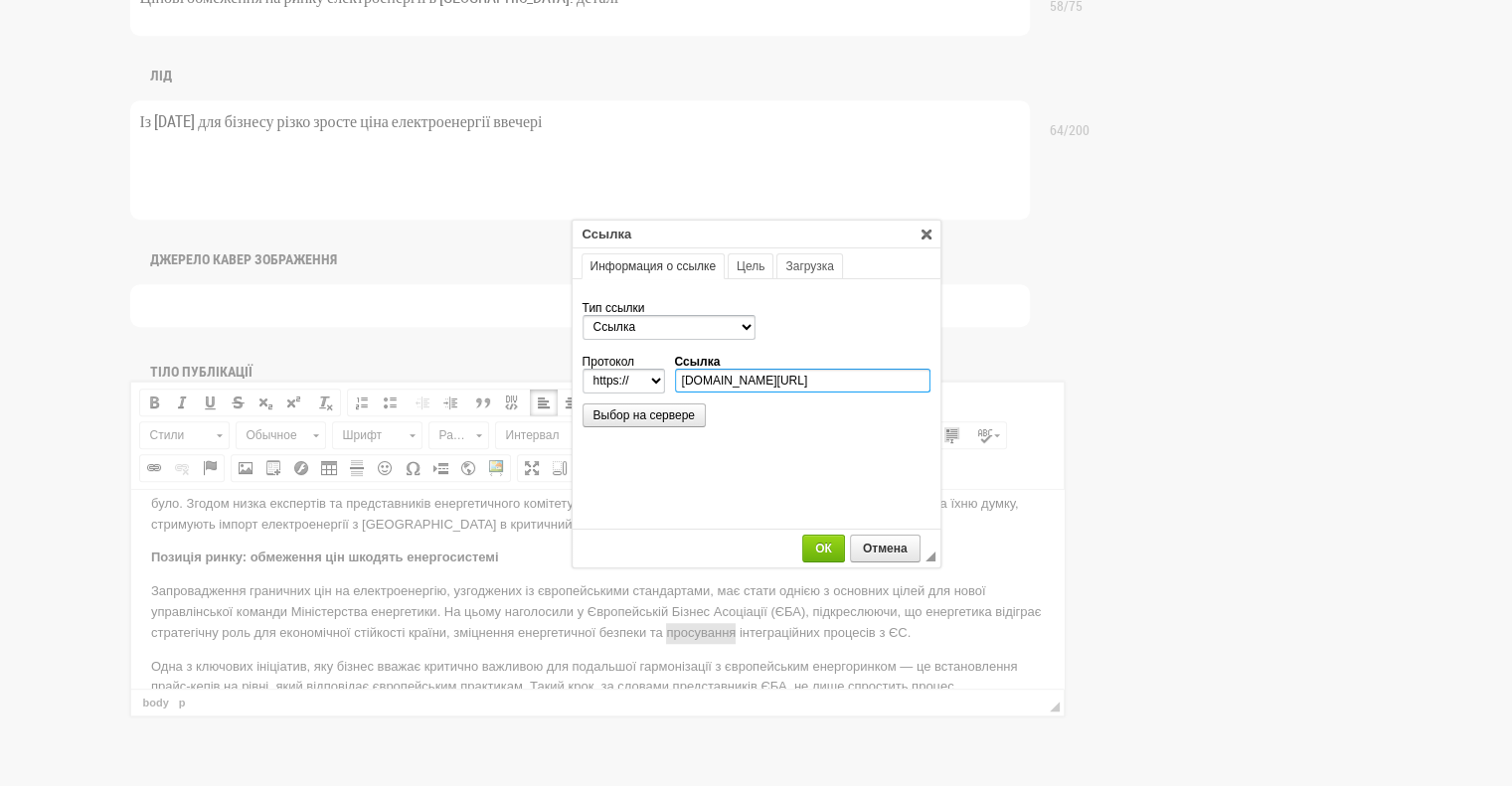 scroll, scrollTop: 0, scrollLeft: 114, axis: horizontal 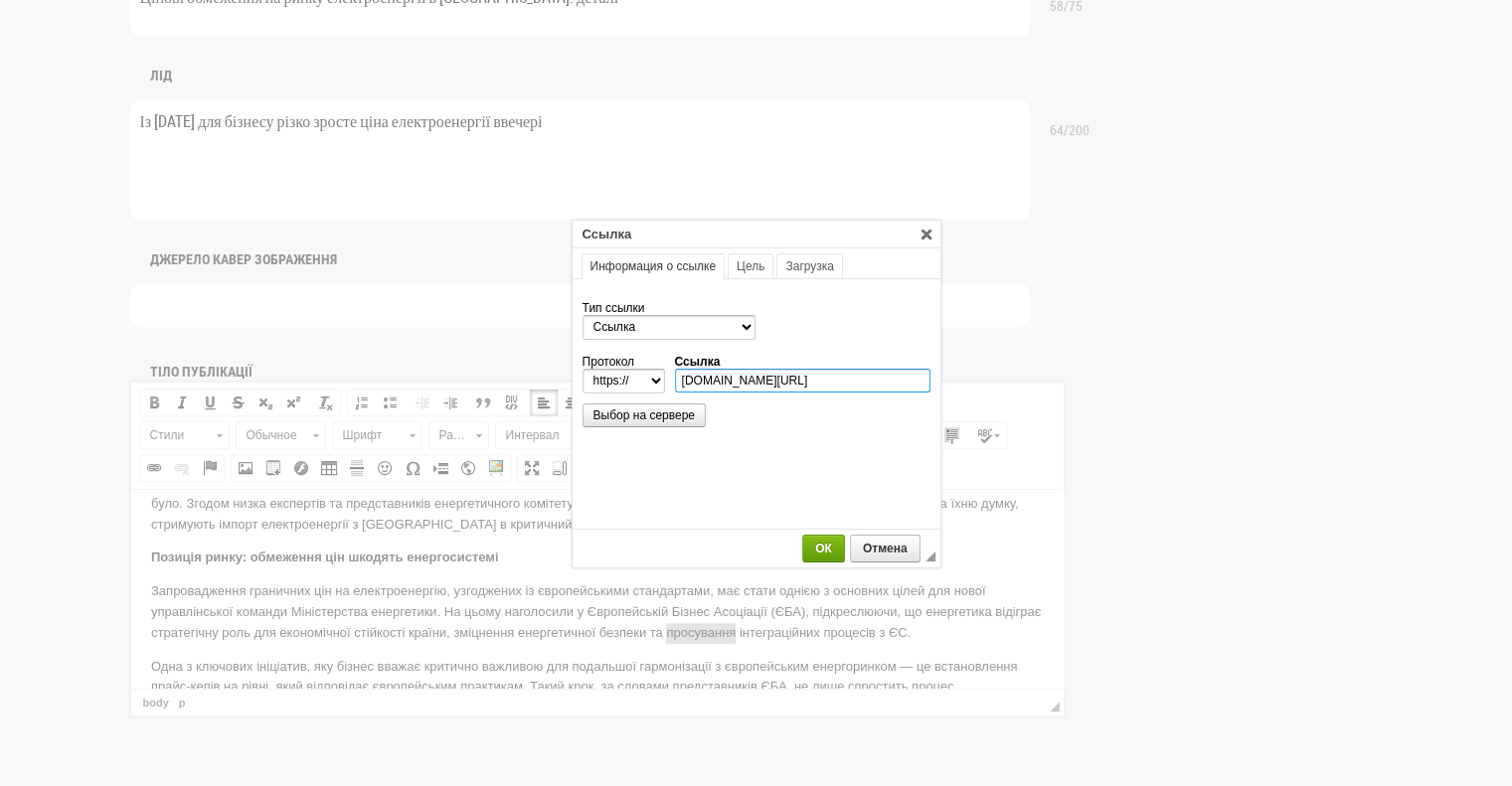 type on "eba.com.ua/10-priorytetiv-vid-biznesu-dlya-ministerstva-energetyky/" 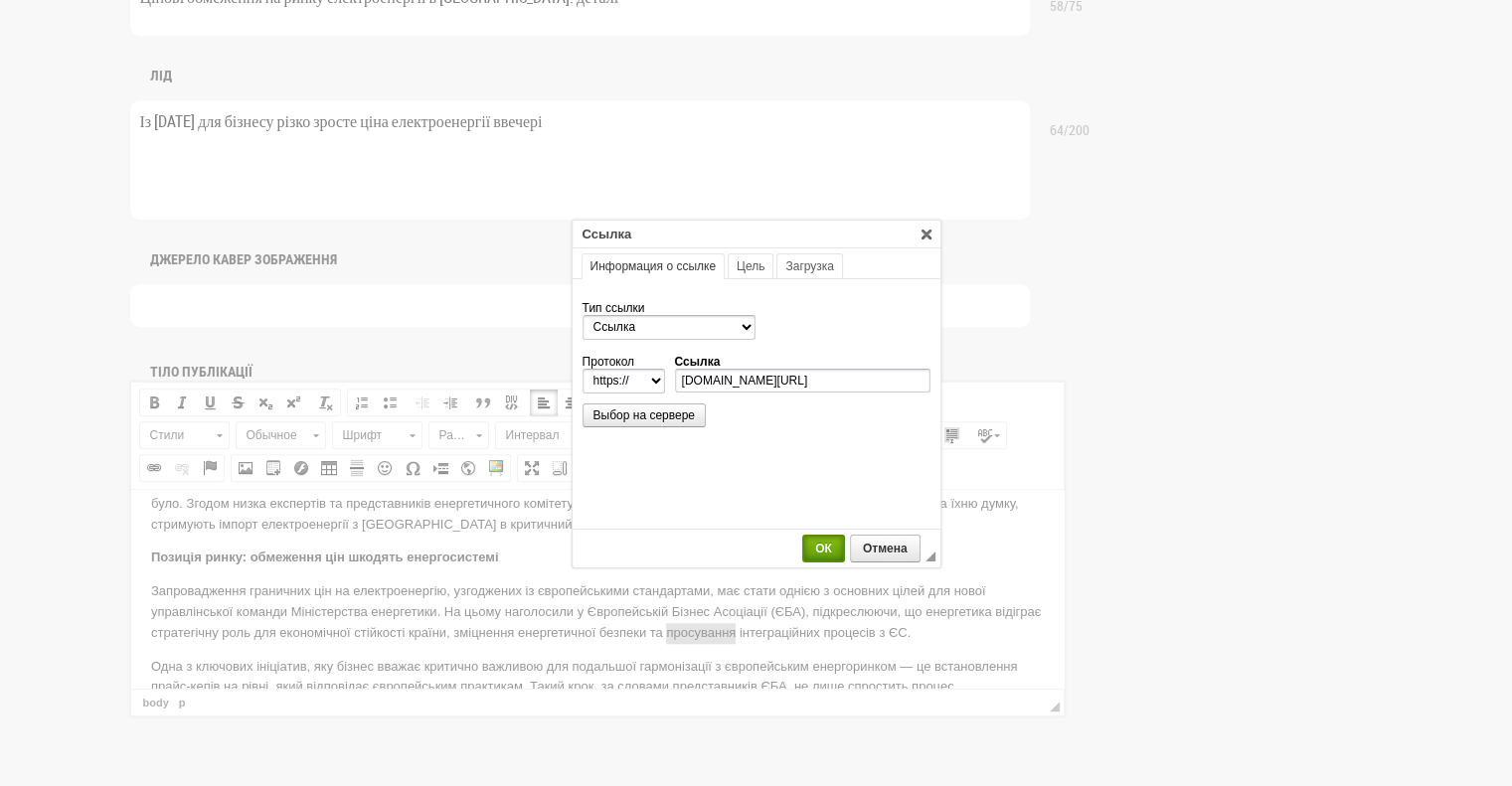 scroll, scrollTop: 0, scrollLeft: 0, axis: both 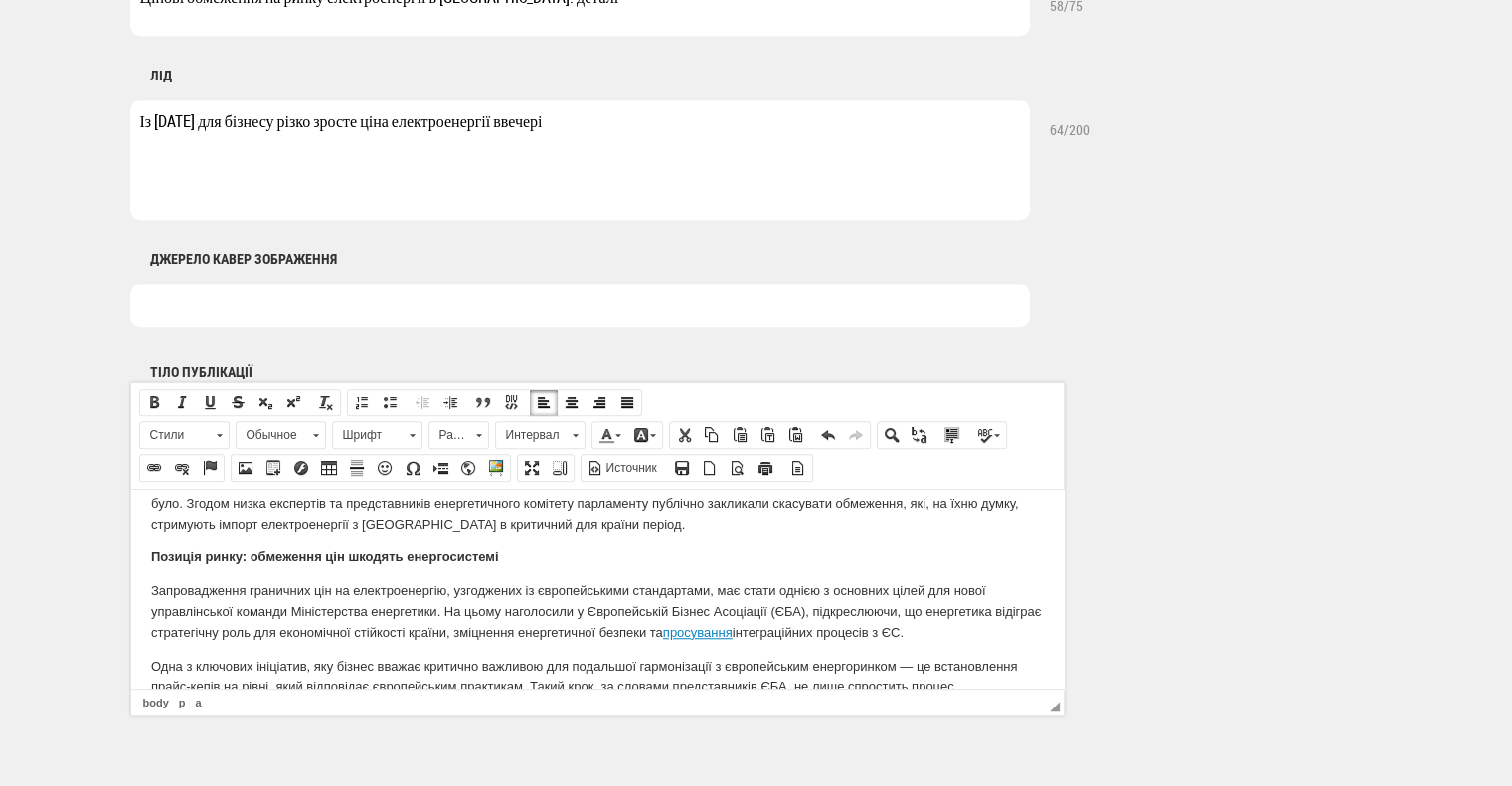 click on "Запровадження граничних цін на електроенергію, узгоджених із європейськими стандартами, має стати однією з основних цілей для нової управлінської команди Міністерства енергетики. На цьому наголосили у Європейській Бізнес Асоціації (ЄБА), підкреслюючи, що енергетика відіграє стратегічну роль для економічної стійкості країни, зміцнення енергетичної безпеки та  просування  інтеграційних процесів з ЄС." at bounding box center [596, 611] 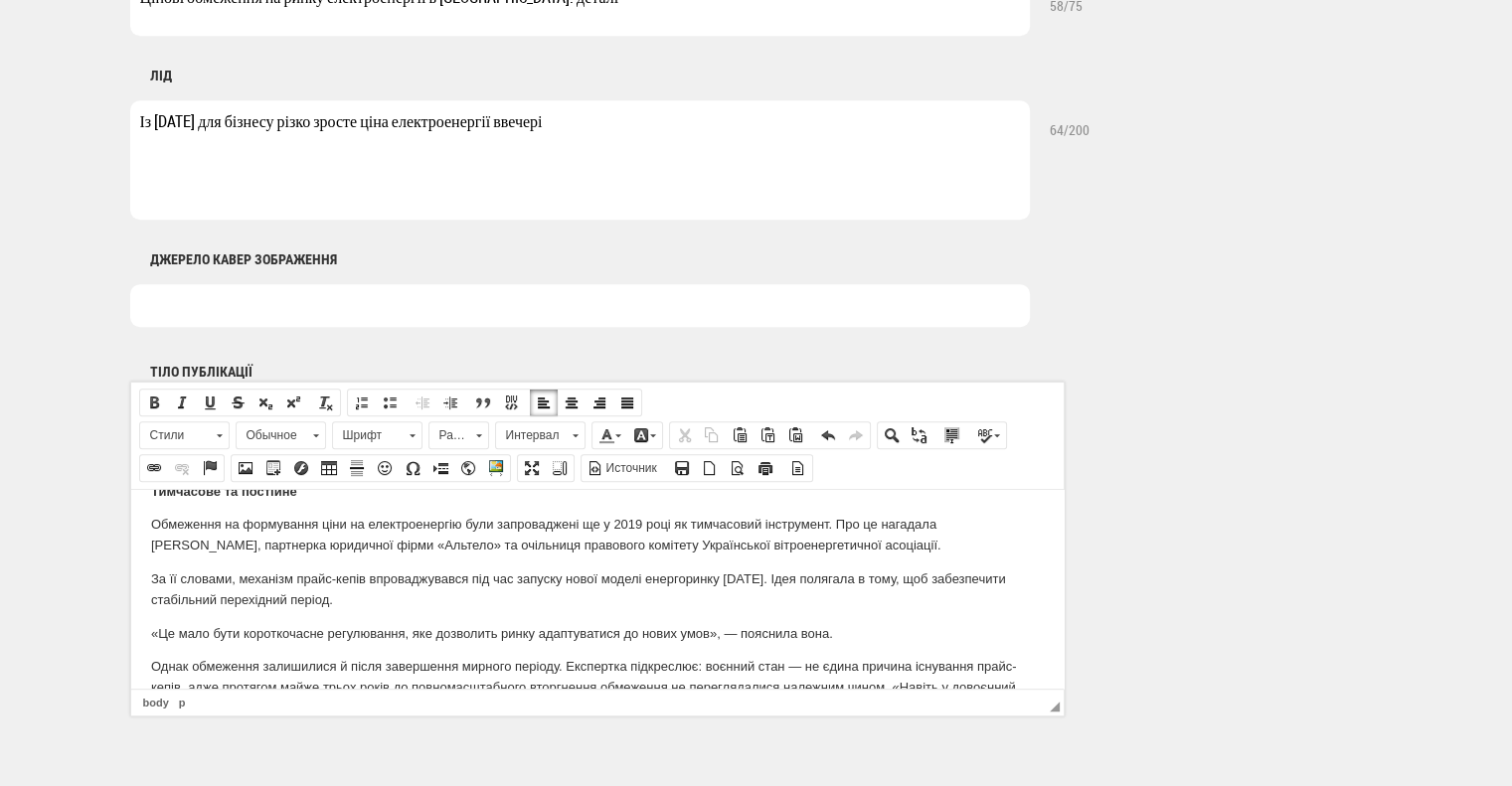 scroll, scrollTop: 2502, scrollLeft: 0, axis: vertical 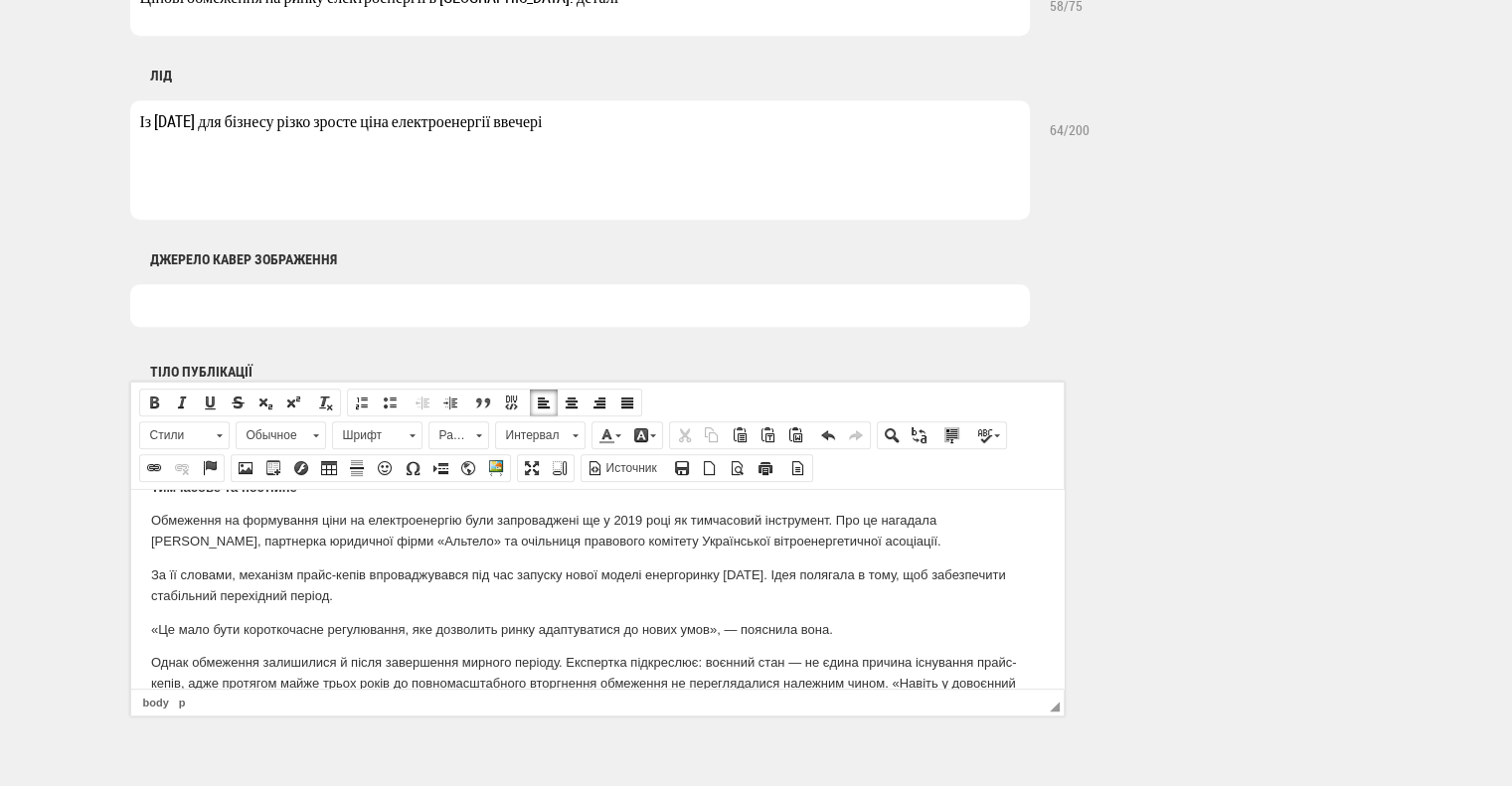click on "«Це мало бути короткочасне регулювання, яке дозволить ринку адаптуватися до нових умов», — пояснила вона." at bounding box center (596, 629) 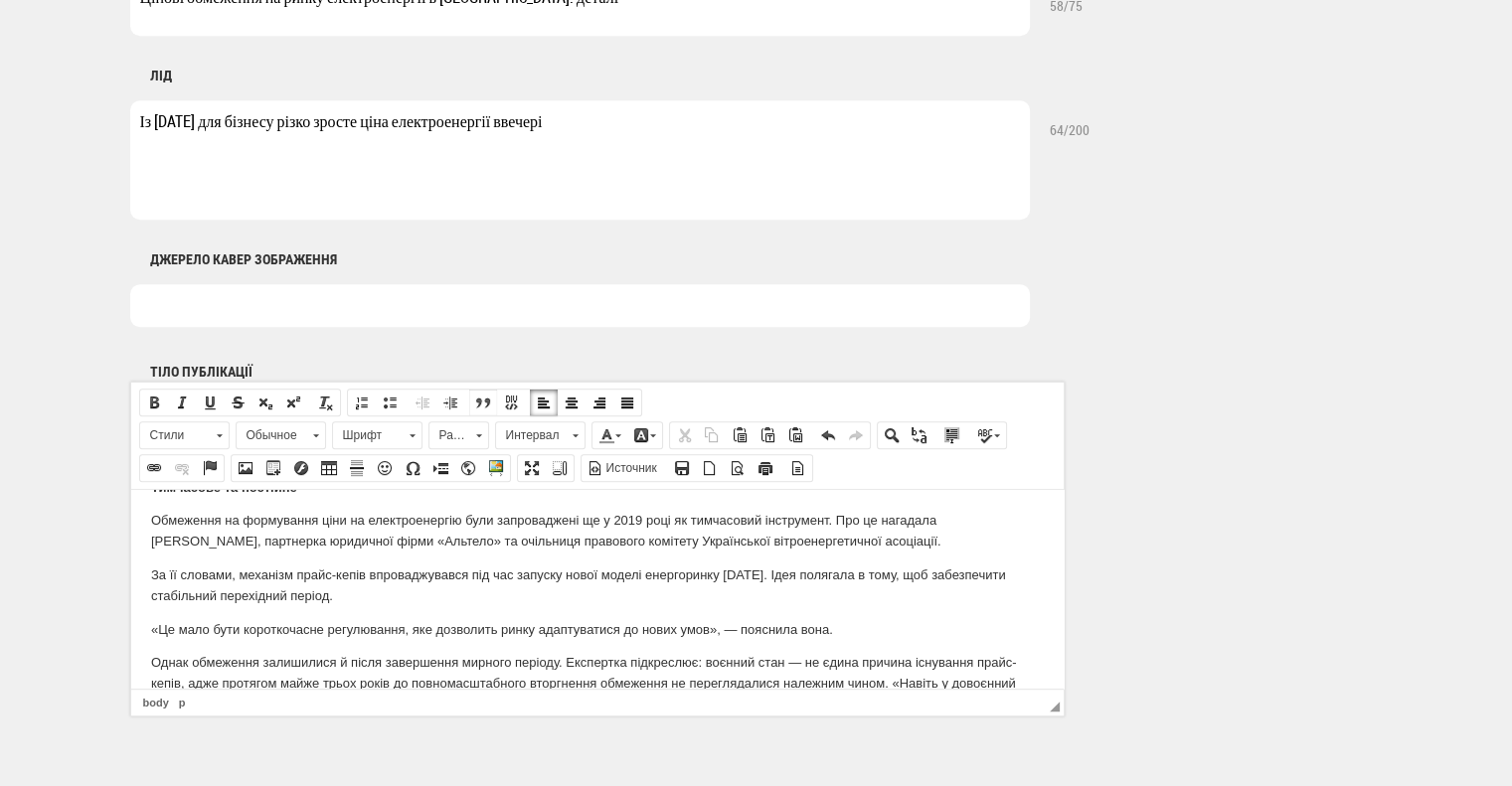 click at bounding box center (483, 402) 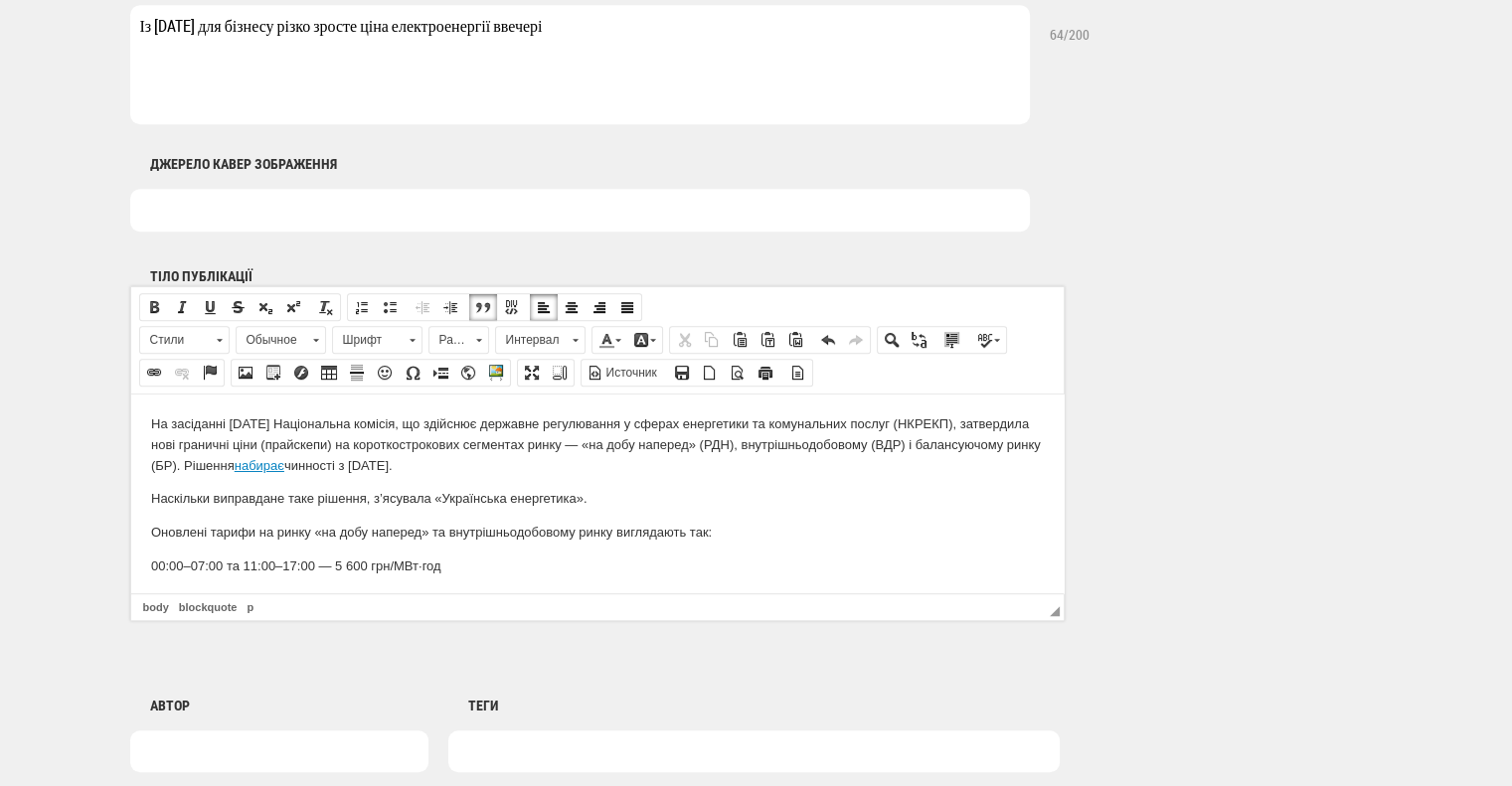 scroll, scrollTop: 1235, scrollLeft: 0, axis: vertical 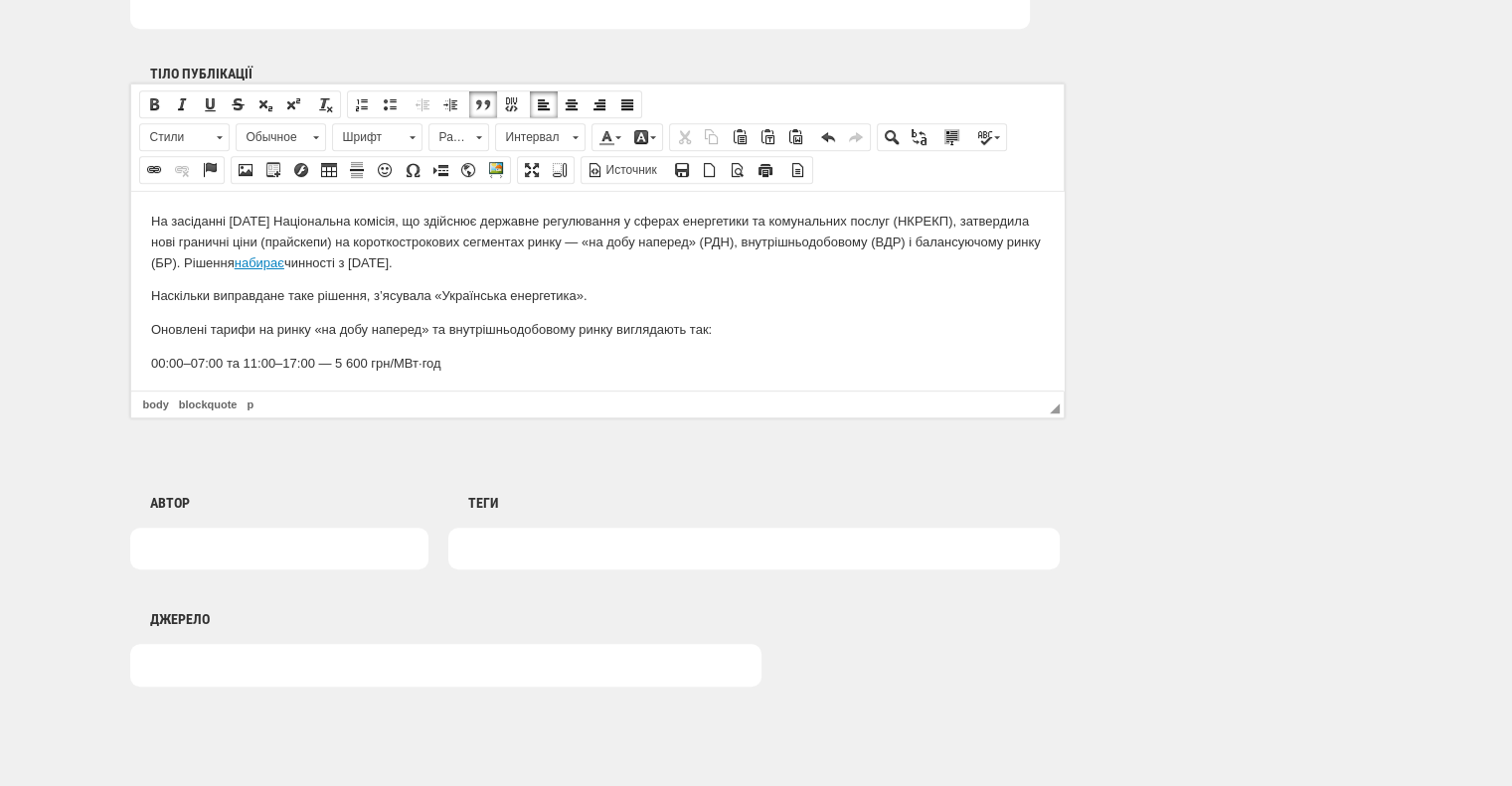 click at bounding box center (754, 549) 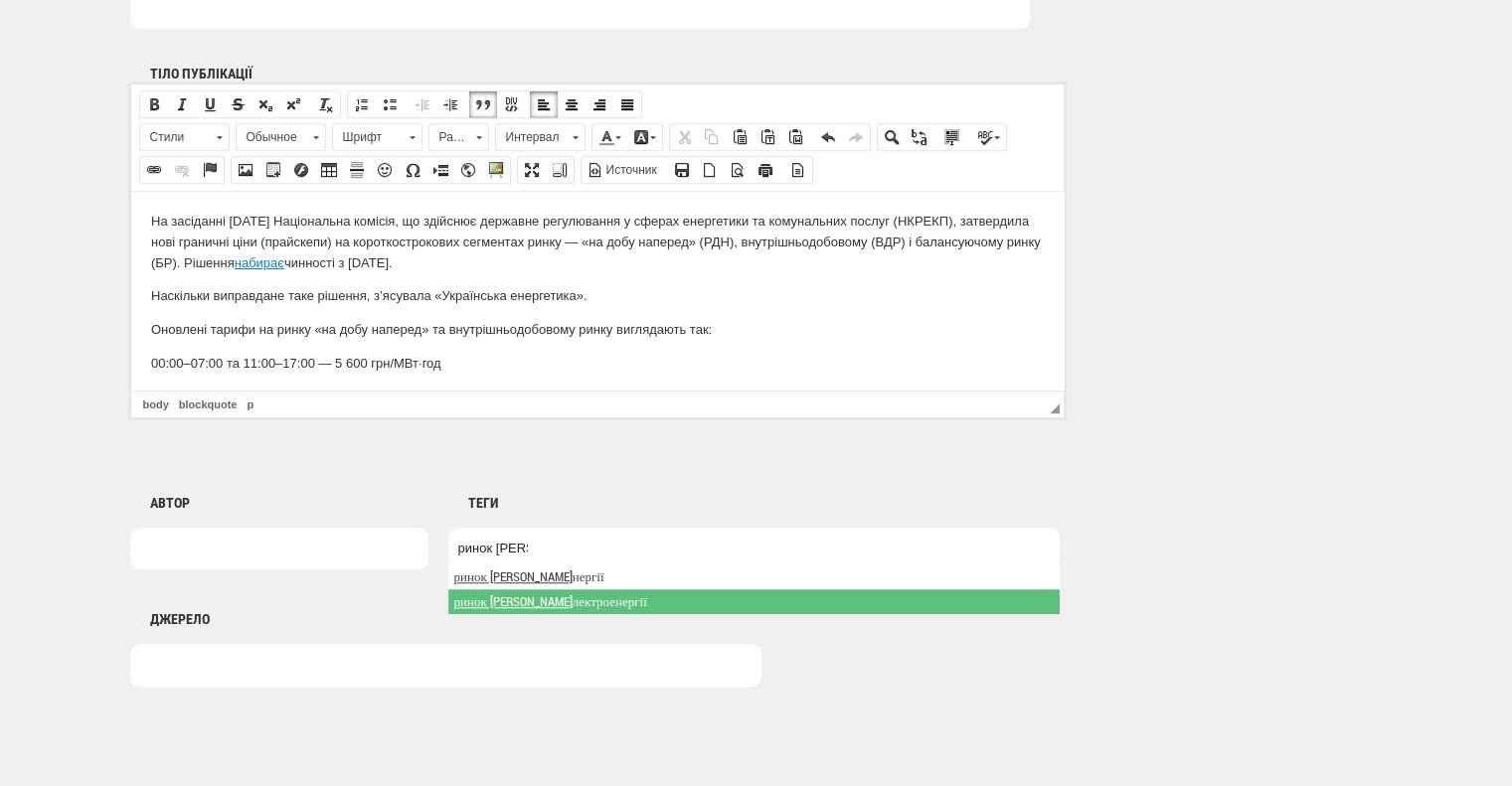 type on "ринок е" 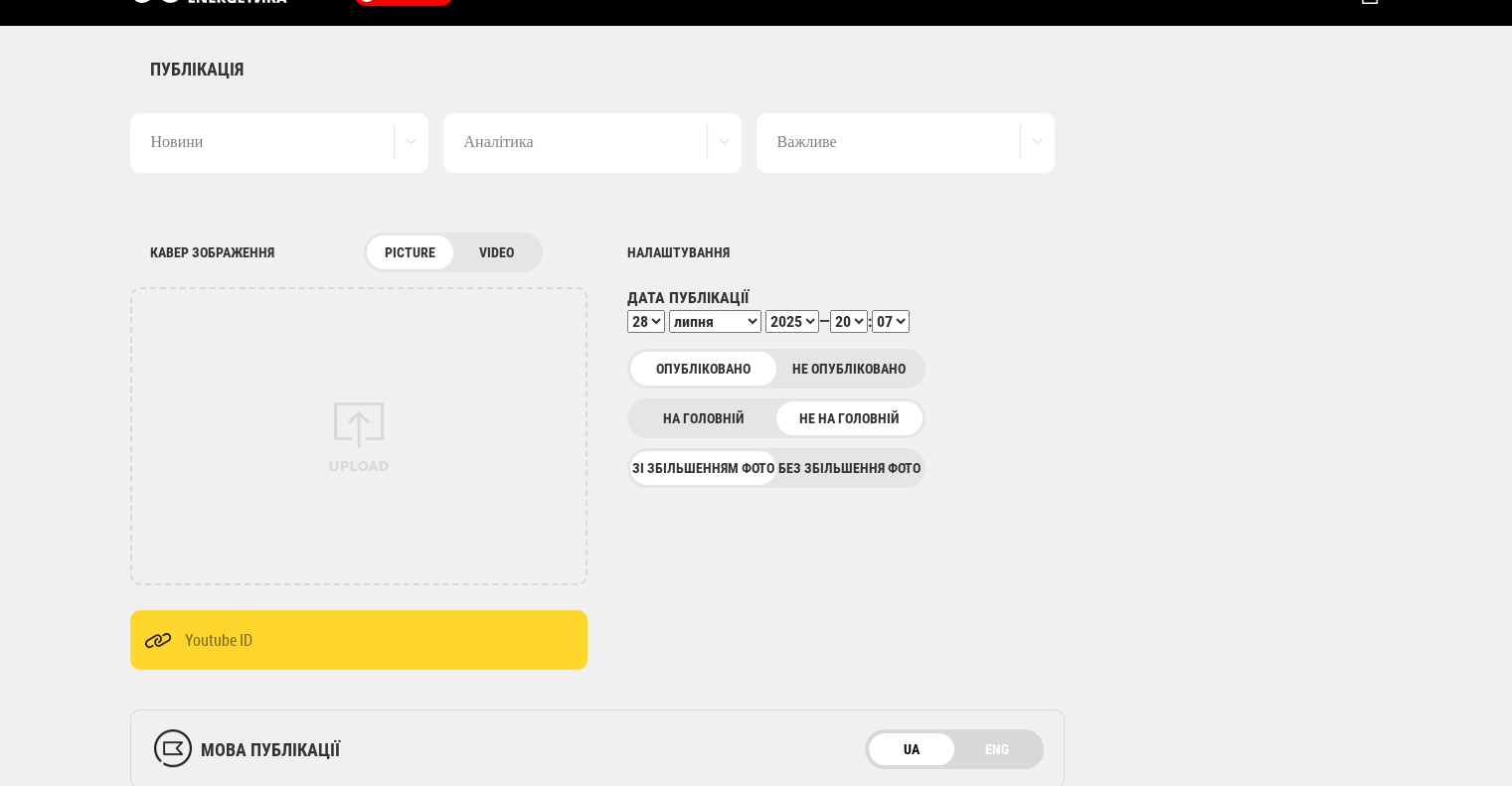 scroll, scrollTop: 0, scrollLeft: 0, axis: both 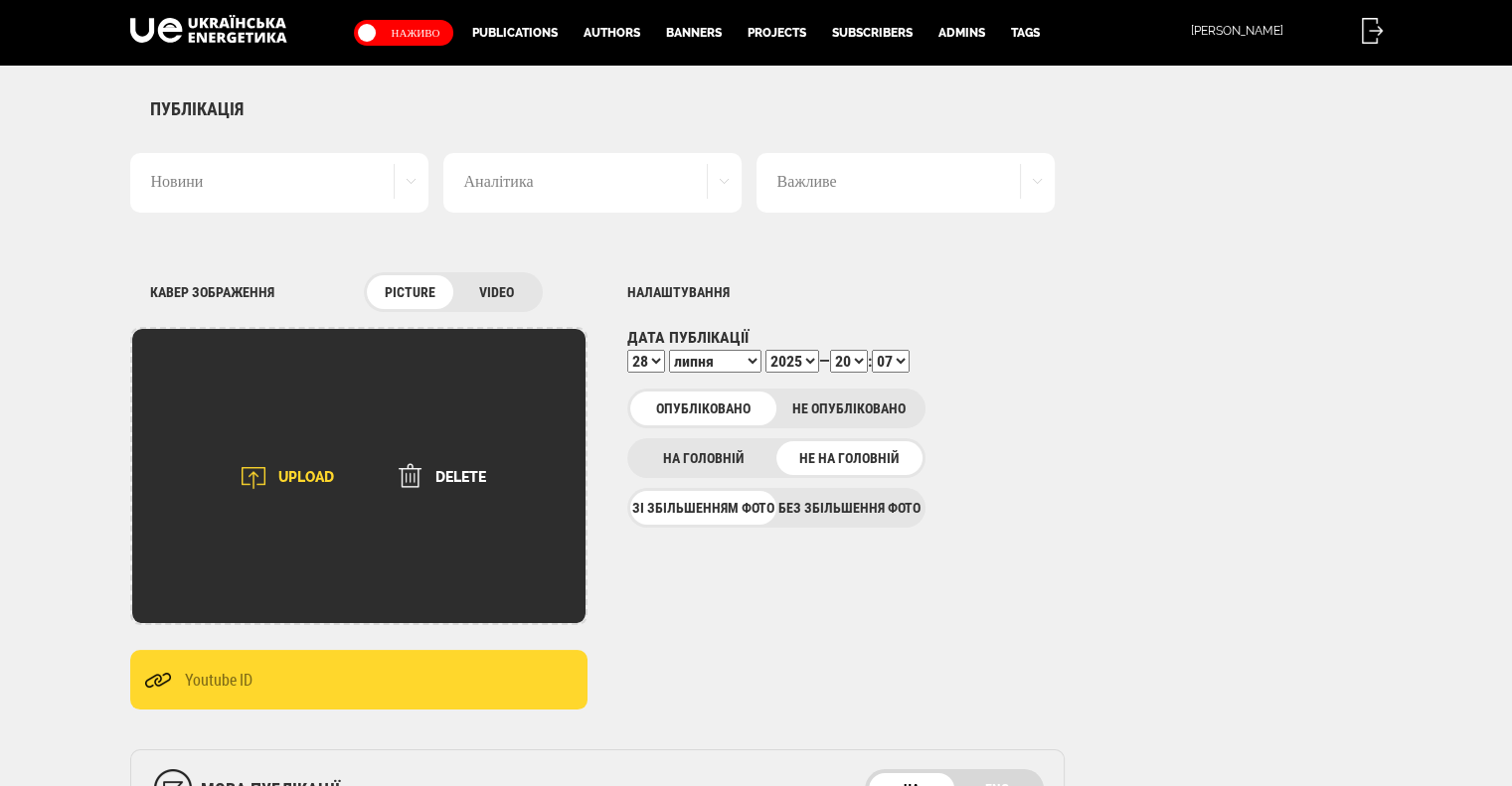 click on "UPLOAD" 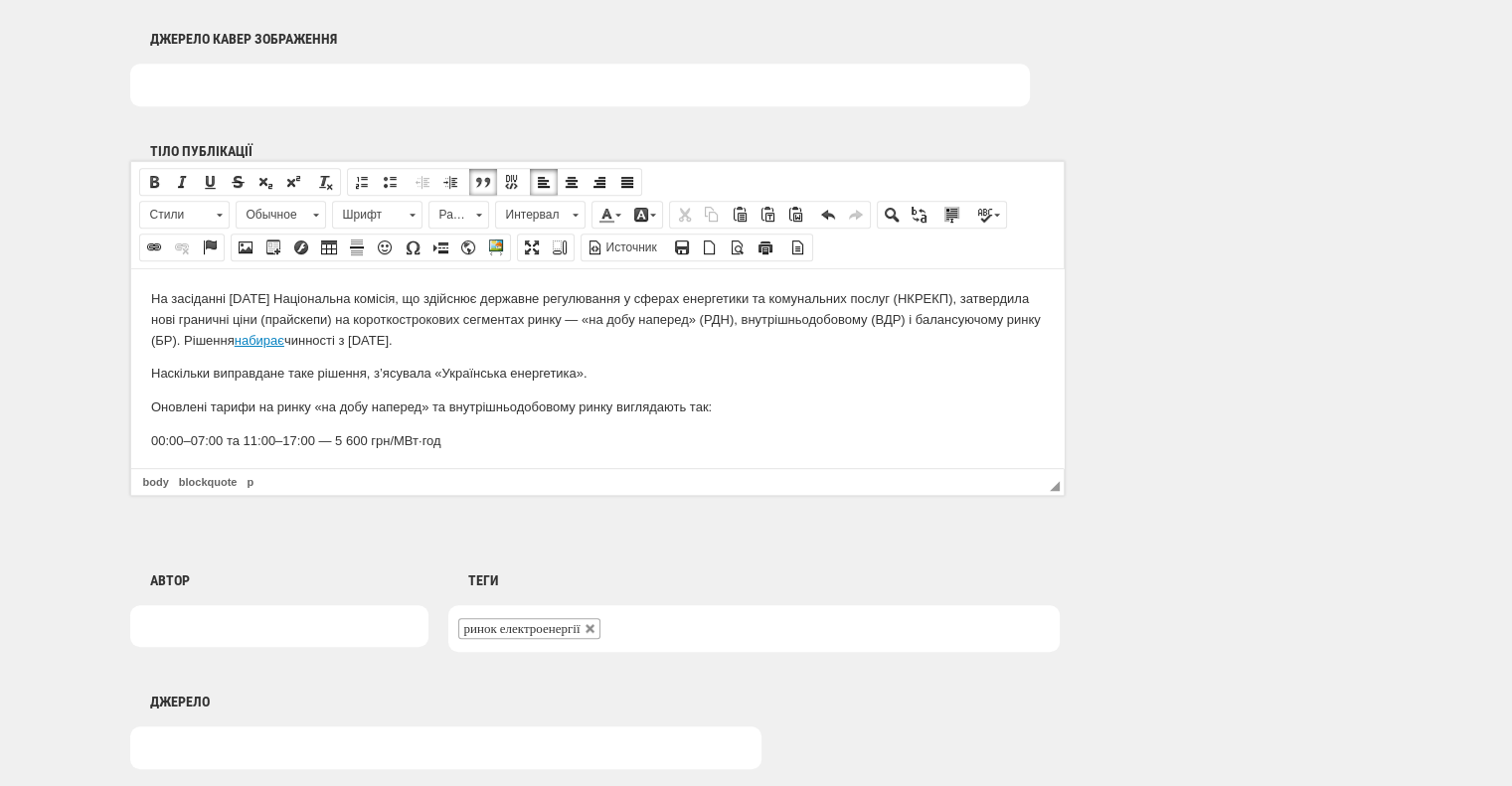 scroll, scrollTop: 1192, scrollLeft: 0, axis: vertical 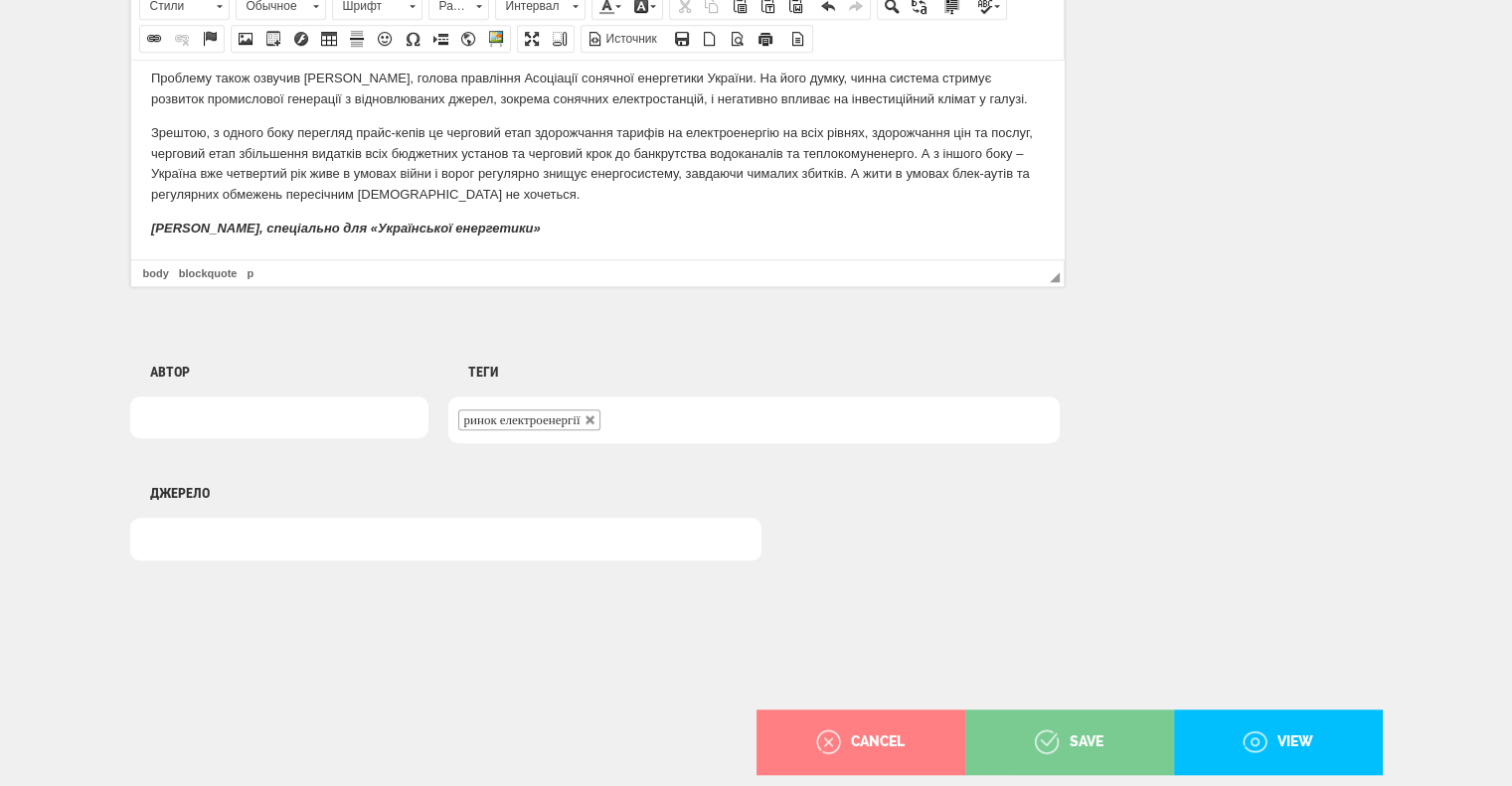 click on "save" 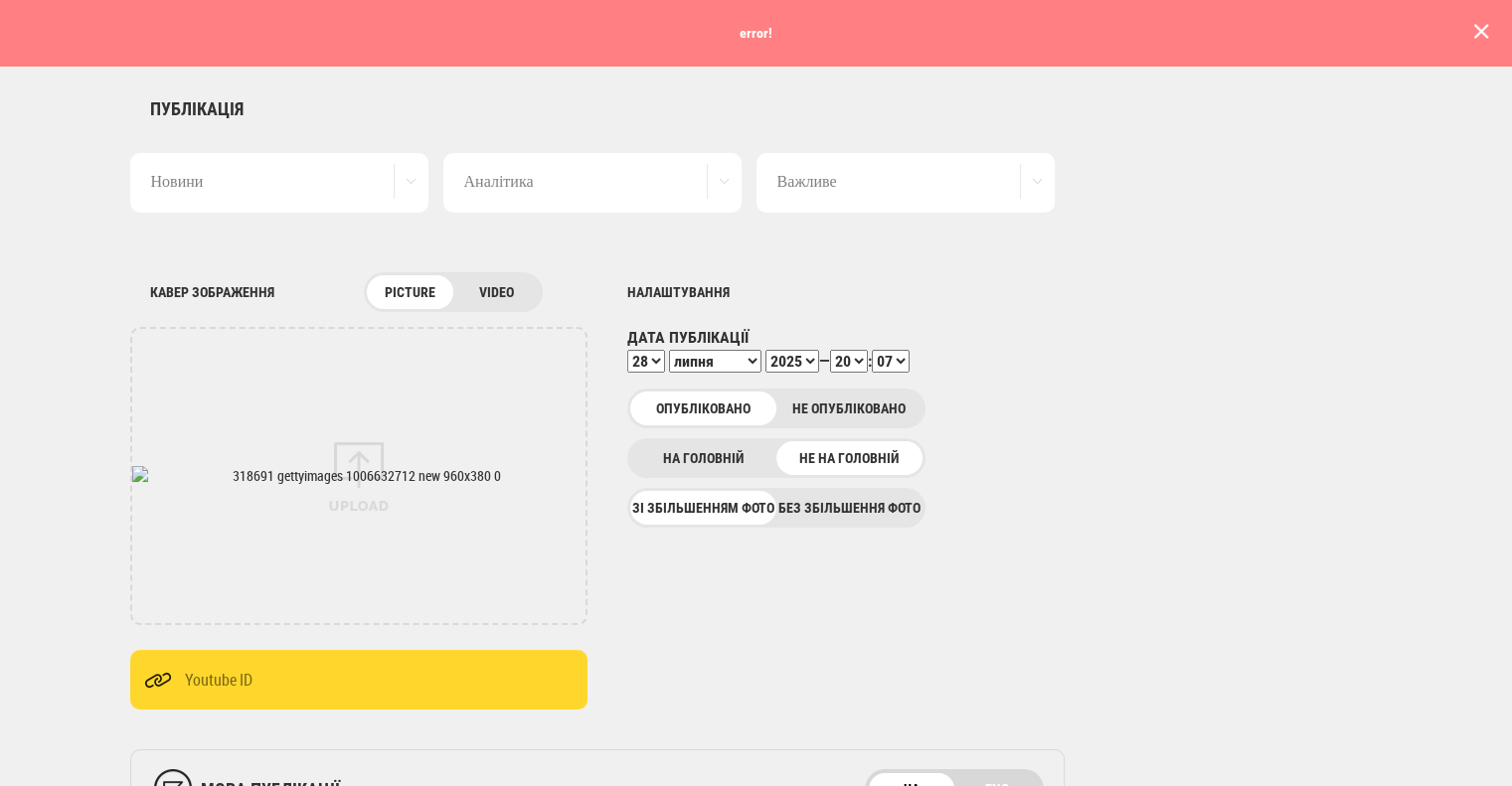 scroll, scrollTop: 0, scrollLeft: 0, axis: both 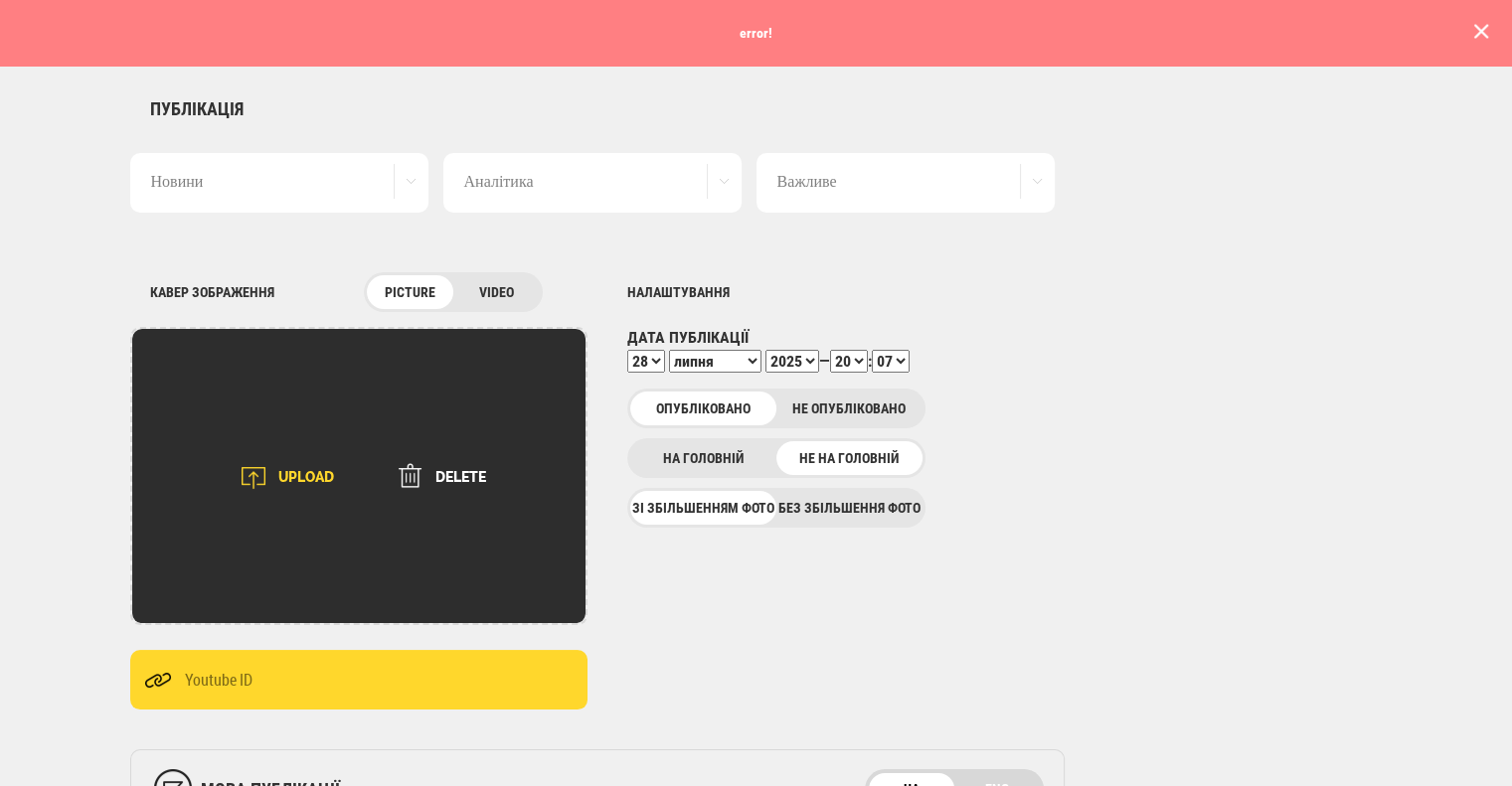 click on "UPLOAD" at bounding box center (281, 478) 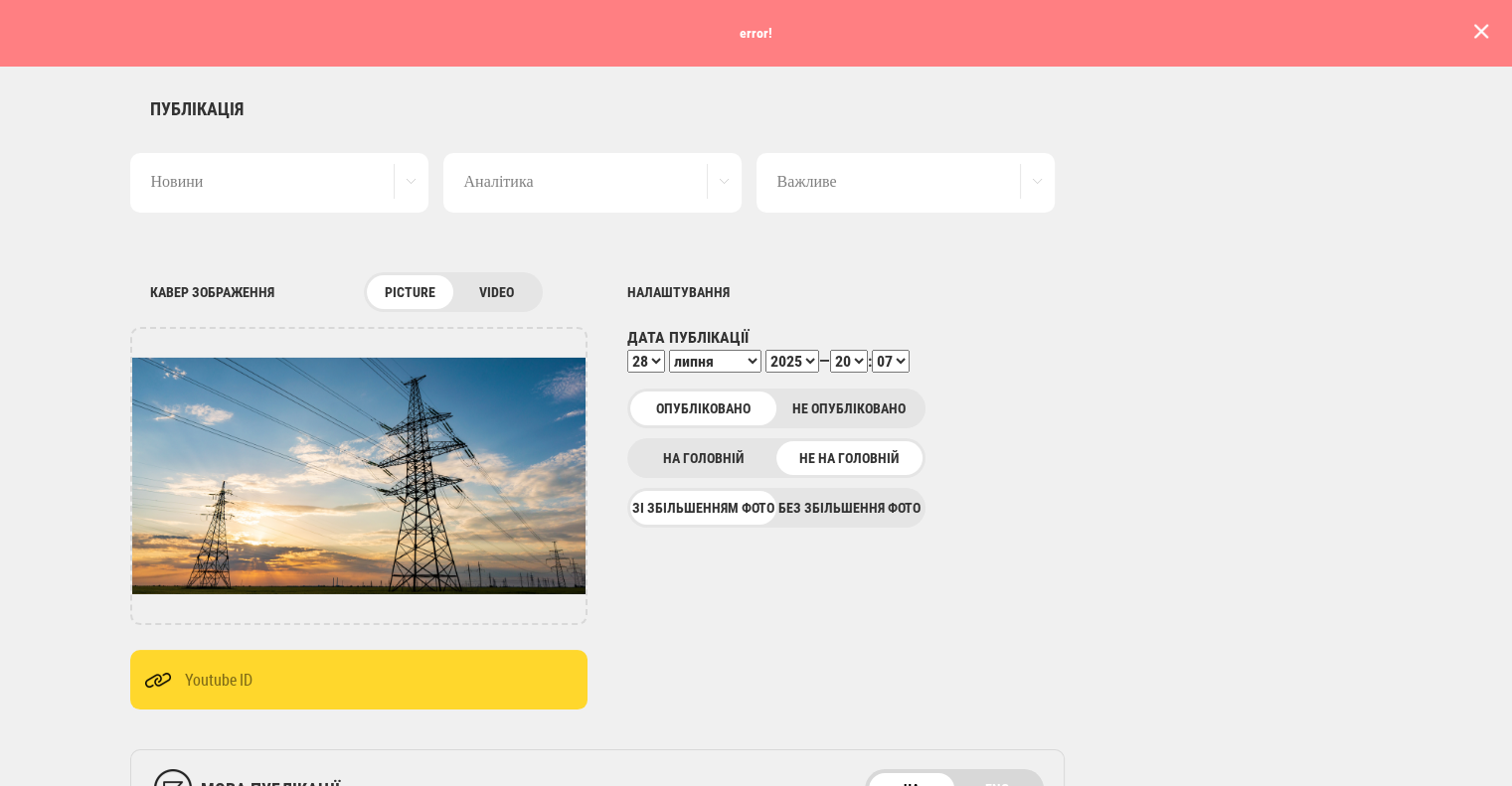 click on "Новини" at bounding box center (279, 183) 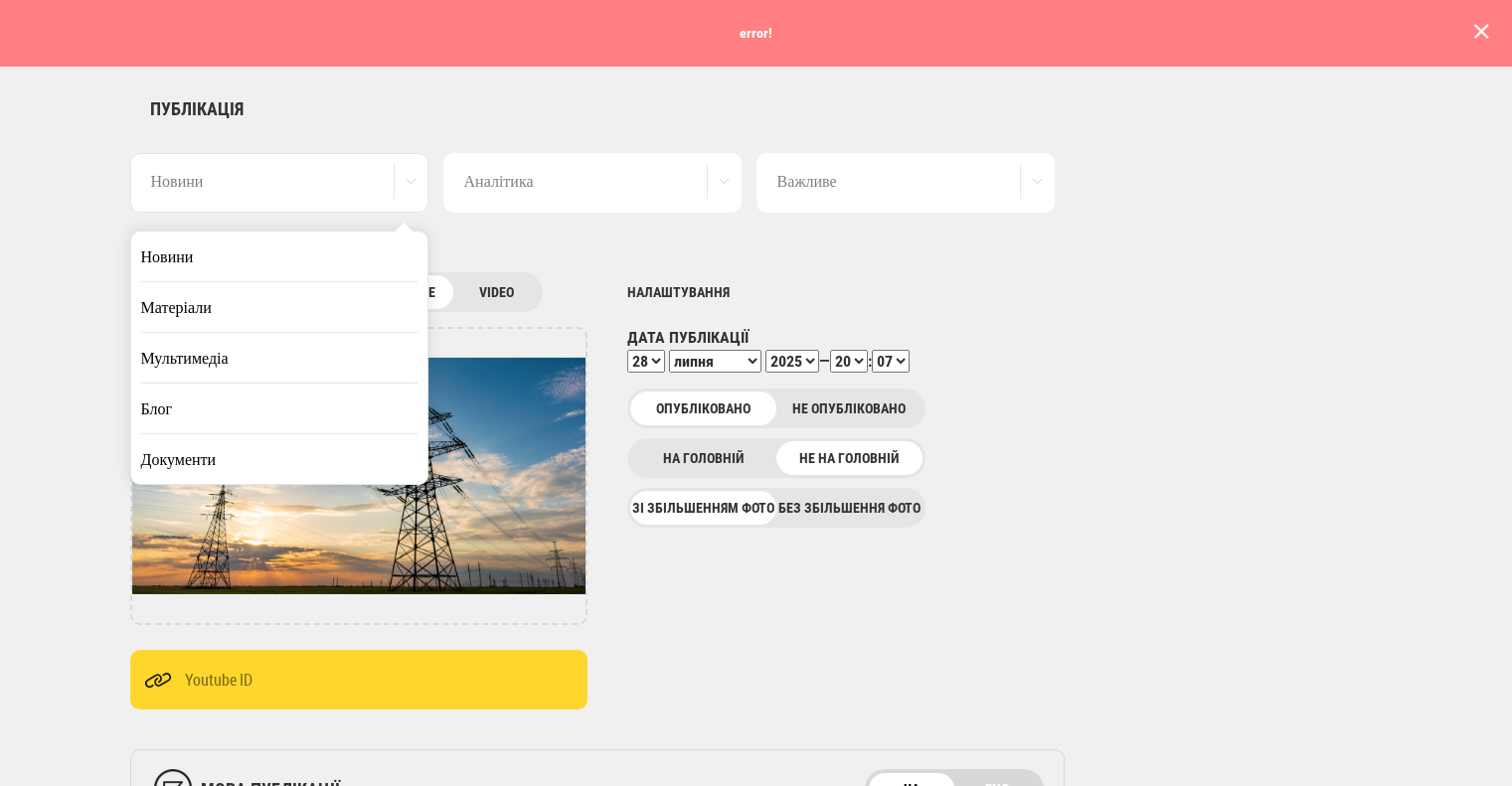 click on "Матеріали" at bounding box center [279, 307] 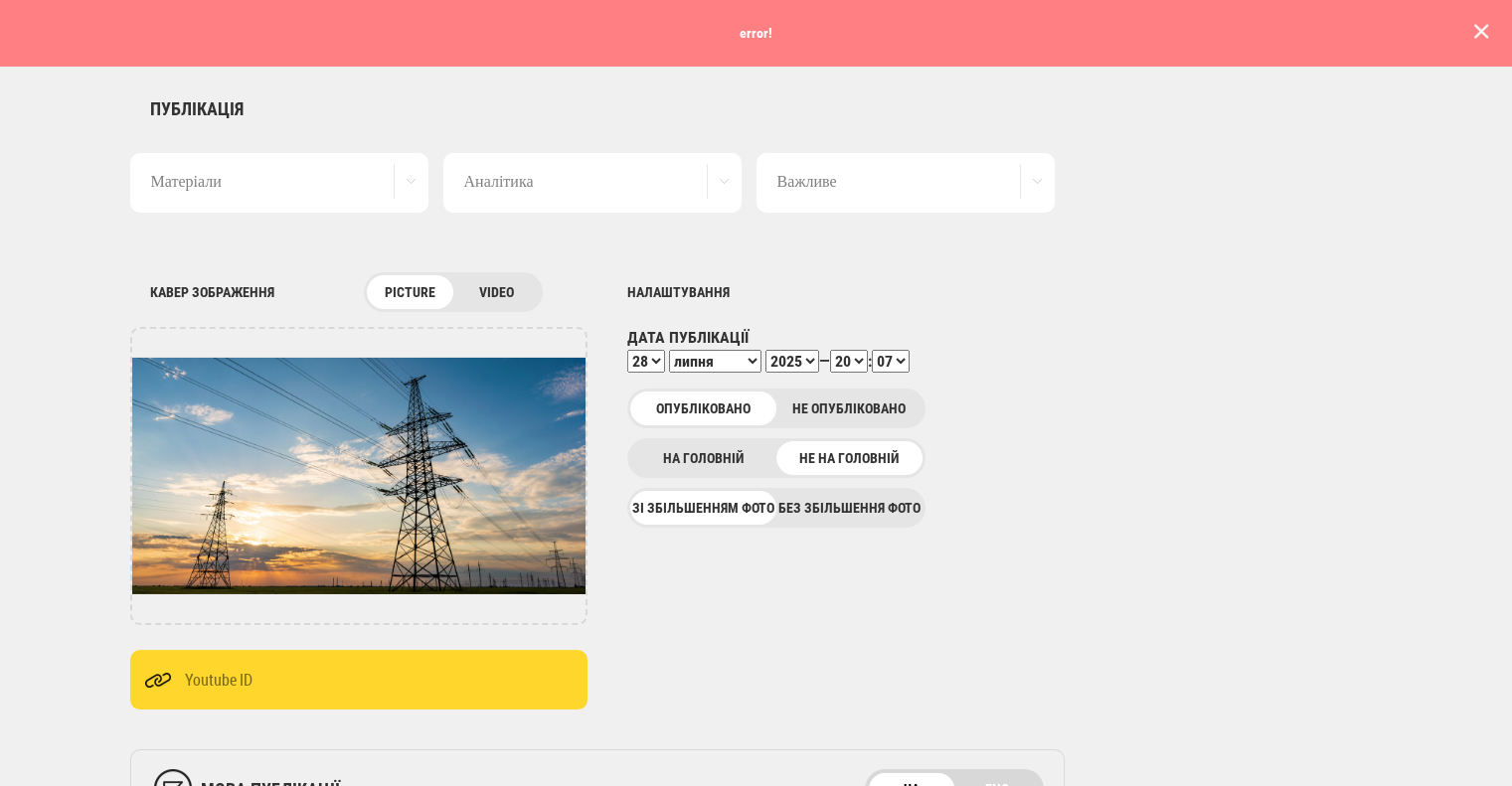 click on "Аналітика" at bounding box center [592, 183] 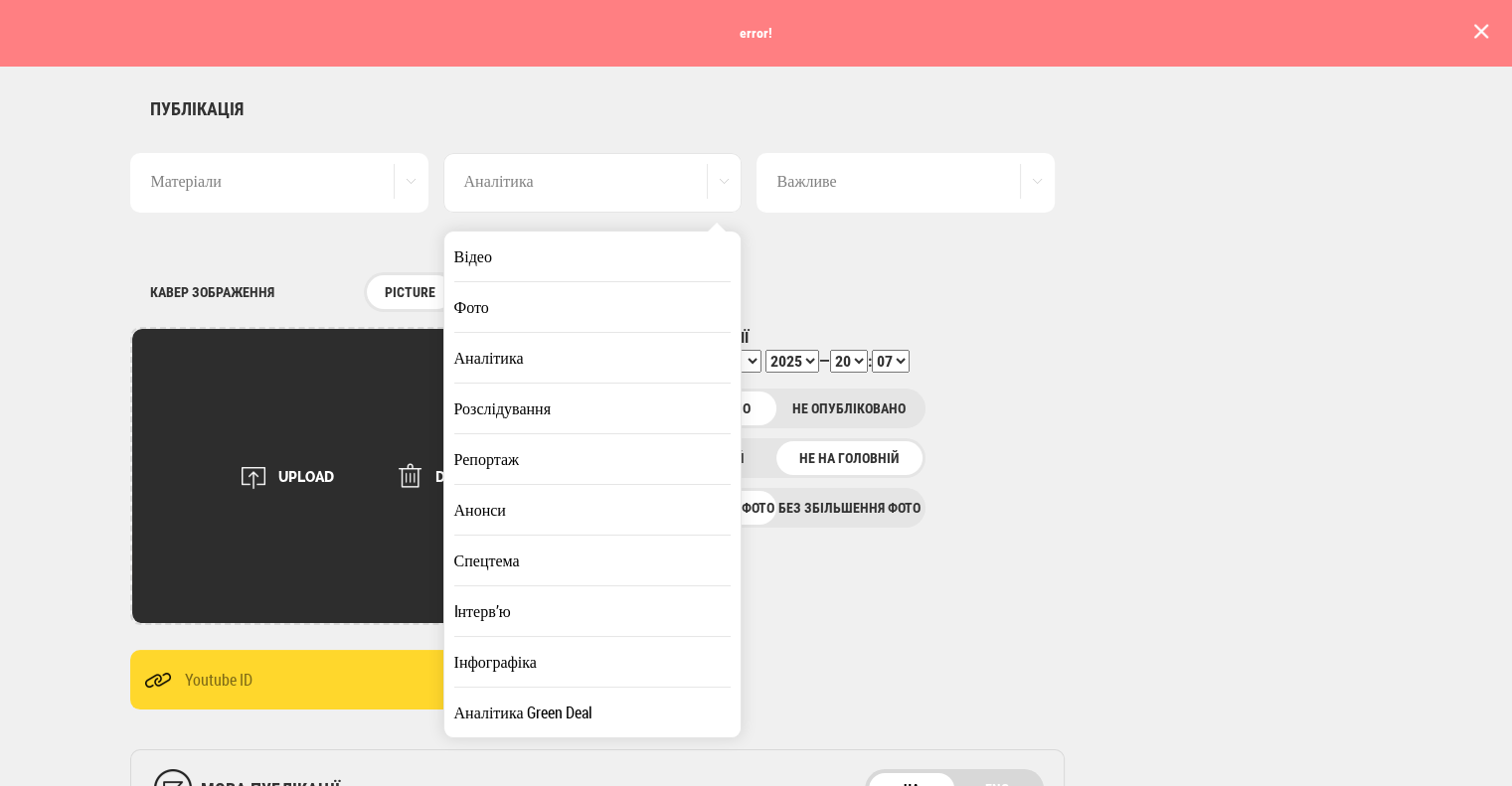 click on "Аналітика" at bounding box center (592, 358) 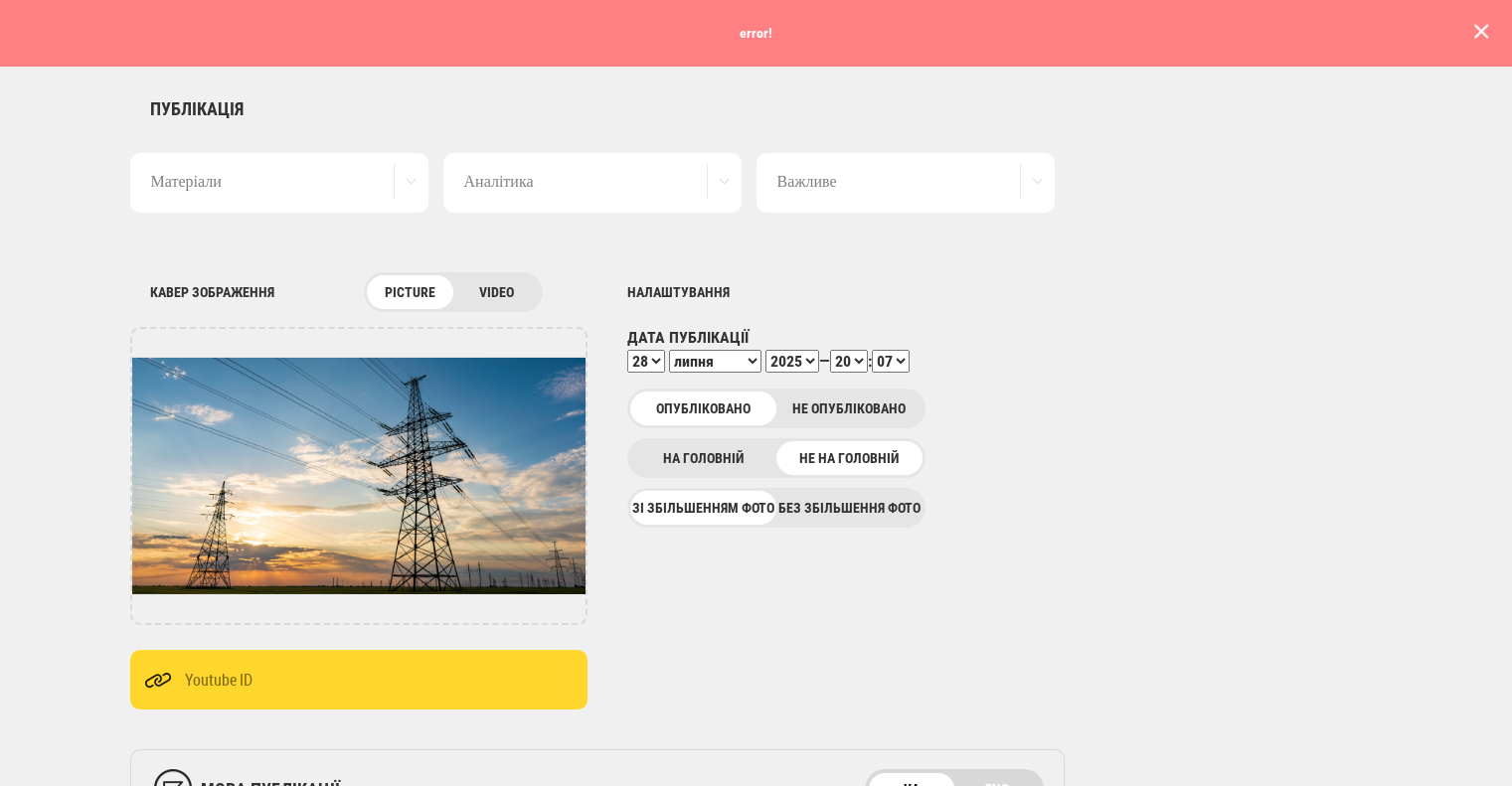 click on "Важливе" at bounding box center [906, 183] 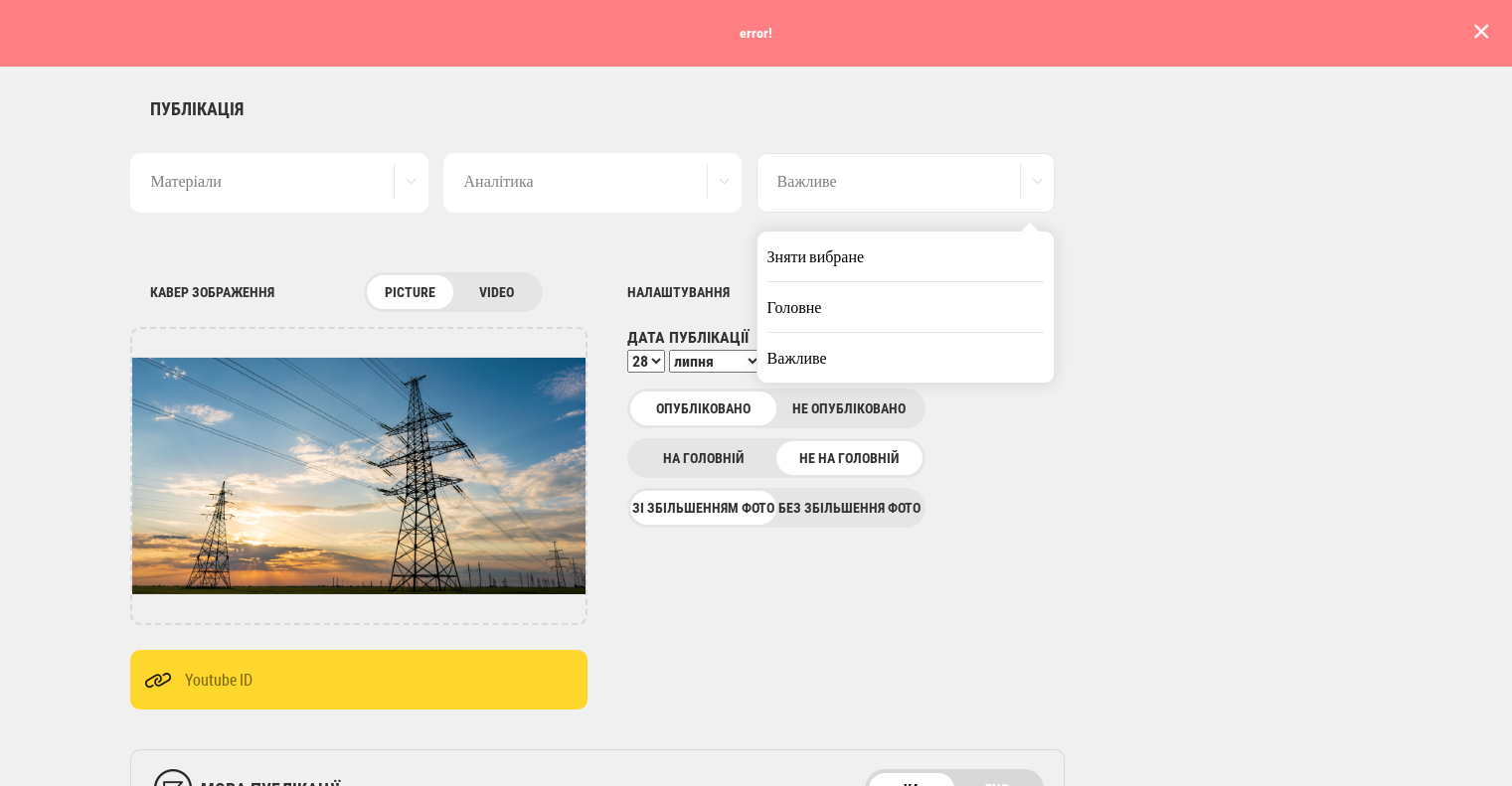 click on "Важливе" at bounding box center (906, 358) 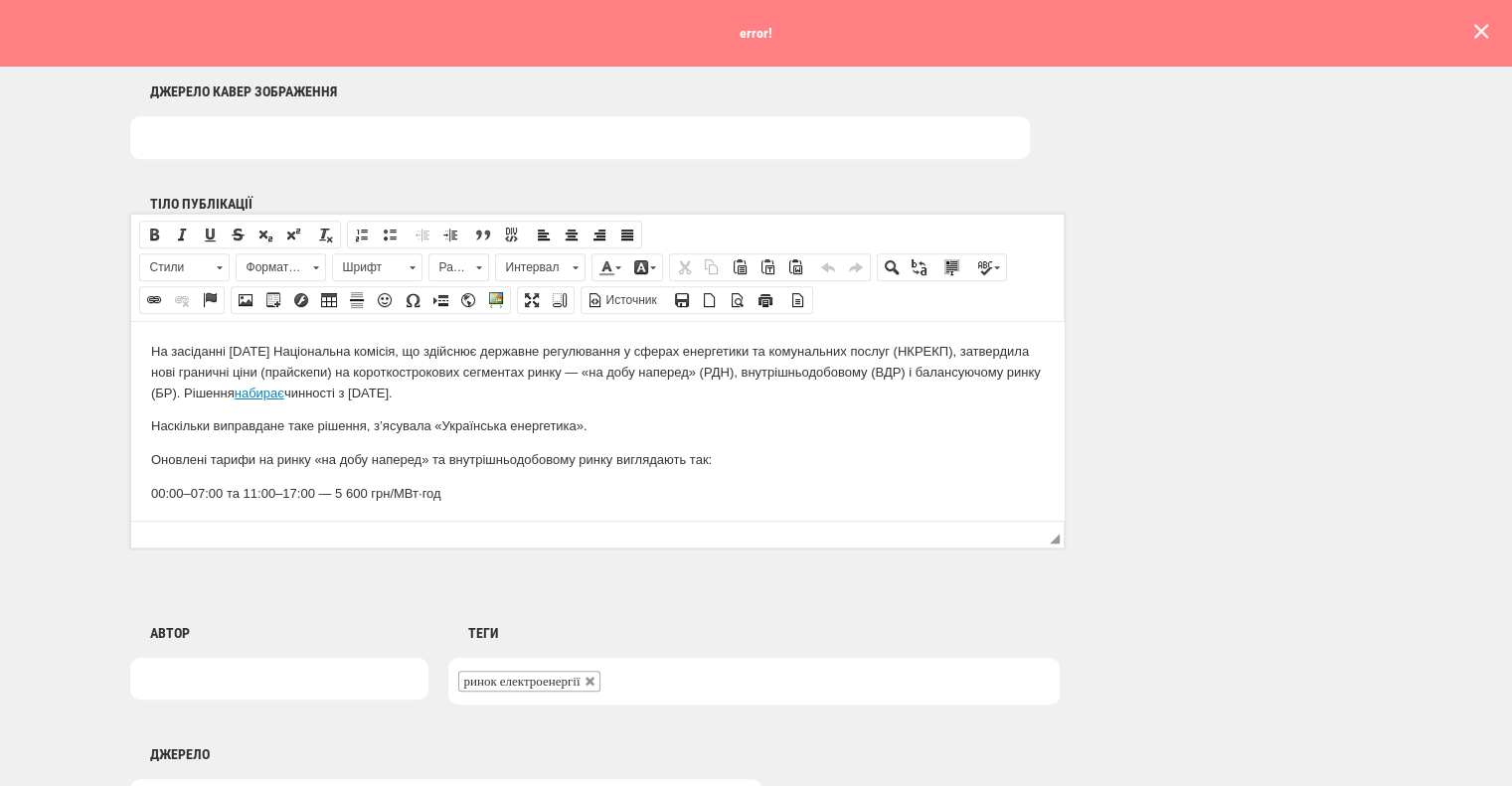 scroll, scrollTop: 1366, scrollLeft: 0, axis: vertical 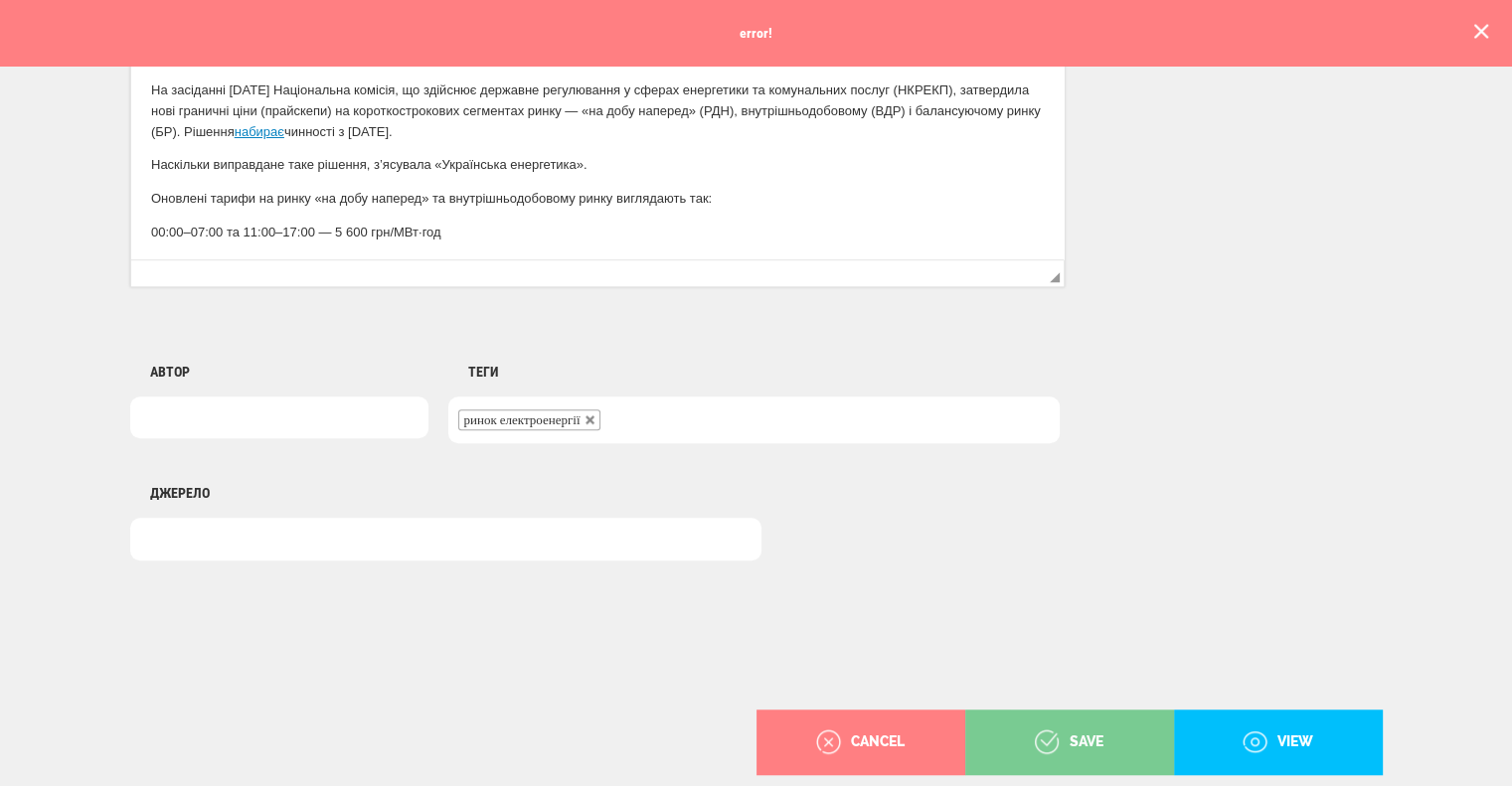 click on "save" at bounding box center (1069, 742) 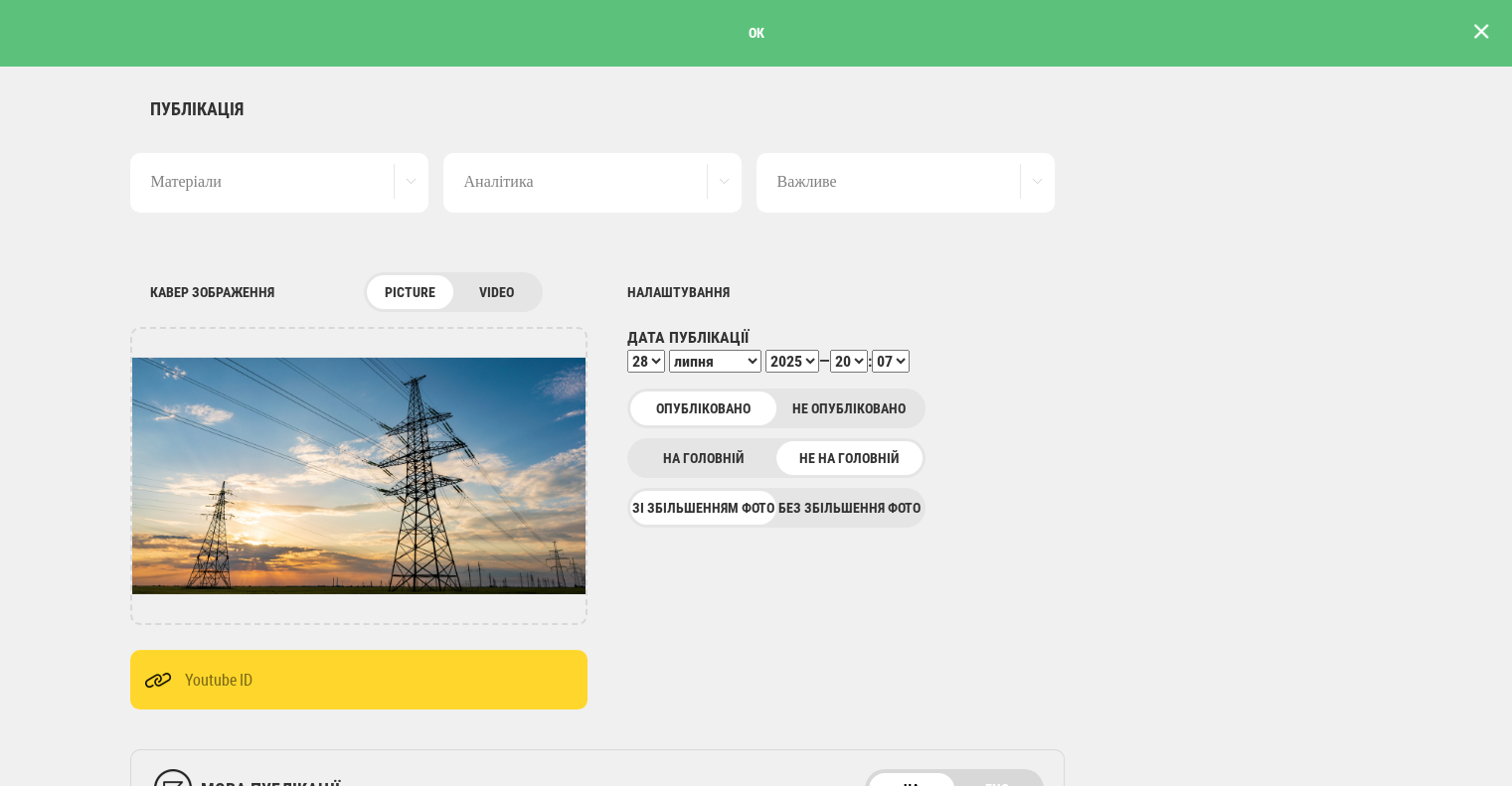scroll, scrollTop: 0, scrollLeft: 0, axis: both 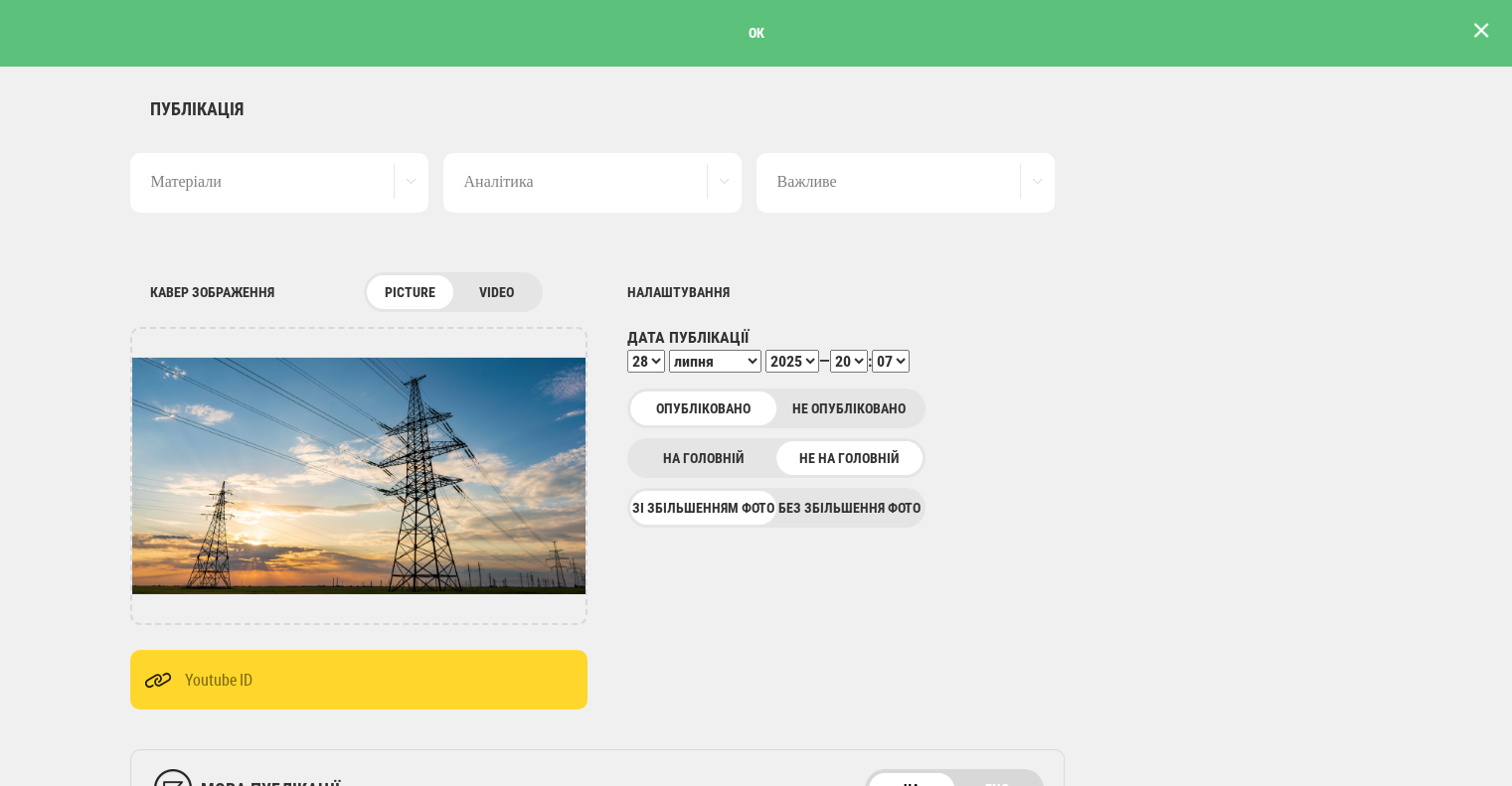 click at bounding box center [1481, 31] 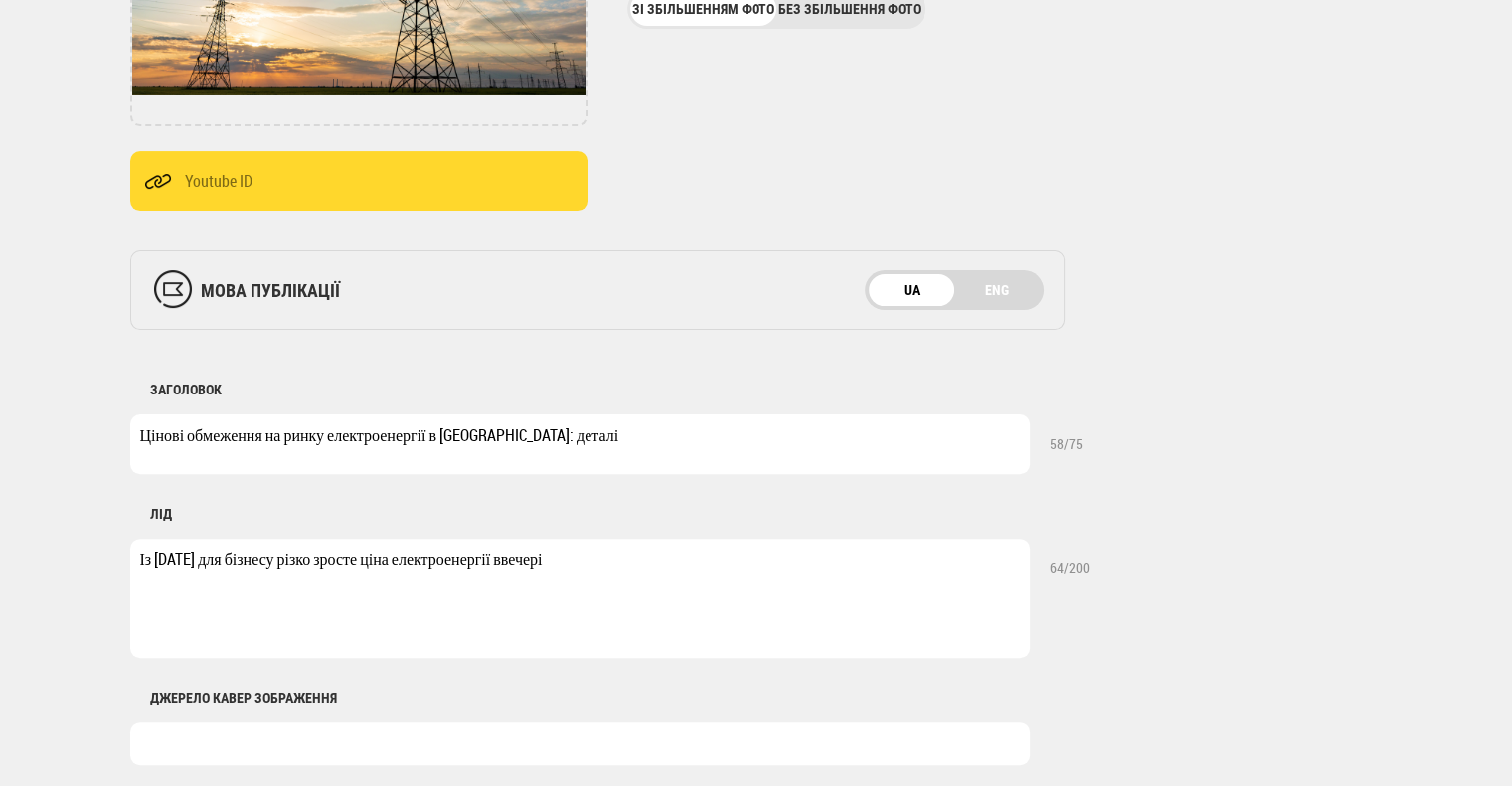 scroll, scrollTop: 437, scrollLeft: 0, axis: vertical 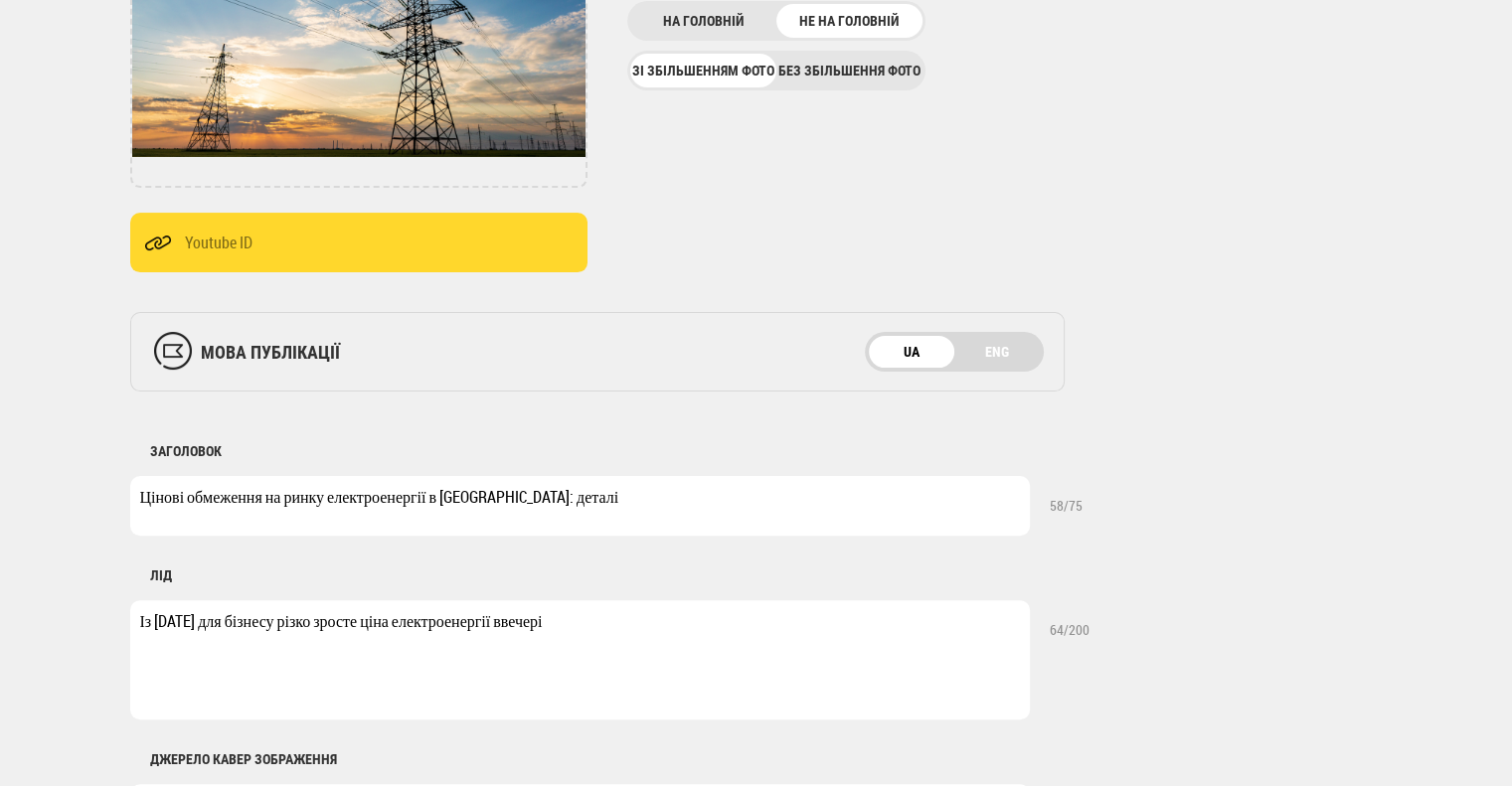 drag, startPoint x: 555, startPoint y: 491, endPoint x: 107, endPoint y: 485, distance: 448.04 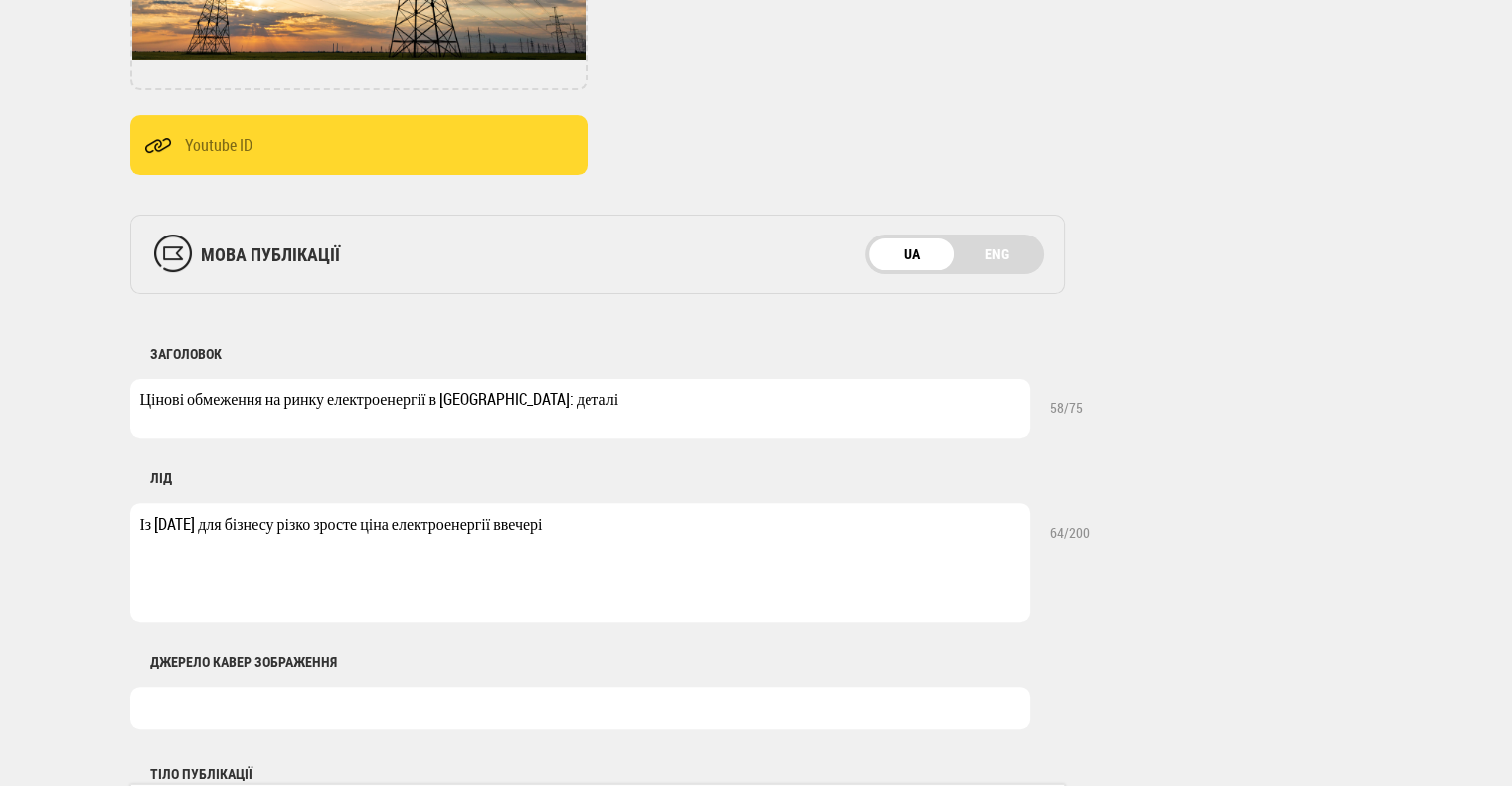 scroll, scrollTop: 537, scrollLeft: 0, axis: vertical 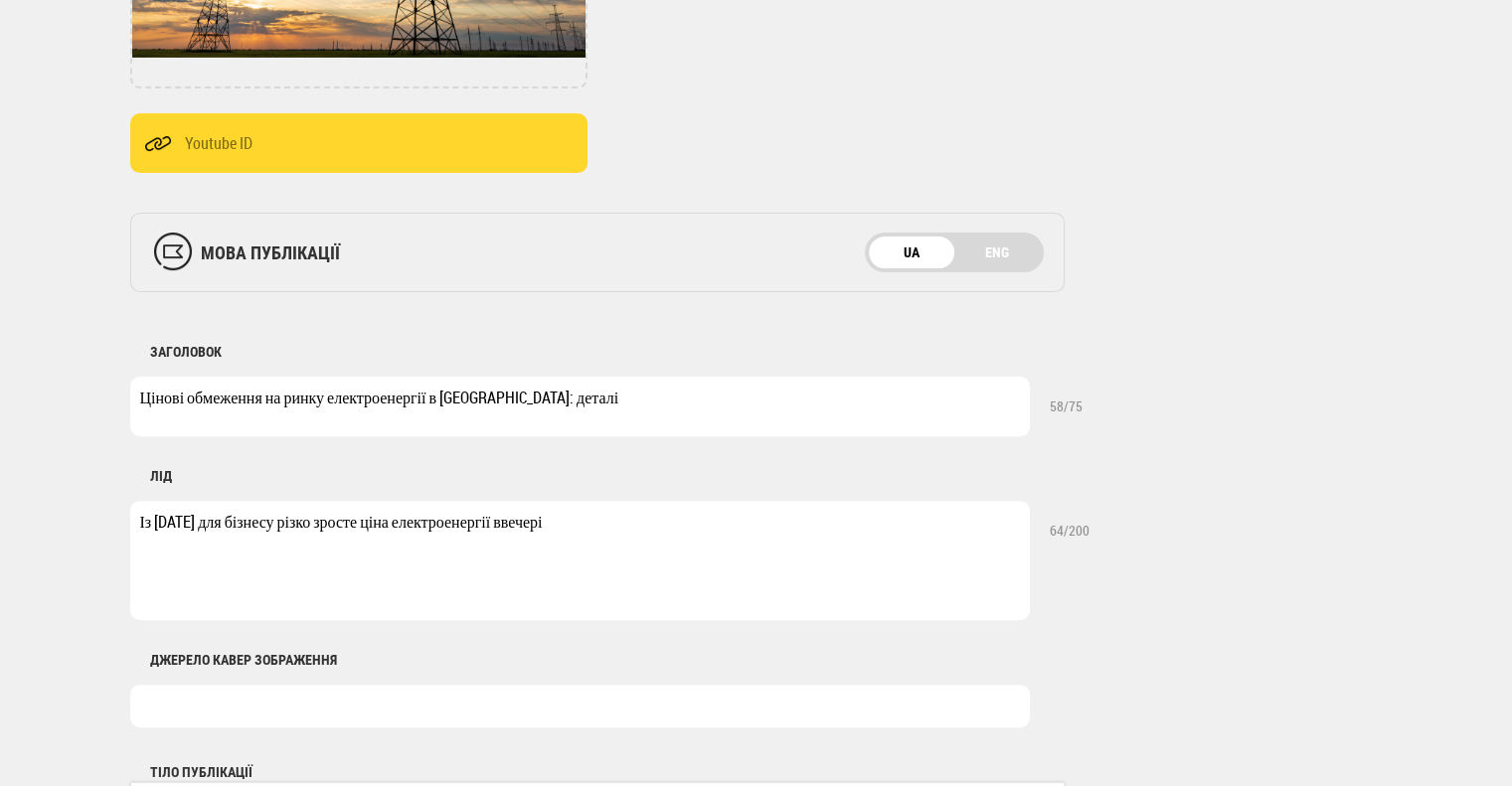 drag, startPoint x: 577, startPoint y: 533, endPoint x: 116, endPoint y: 514, distance: 461.39137 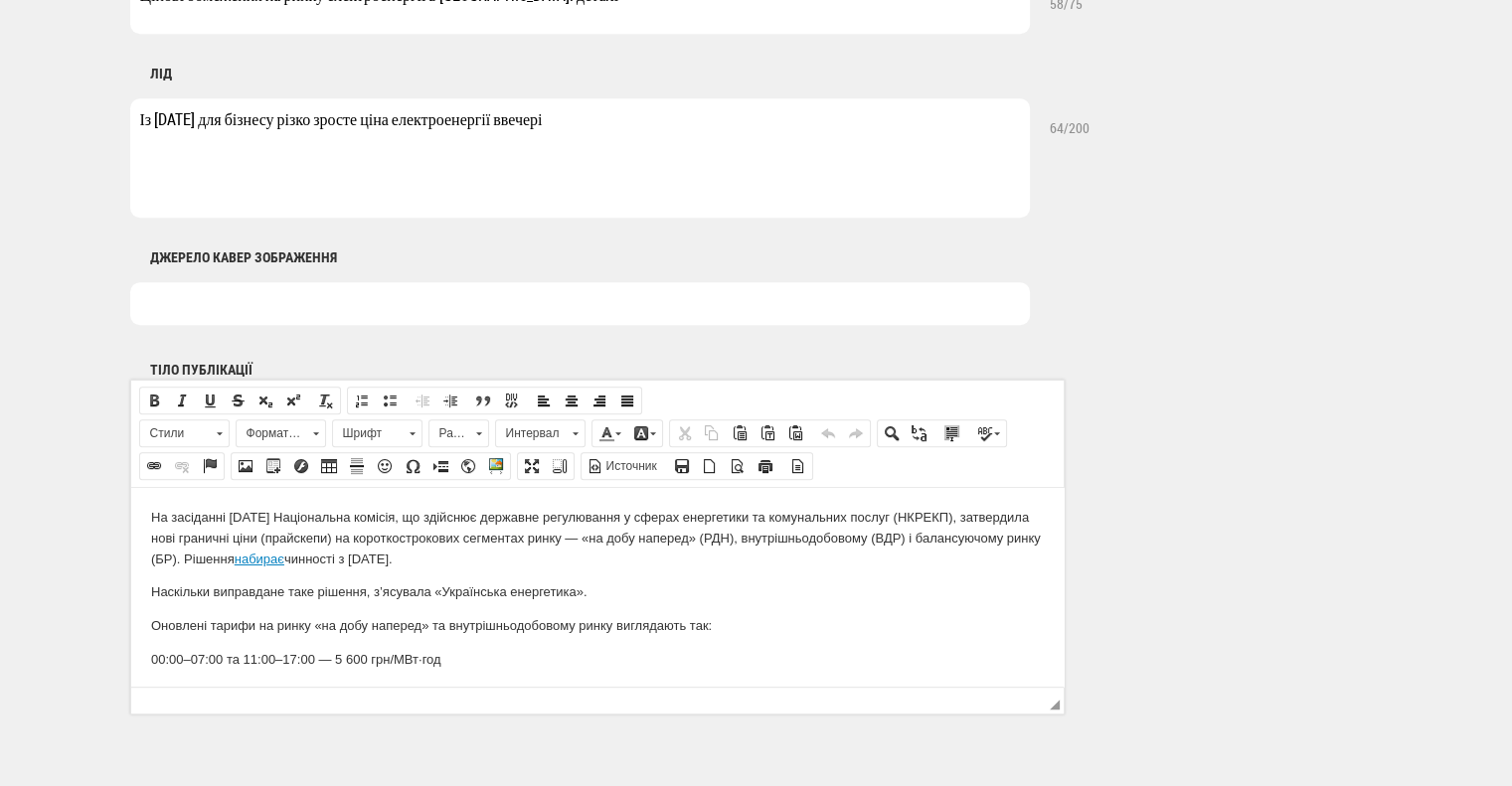 scroll, scrollTop: 934, scrollLeft: 0, axis: vertical 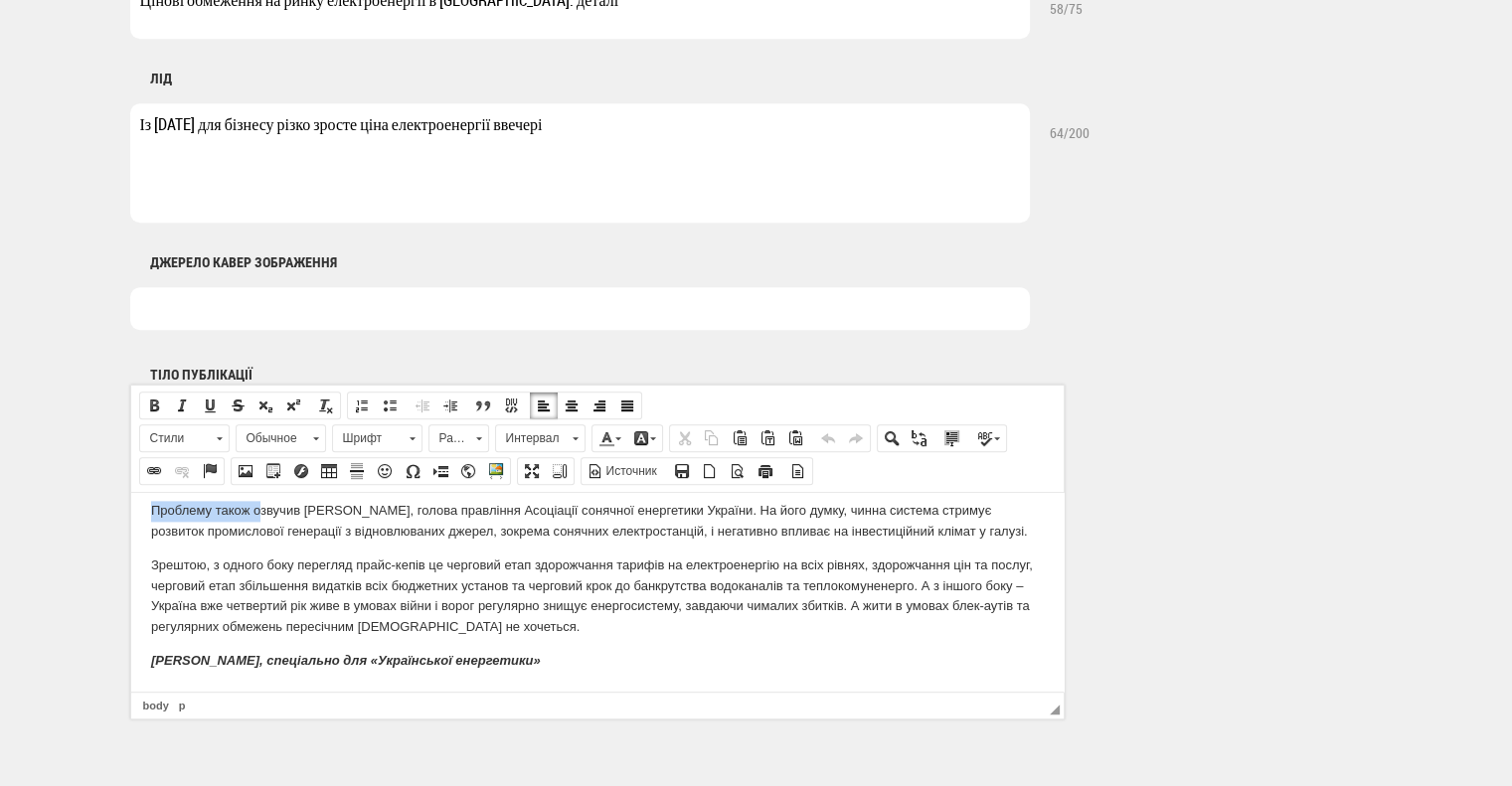 drag, startPoint x: 150, startPoint y: 519, endPoint x: 594, endPoint y: 638, distance: 459.67053 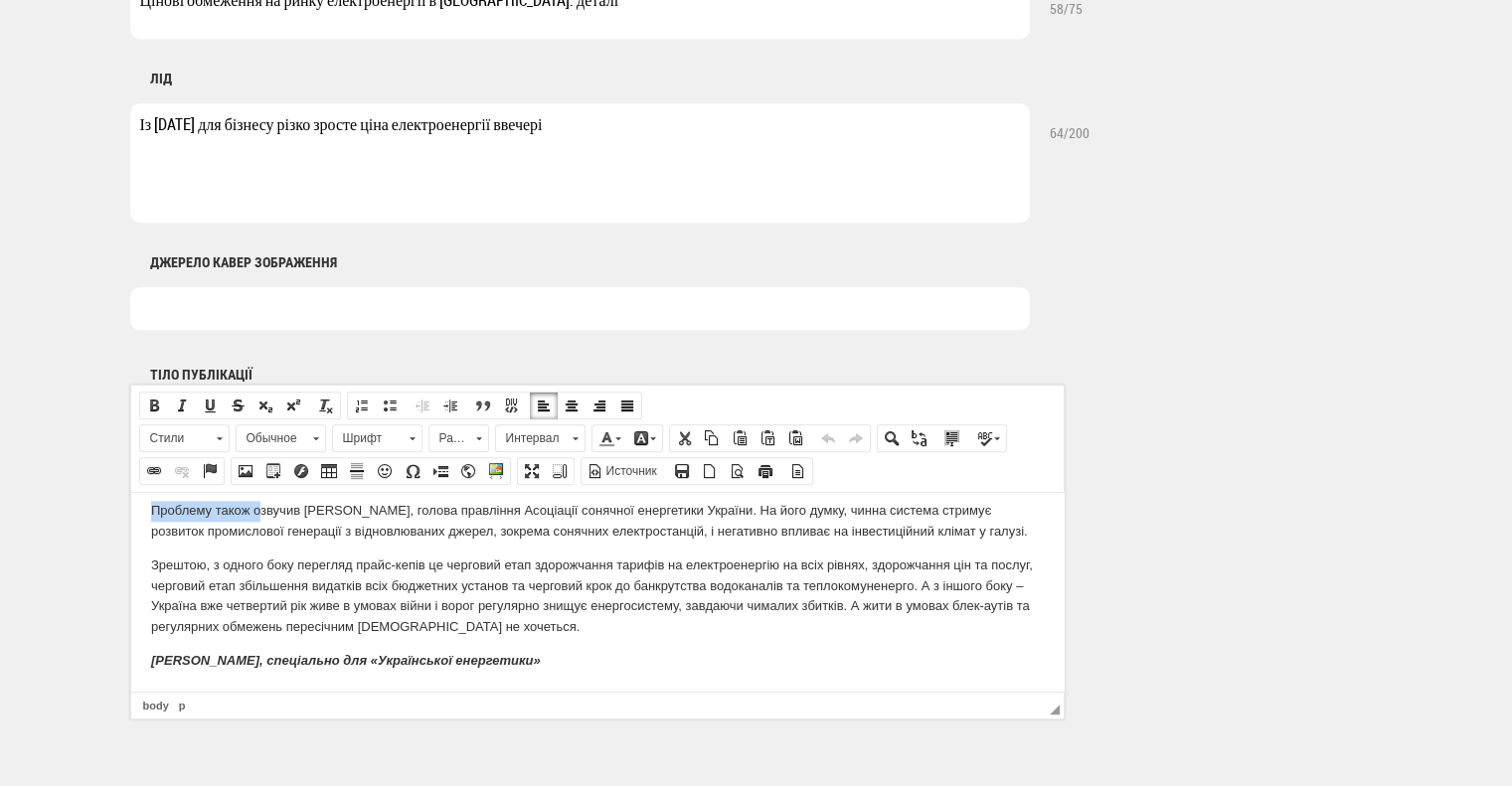 click on "Зрештою, з одного боку перегляд прайс-кепів це черговий етап здорожчання тарифів на електроенергію на всіх рівнях, здорожчання цін та послуг, черговий етап збільшення видатків всіх бюджетних установ та черговий крок до банкрутства водоканалів та теплокомуненерго. А з іншого боку – Україна вже четвертий рік живе в умовах війни і ворог регулярно знищує енергосистему, завдаючи чималих збитків. А жити в умовах блек-аутів та регулярних обмежень пересічним [DEMOGRAPHIC_DATA] не хочеться." at bounding box center [596, 595] 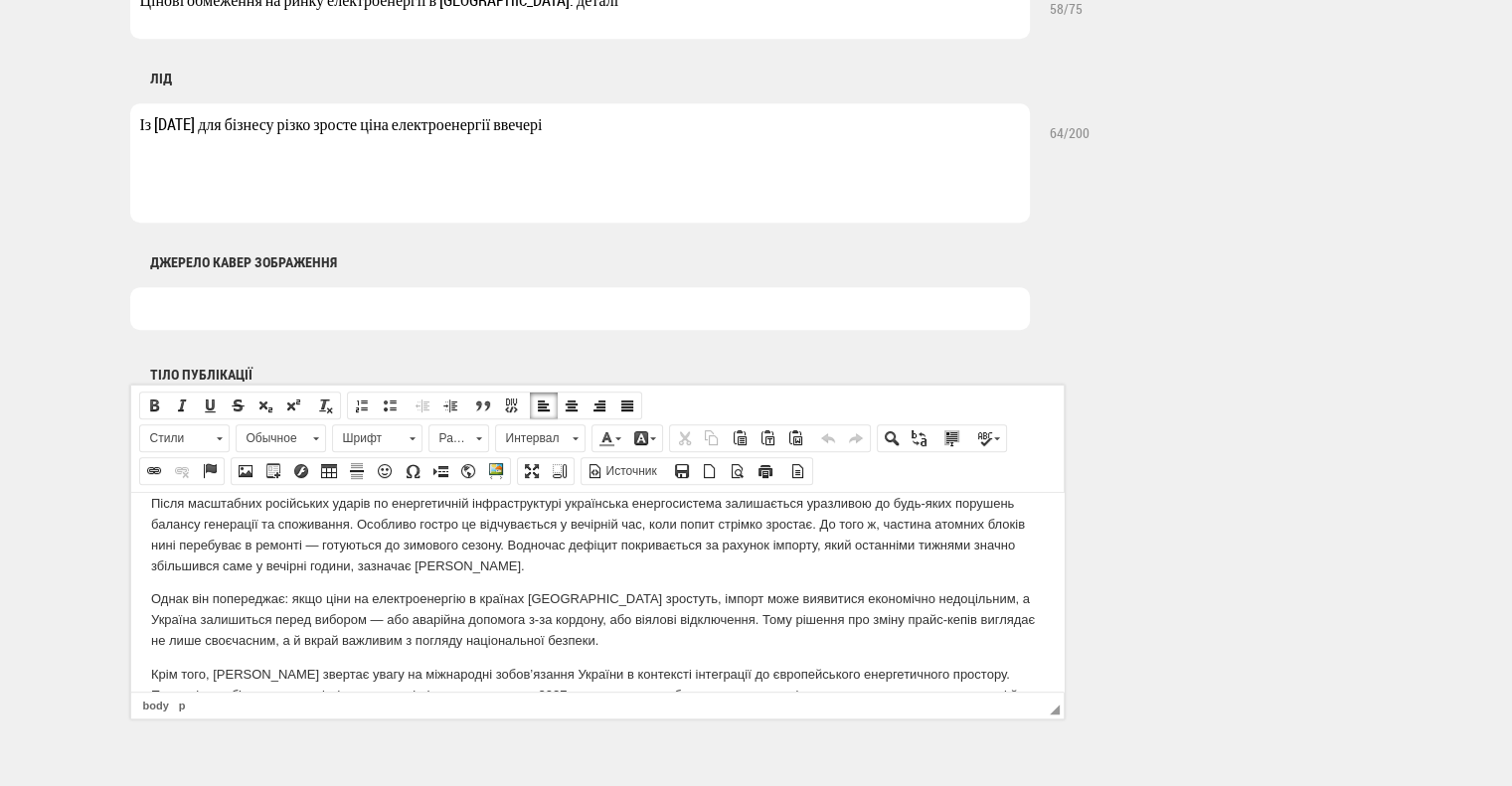scroll, scrollTop: 1264, scrollLeft: 0, axis: vertical 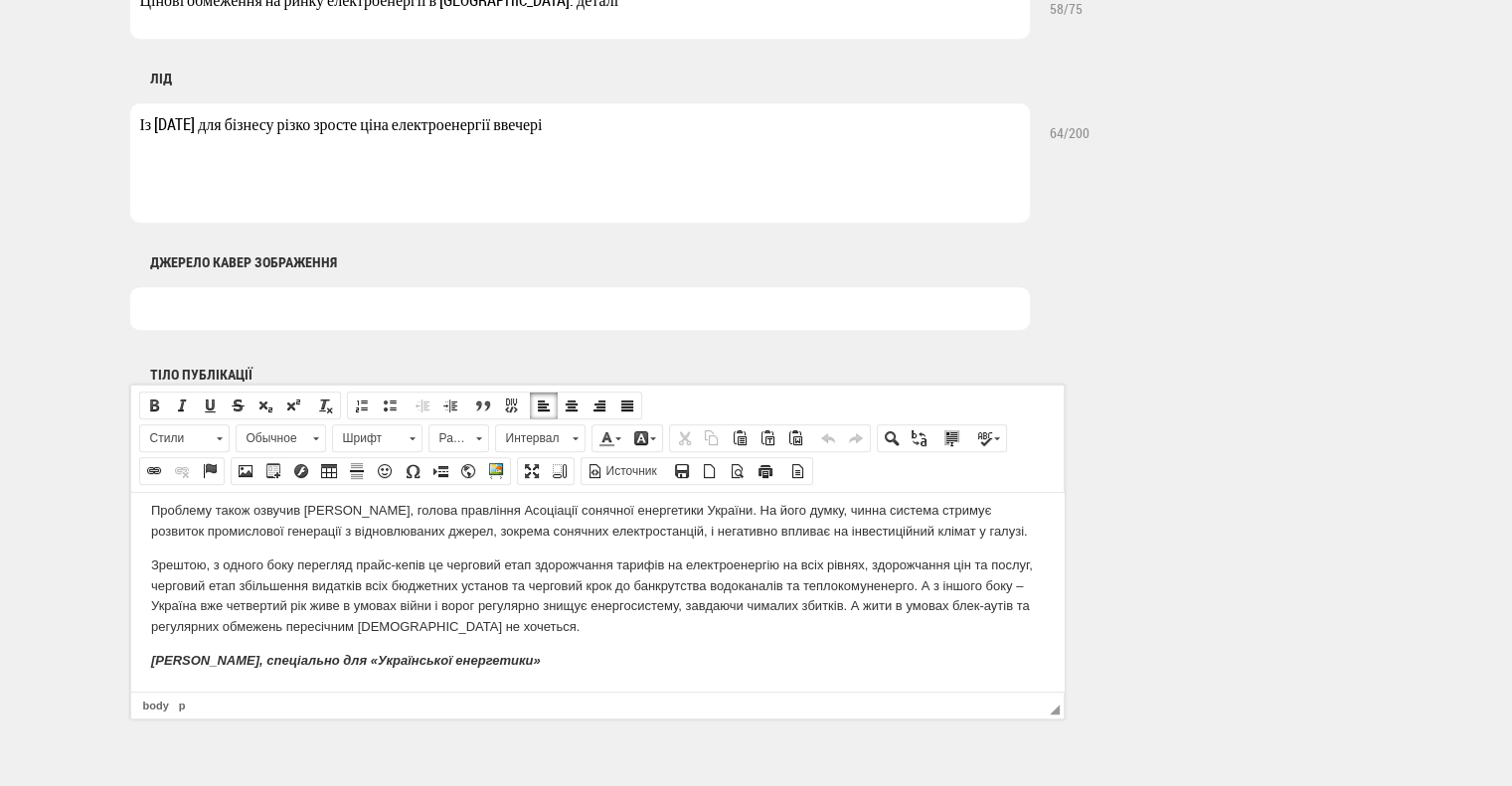 drag, startPoint x: 146, startPoint y: 605, endPoint x: 650, endPoint y: 675, distance: 508.83789 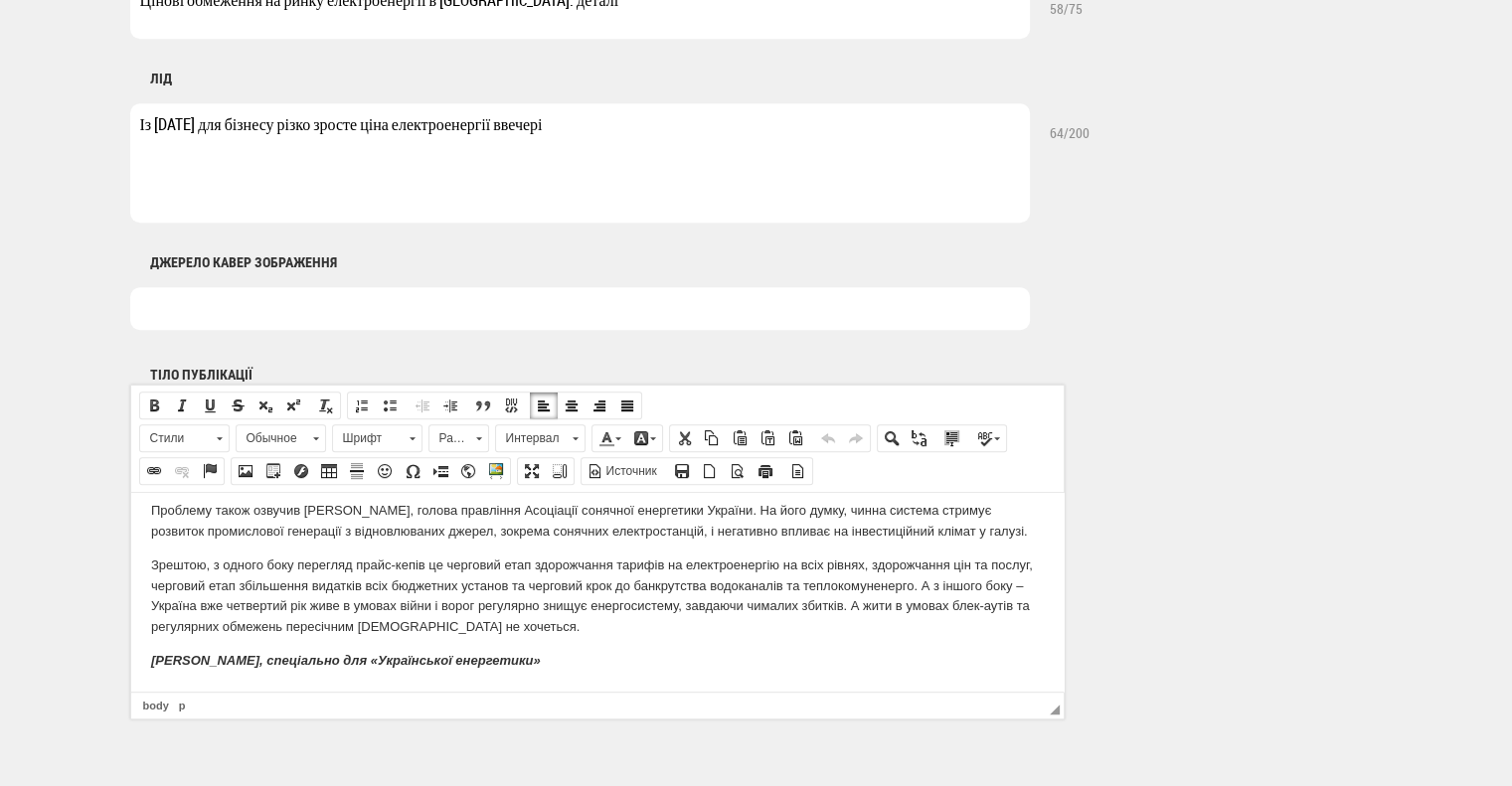 copy on "Після масштабних російських ударів по енергетичній інфраструктурі українська енергосистема залишається уразливою до будь-яких порушень балансу генерації та споживання. Особливо гостро це відчувається у вечірній час, коли попит стрімко зростає. До того ж, частина атомних блоків нині перебуває в ремонті — готуються до зимового сезону. Водночас дефіцит покривається за рахунок імпорту, який останніми тижнями значно збільшився саме у вечірні години, зазначає Прокіп. Однак він попереджає: якщо ціни на електроенергію в країнах ЄС зростуть, імпорт може виявитися економічно недоцільним, а Україна залишиться перед вибором — або аварійна допомога з-за кордону, або віялові відключення. Тому рішення про зміну прайс-кепів виглядає не лише своєчасним, а й вкрай важливим з погляду національної безпеки. Крім того, Прокіп звертає увагу на міжнародні зобов’язання України в контексті інтеграції до європейського енергетичного простору. Повноцінне об’єднання ринків (маркет каплінг), заплановане до 2027 року, неможливе без посту..." 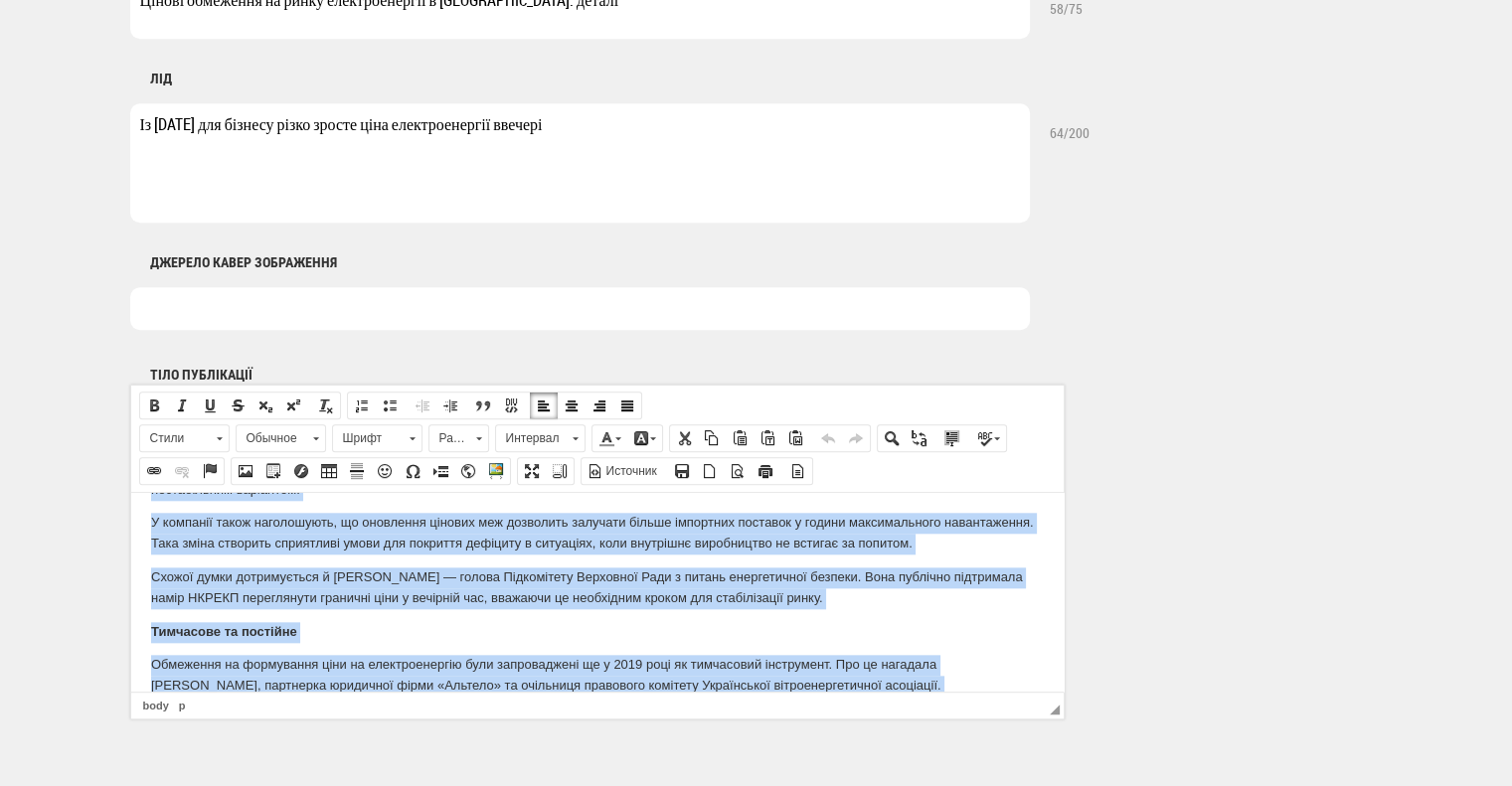 scroll, scrollTop: 2357, scrollLeft: 0, axis: vertical 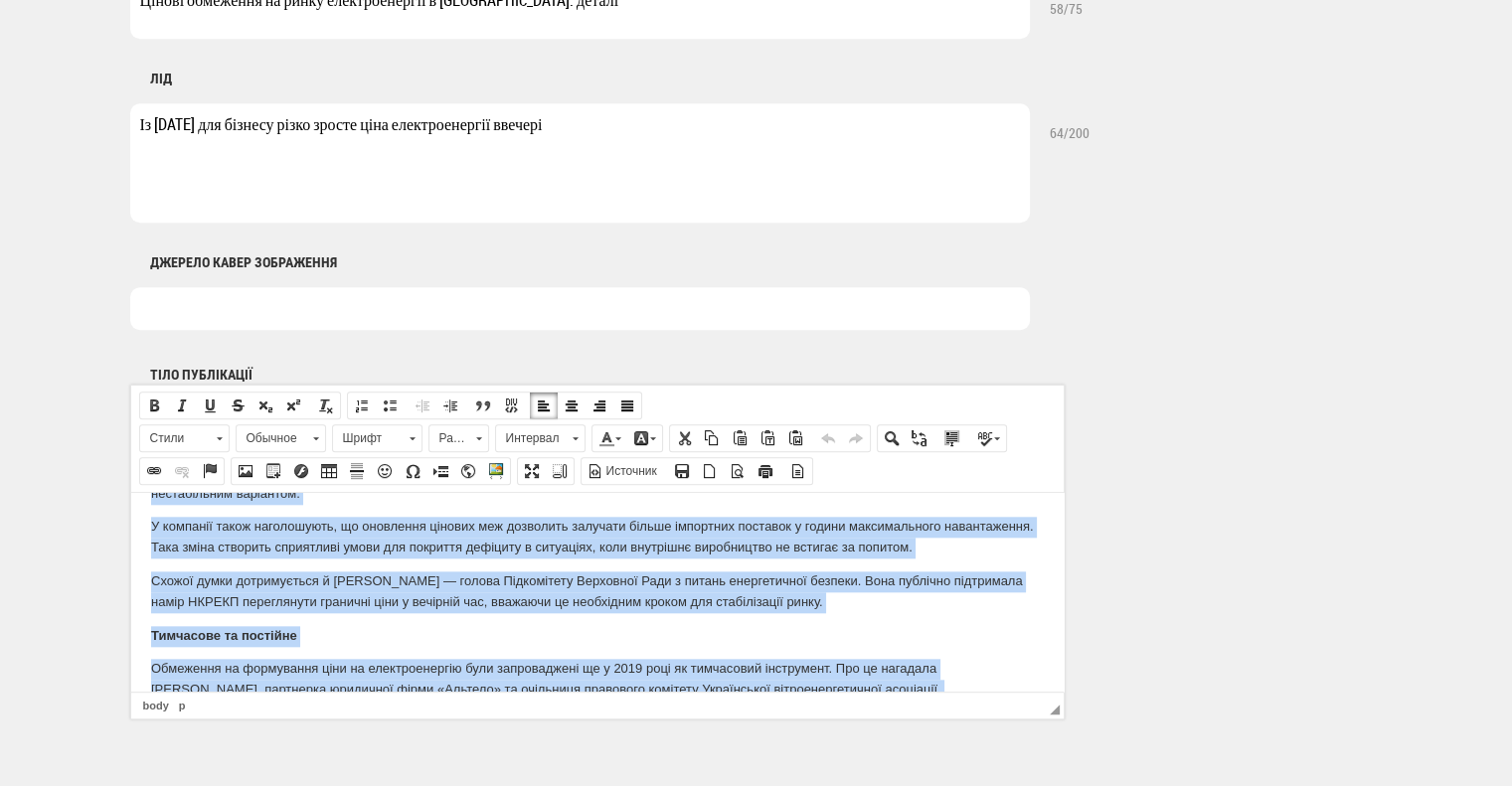 click on "Схожої думки дотримується й [PERSON_NAME] — голова Підкомітету Верховної Ради з питань енергетичної безпеки. Вона публічно підтримала намір НКРЕКП переглянути граничні ціни у вечірній час, вважаючи це необхідним кроком для стабілізації ринку." at bounding box center [596, 591] 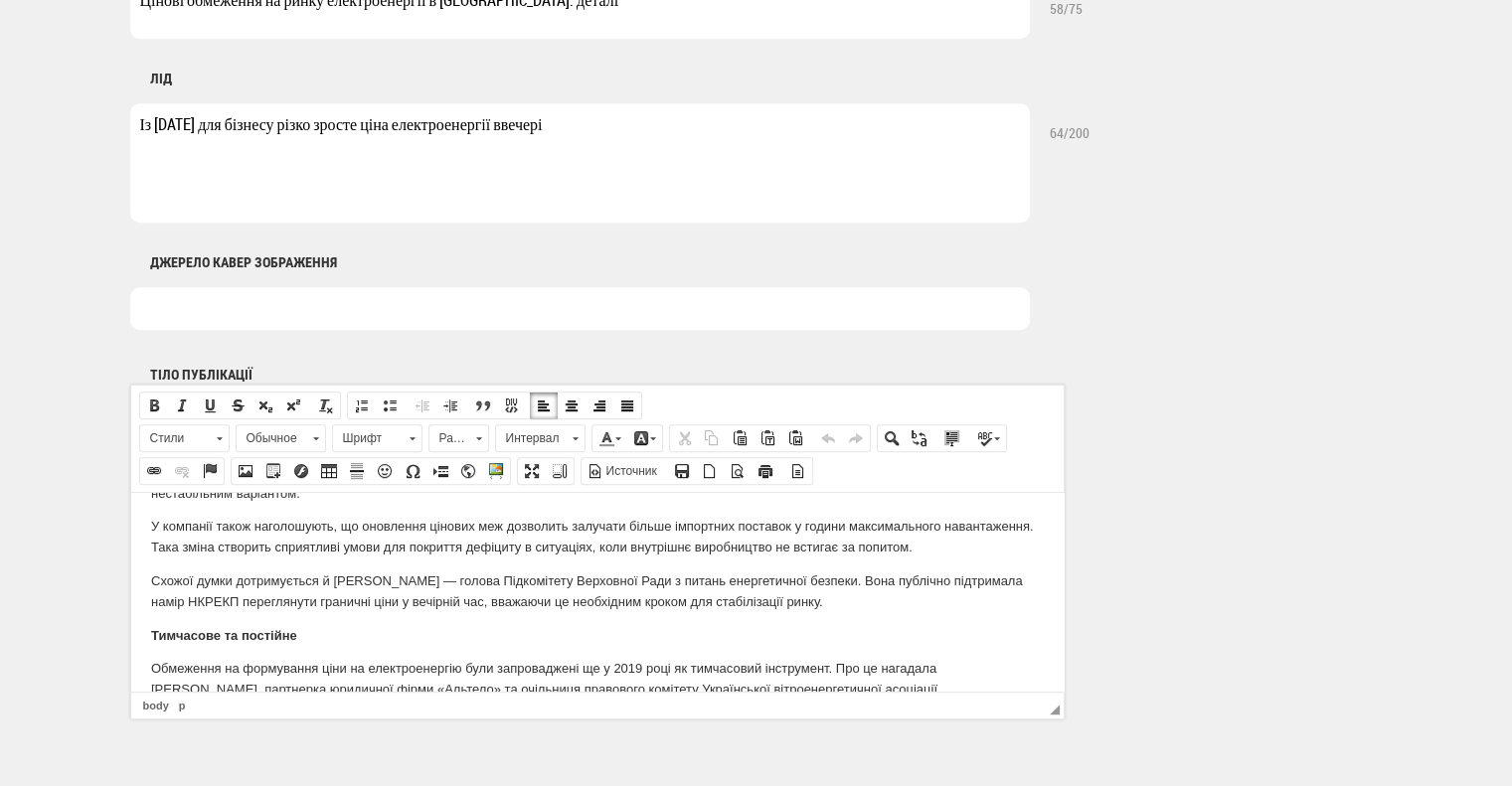click on "На засіданні 25 липня Національна комісія, що здійснює державне регулювання у сферах енергетики та комунальних послуг (НКРЕКП), затвердила нові граничні ціни (прайскепи) на короткострокових сегментах ринку — «на добу наперед» (РДН), внутрішньодобовому (ВДР) і балансуючому ринку (БР). Рішення  набирає  чинності з 31 липня. Наскільки виправдане таке рішення, з’ясувала «Українська енергетика». Оновлені тарифи на ринку «на добу наперед» та внутрішньодобовому ринку виглядають так: 00:00–07:00 та 11:00–17:00 — 5 600 грн/МВт·год 07:00–11:00 та 23:00–24:00 — 6 900 грн/МВт·год" at bounding box center (596, -300) 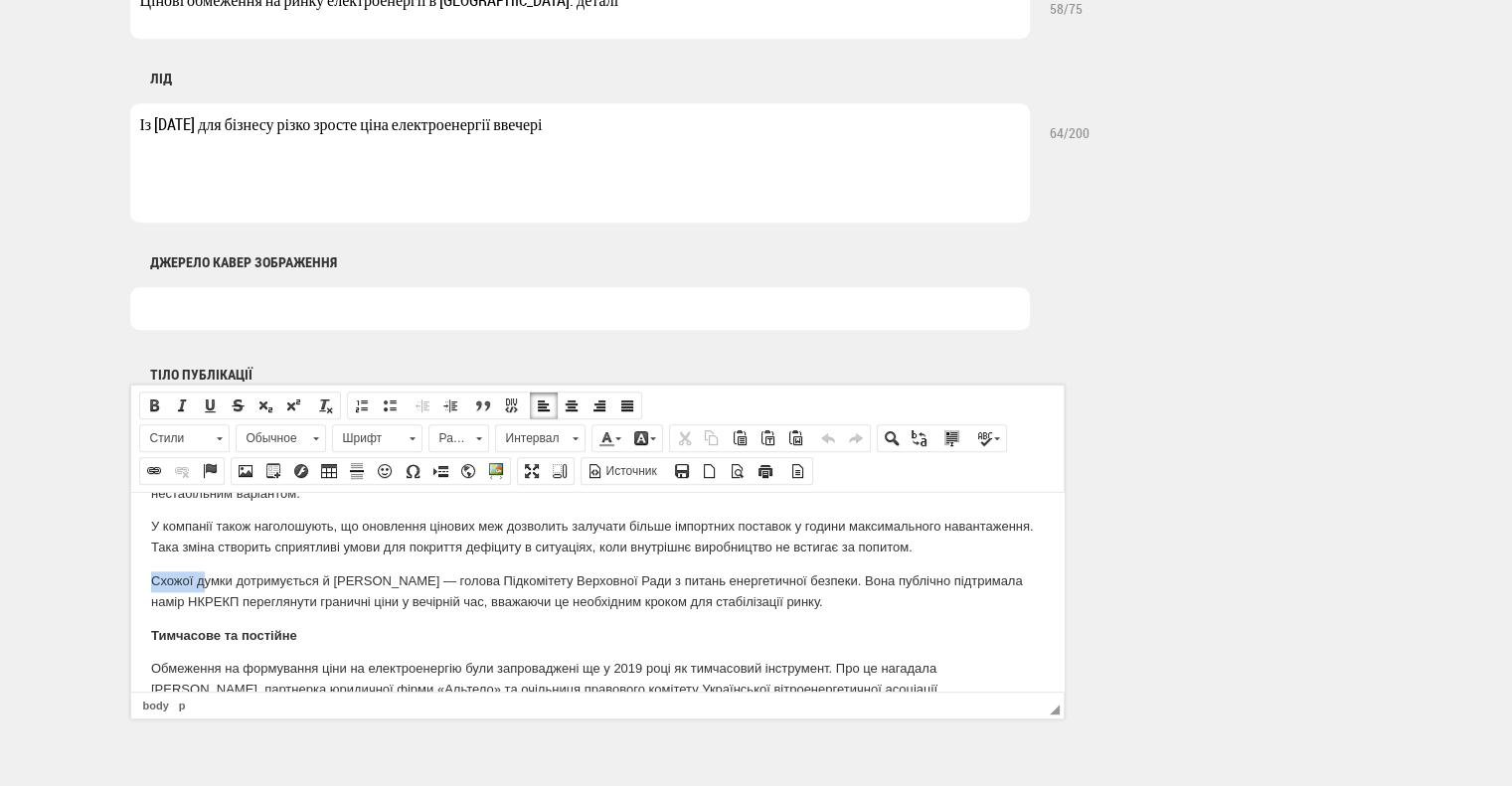 scroll, scrollTop: 2953, scrollLeft: 0, axis: vertical 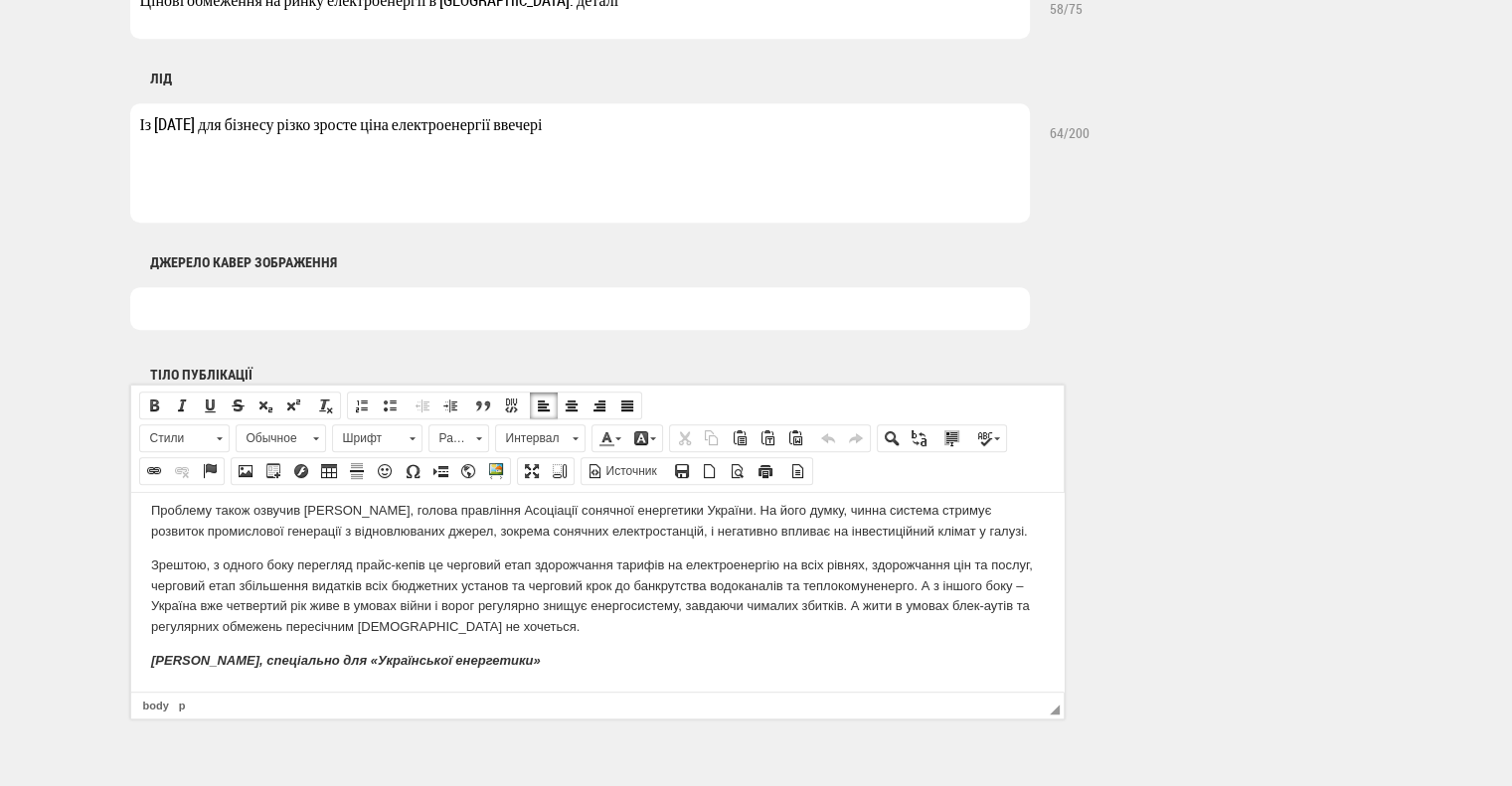 drag, startPoint x: 148, startPoint y: 578, endPoint x: 639, endPoint y: 676, distance: 500.68453 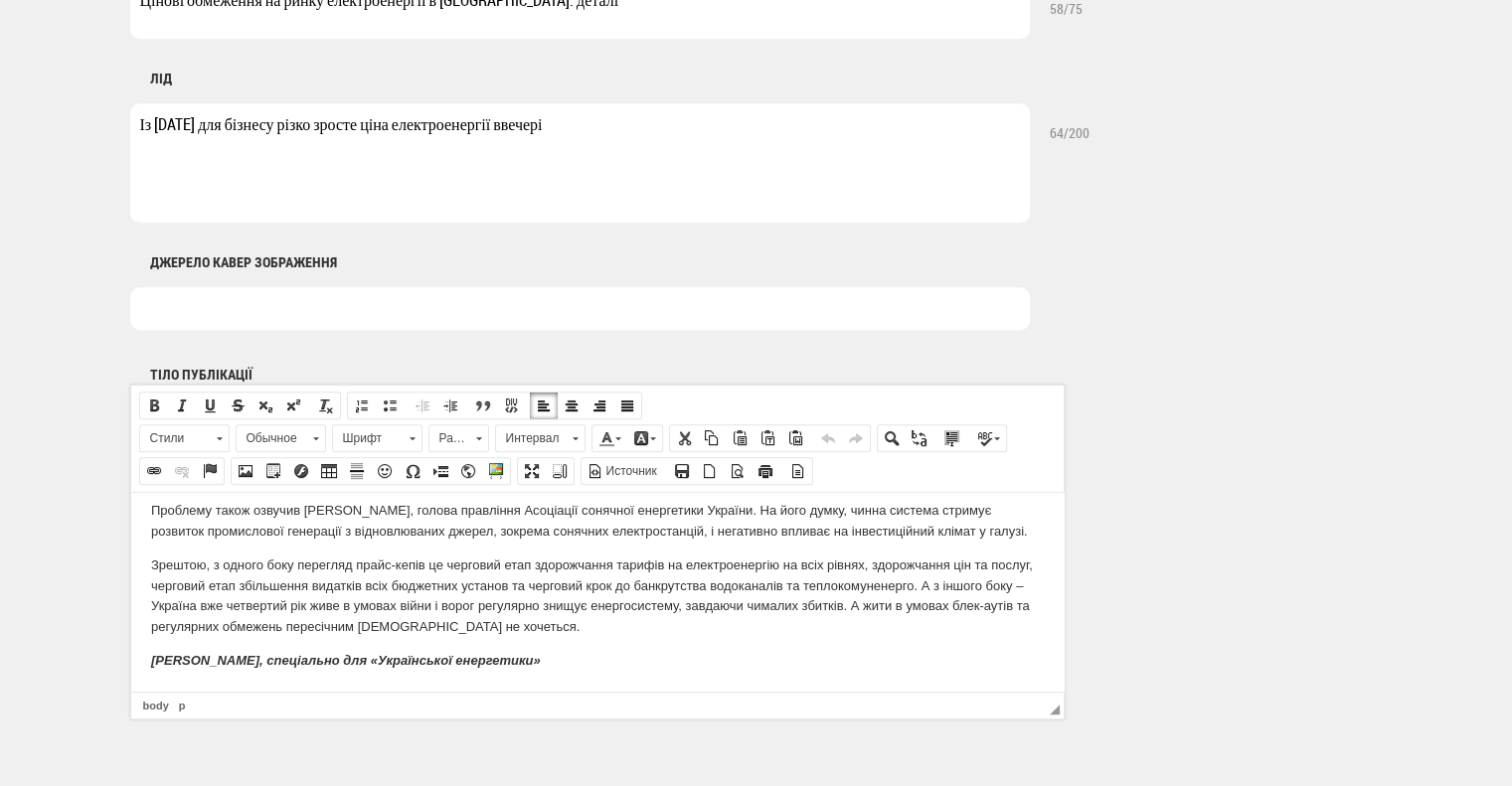 copy on "Схожої думки дотримується й Вікторія Гриб — голова Підкомітету Верховної Ради з питань енергетичної безпеки. Вона публічно підтримала намір НКРЕКП переглянути граничні ціни у вечірній час, вважаючи це необхідним кроком для стабілізації ринку. Тимчасове та постійне Обмеження на формування ціни на електроенергію були запроваджені ще у 2019 році як тимчасовий інструмент. Про це нагадала Ольга Савченко, партнерка юридичної фірми «Альтело» та очільниця правового комітету Української вітроенергетичної асоціації. За її словами, механізм прайс-кепів впроваджувався під час запуску нової моделі енергоринку 1 липня 2019 року. Ідея полягала в тому, щоб забезпечити стабільний перехідний період. «Це мало бути короткочасне регулювання, яке дозволить ринку адаптуватися до нових умов», — пояснила вона. Однак обмеження залишилися й після завершення мирного періоду. Експертка підкреслює: воєнний стан — не єдина причина існування прайс-кепів, адже протягом майже трьох років до повномасштабного вторгнення обмеження не перегляд..." 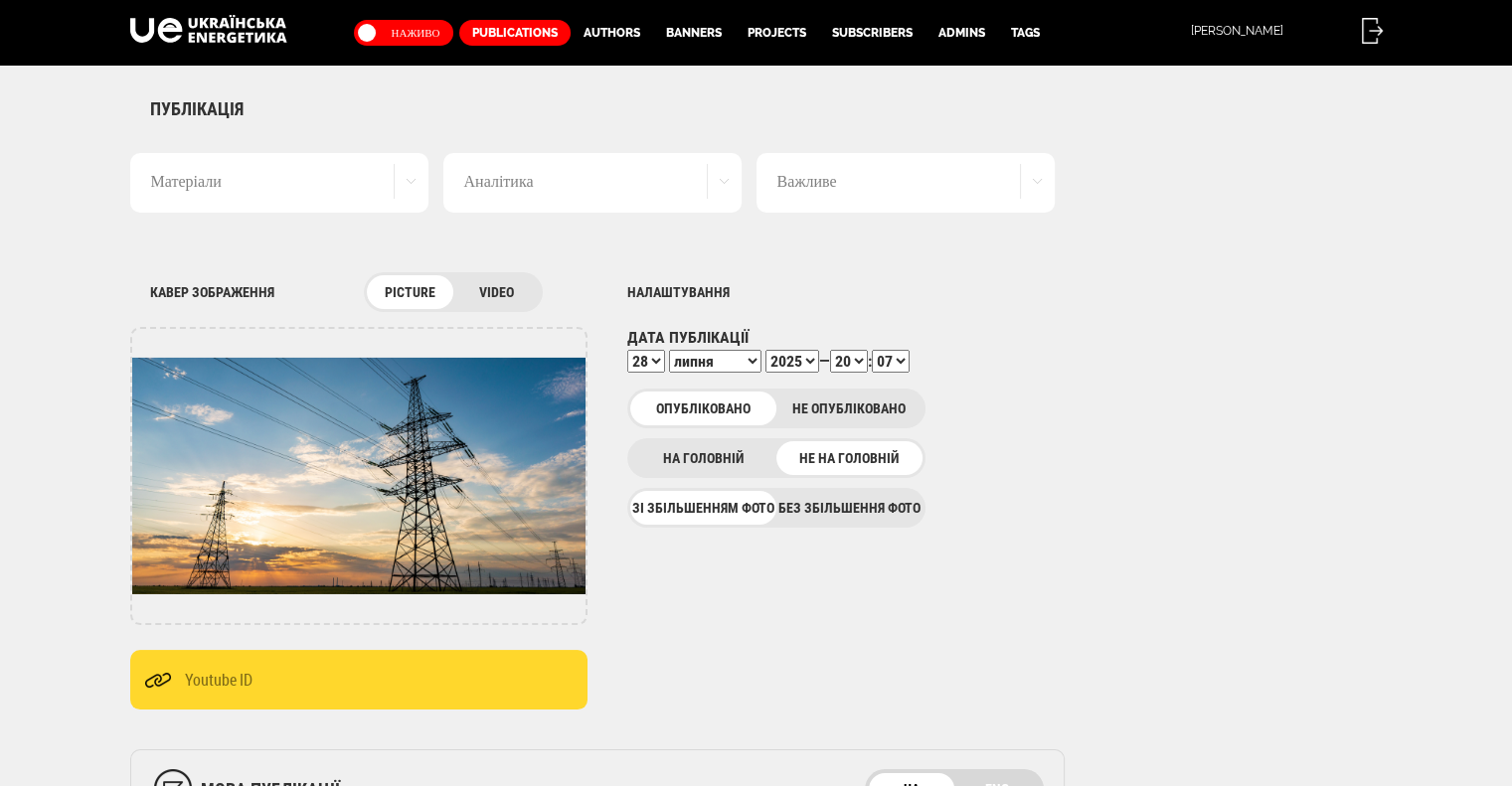 click on "Publications" at bounding box center [515, 33] 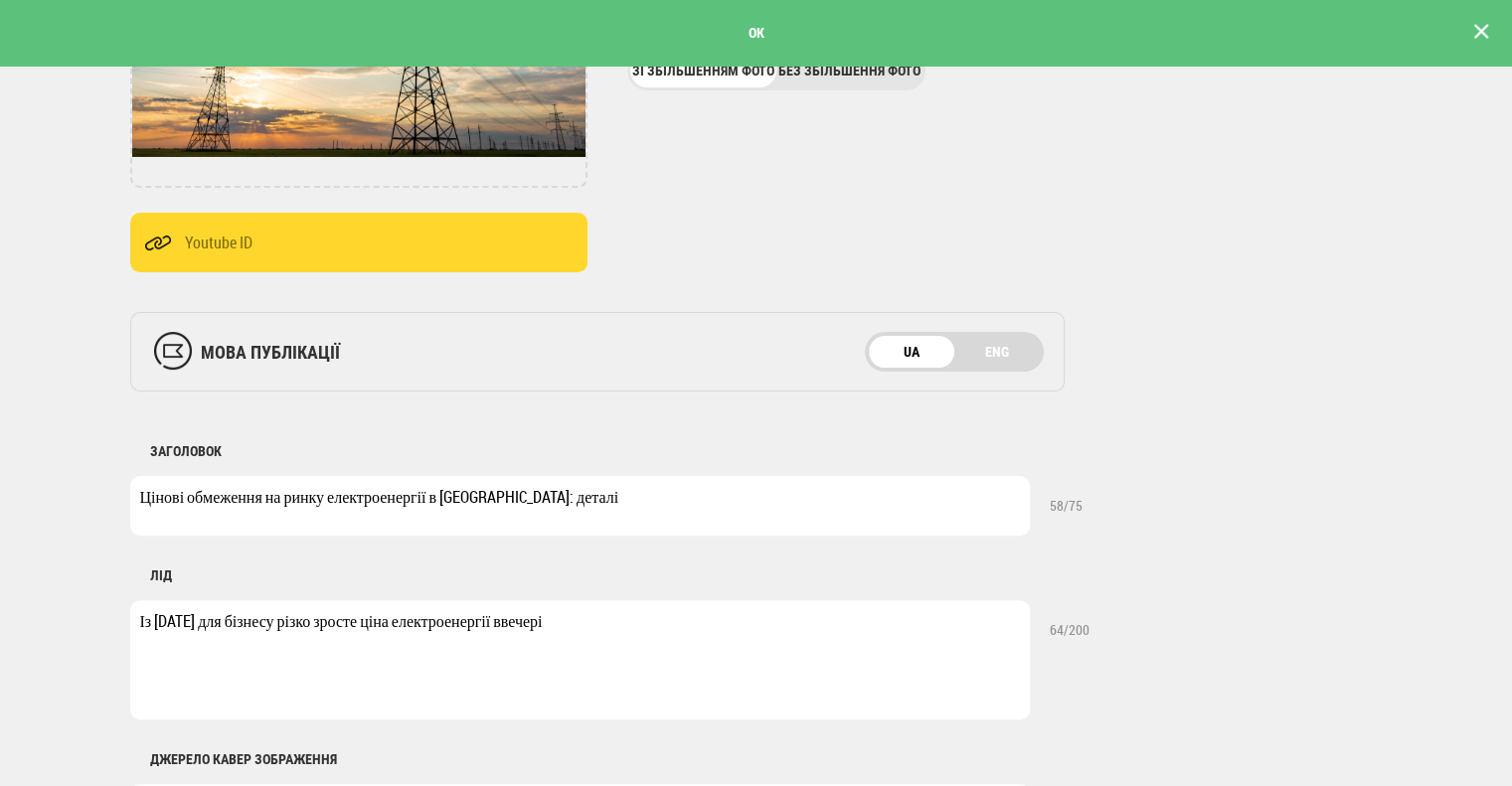 scroll, scrollTop: 437, scrollLeft: 0, axis: vertical 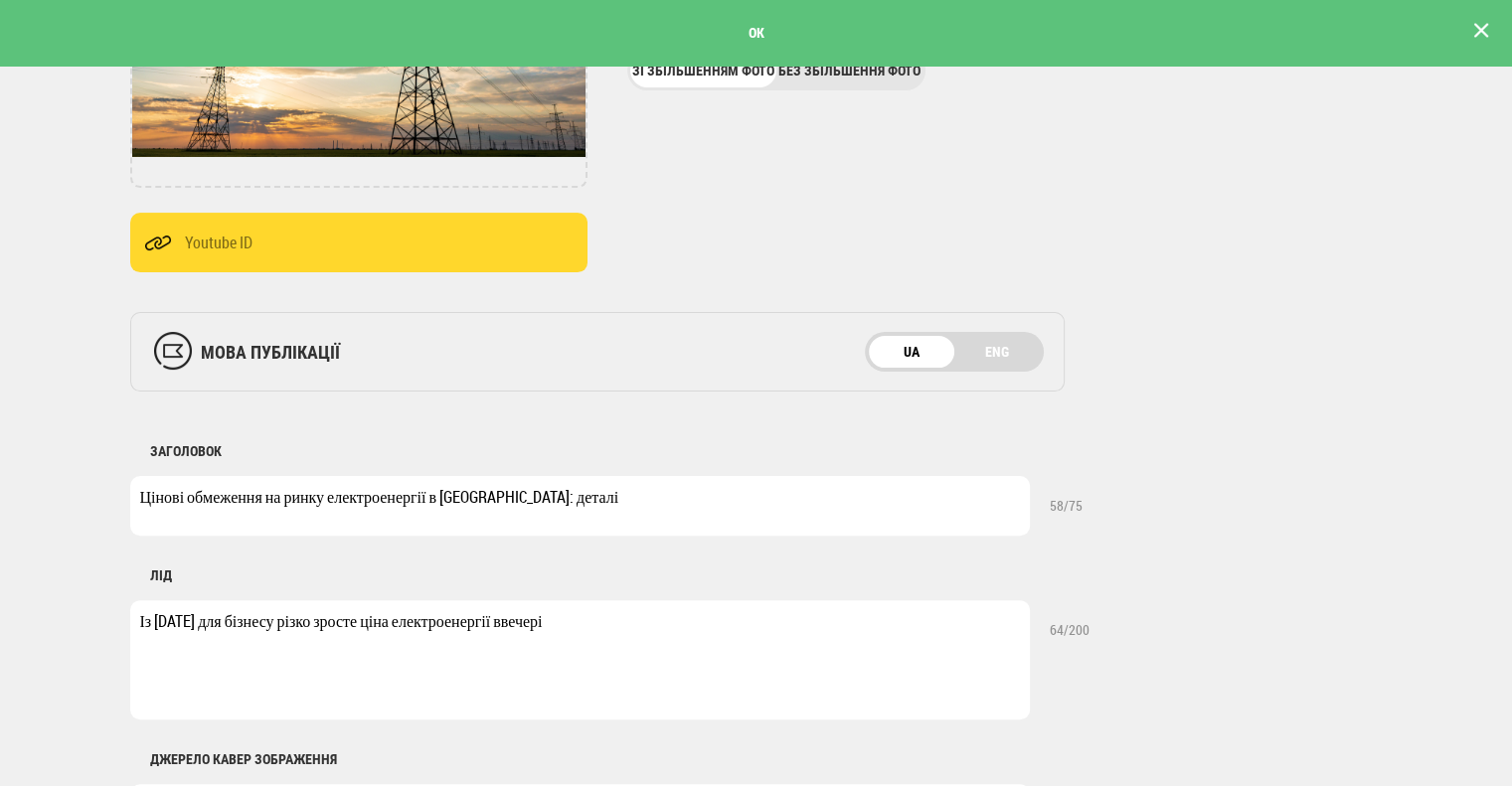 click at bounding box center (1481, 31) 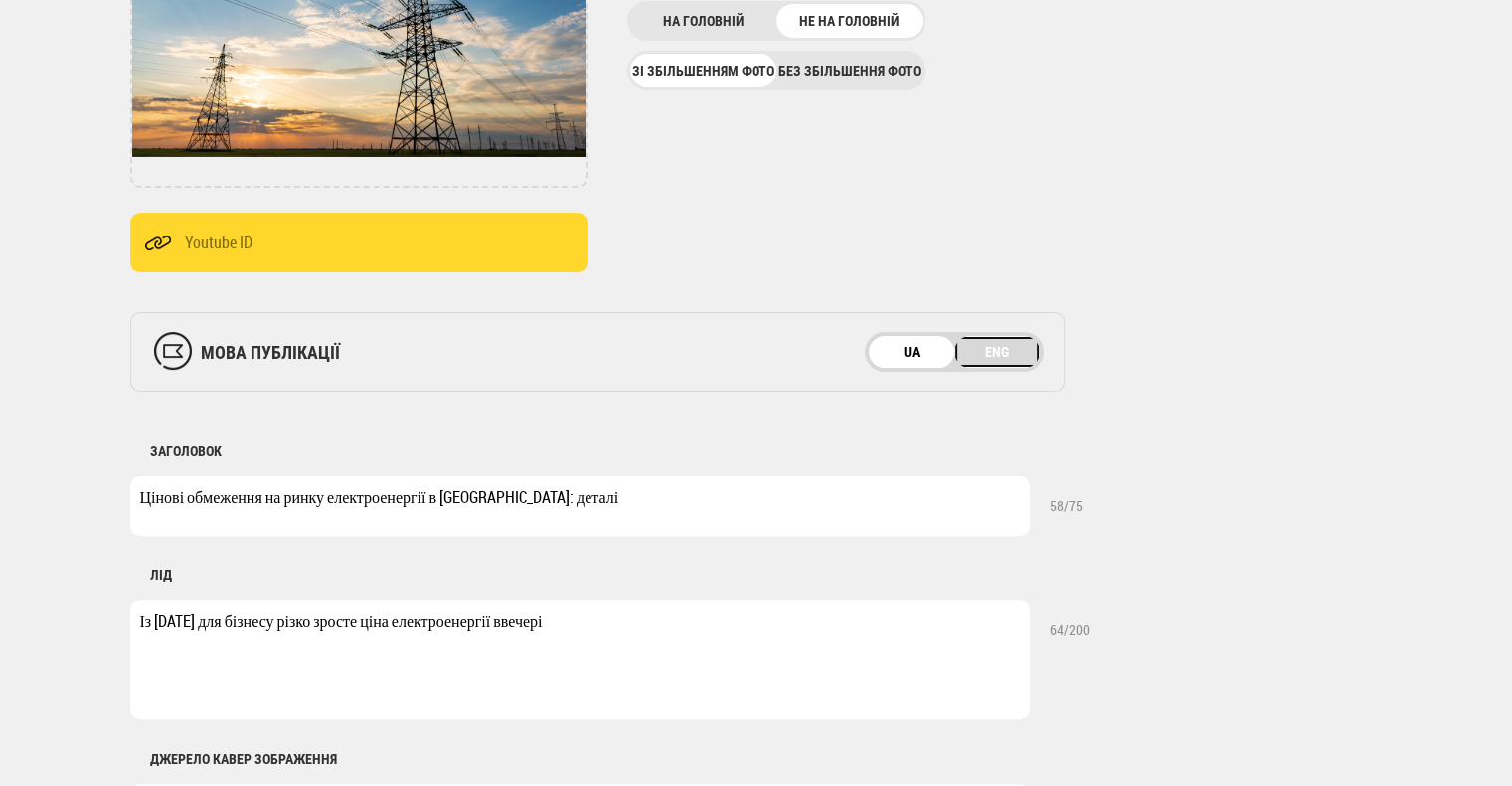 click on "ENG" at bounding box center (997, 352) 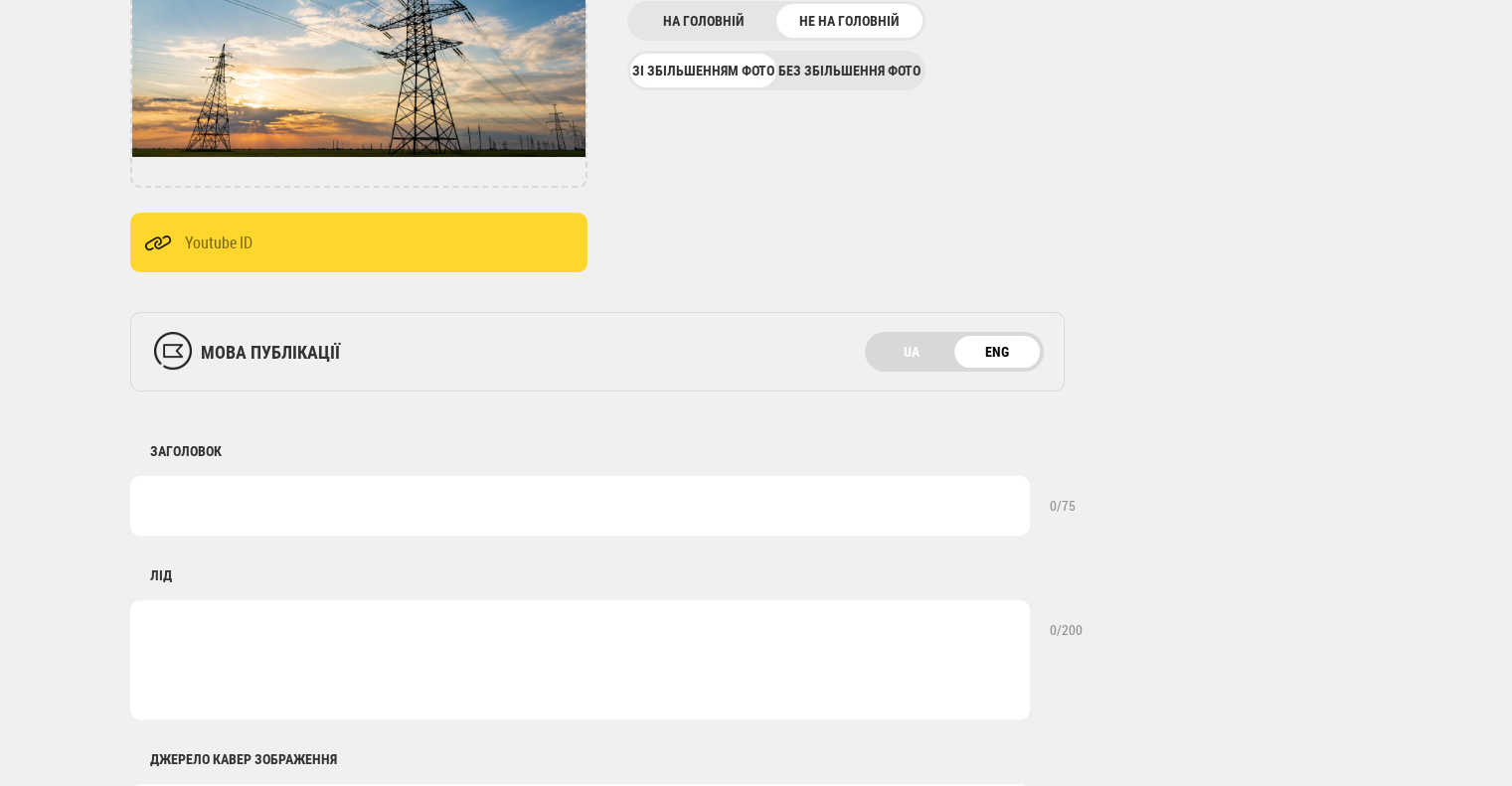 click at bounding box center [580, 506] 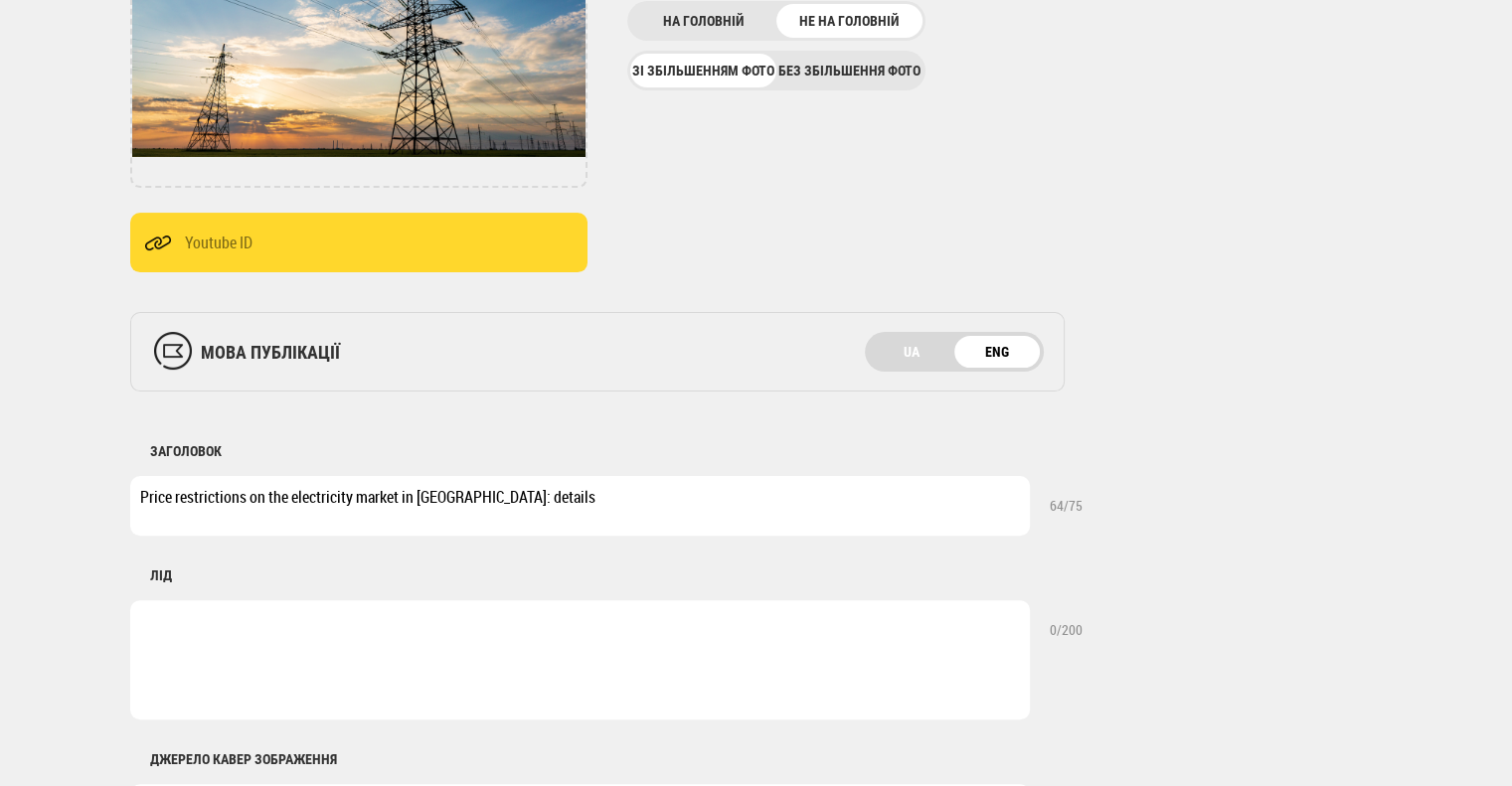 type on "Price restrictions on the electricity market in [GEOGRAPHIC_DATA]: details" 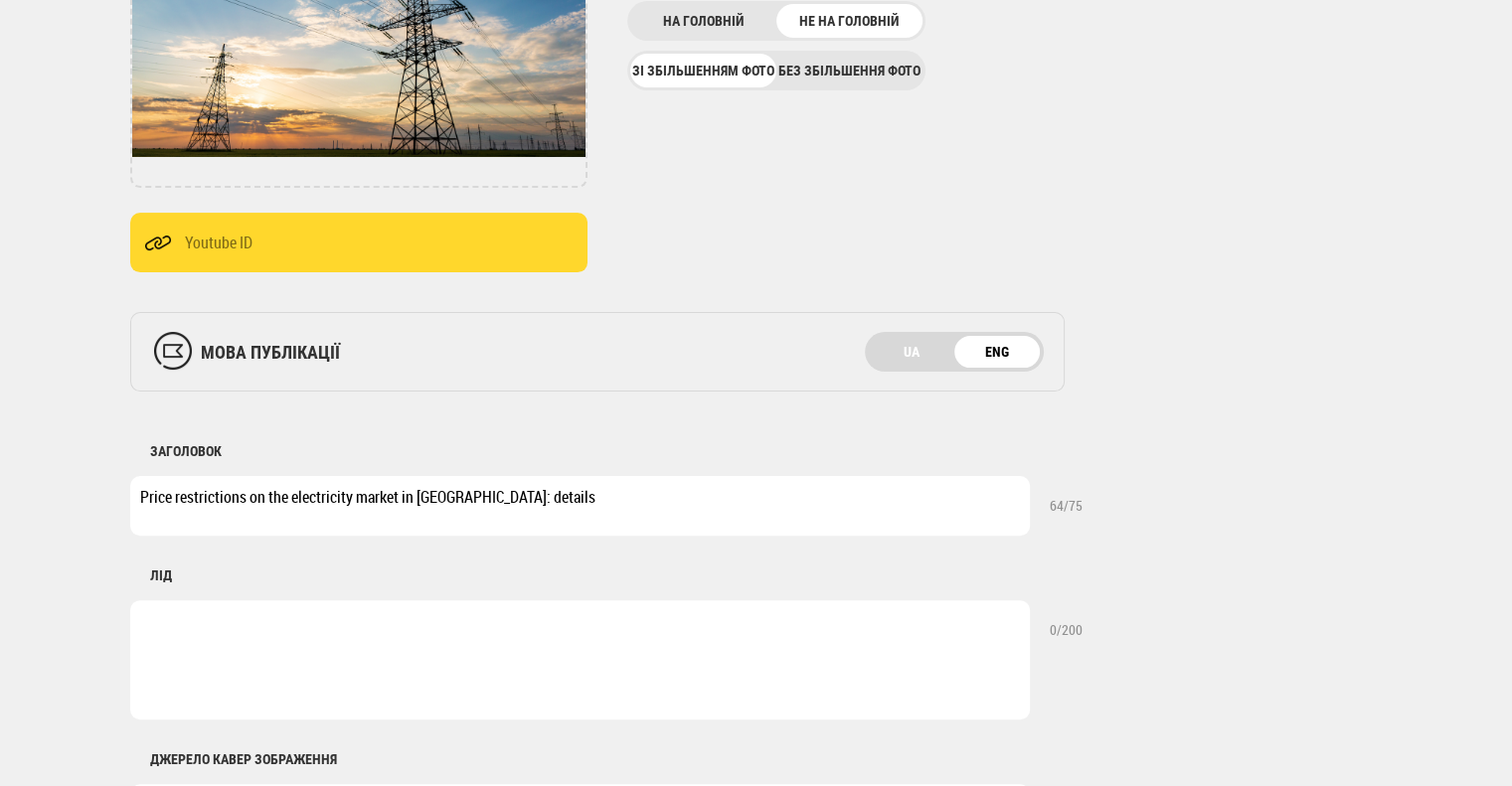 click at bounding box center (580, 660) 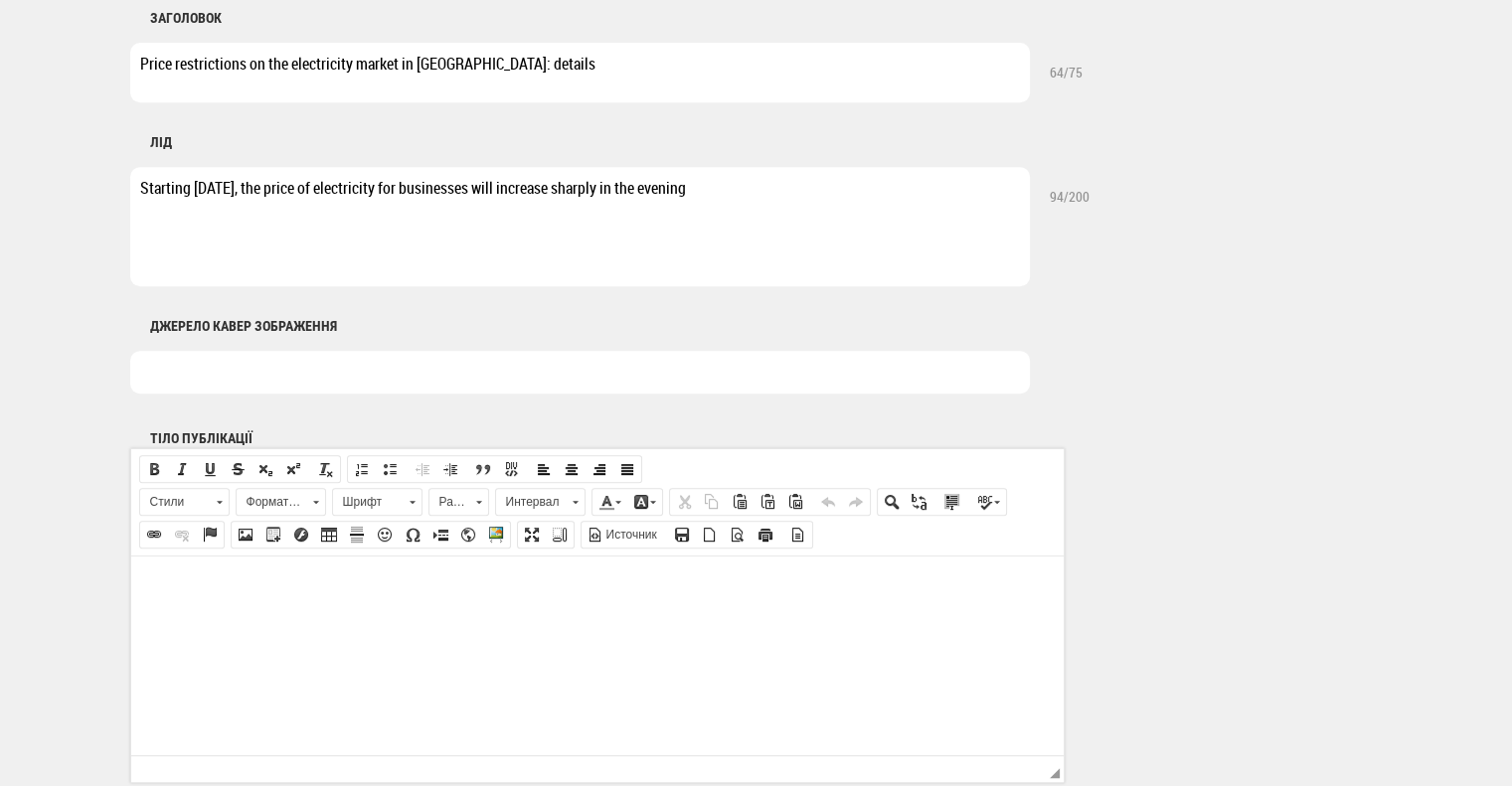 scroll, scrollTop: 537, scrollLeft: 0, axis: vertical 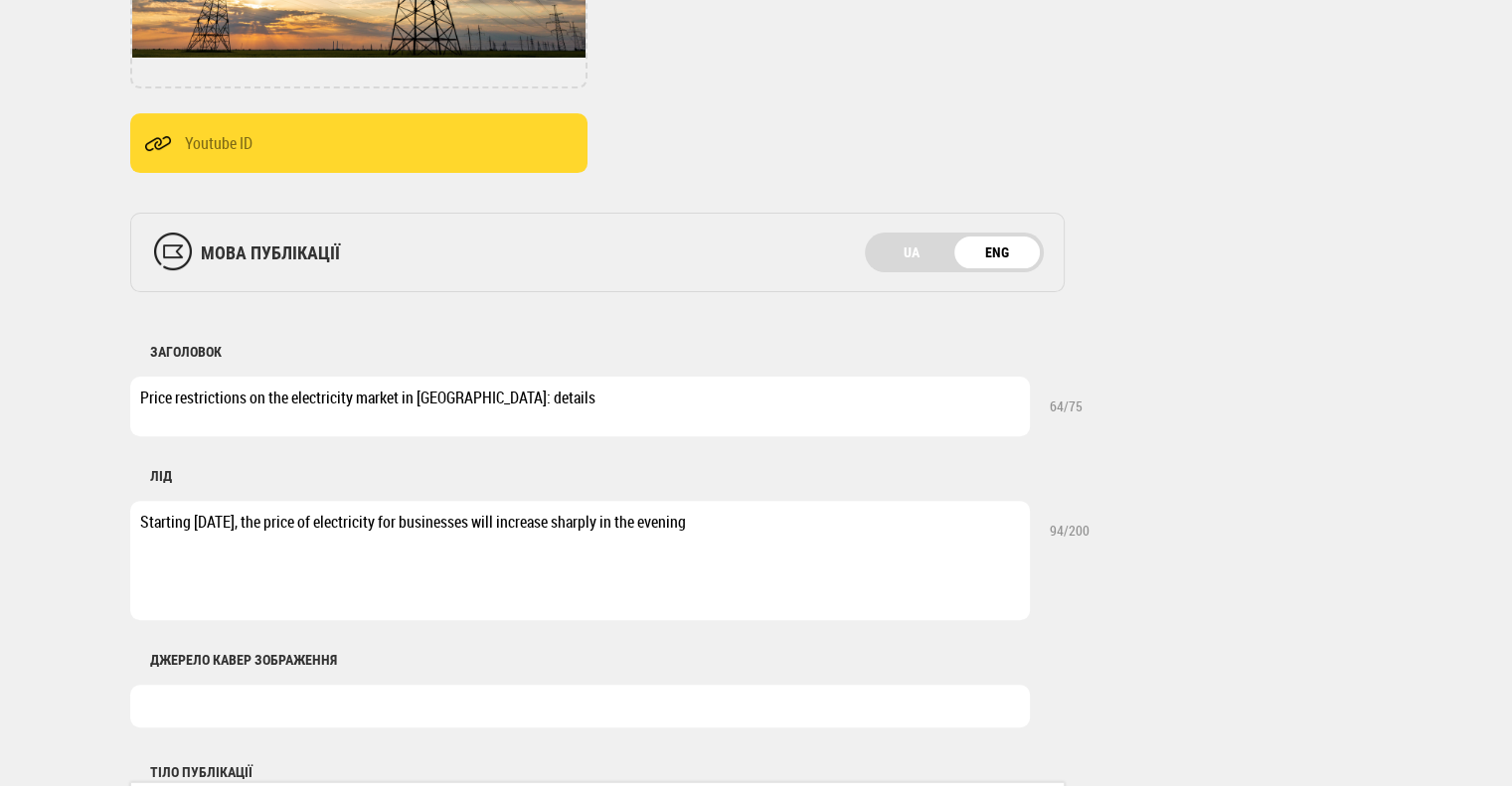 type on "Starting [DATE], the price of electricity for businesses will increase sharply in the evening" 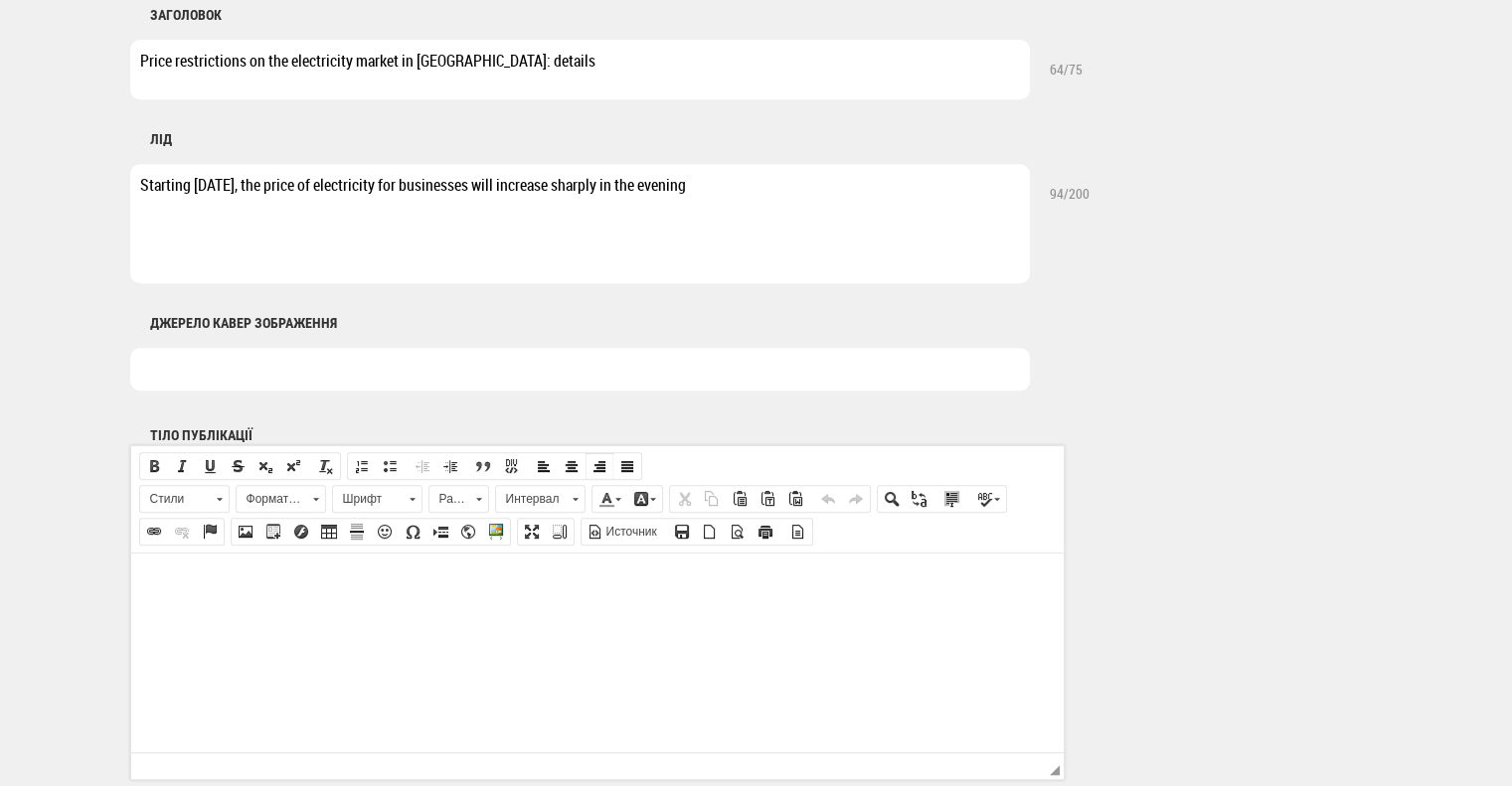 scroll, scrollTop: 934, scrollLeft: 0, axis: vertical 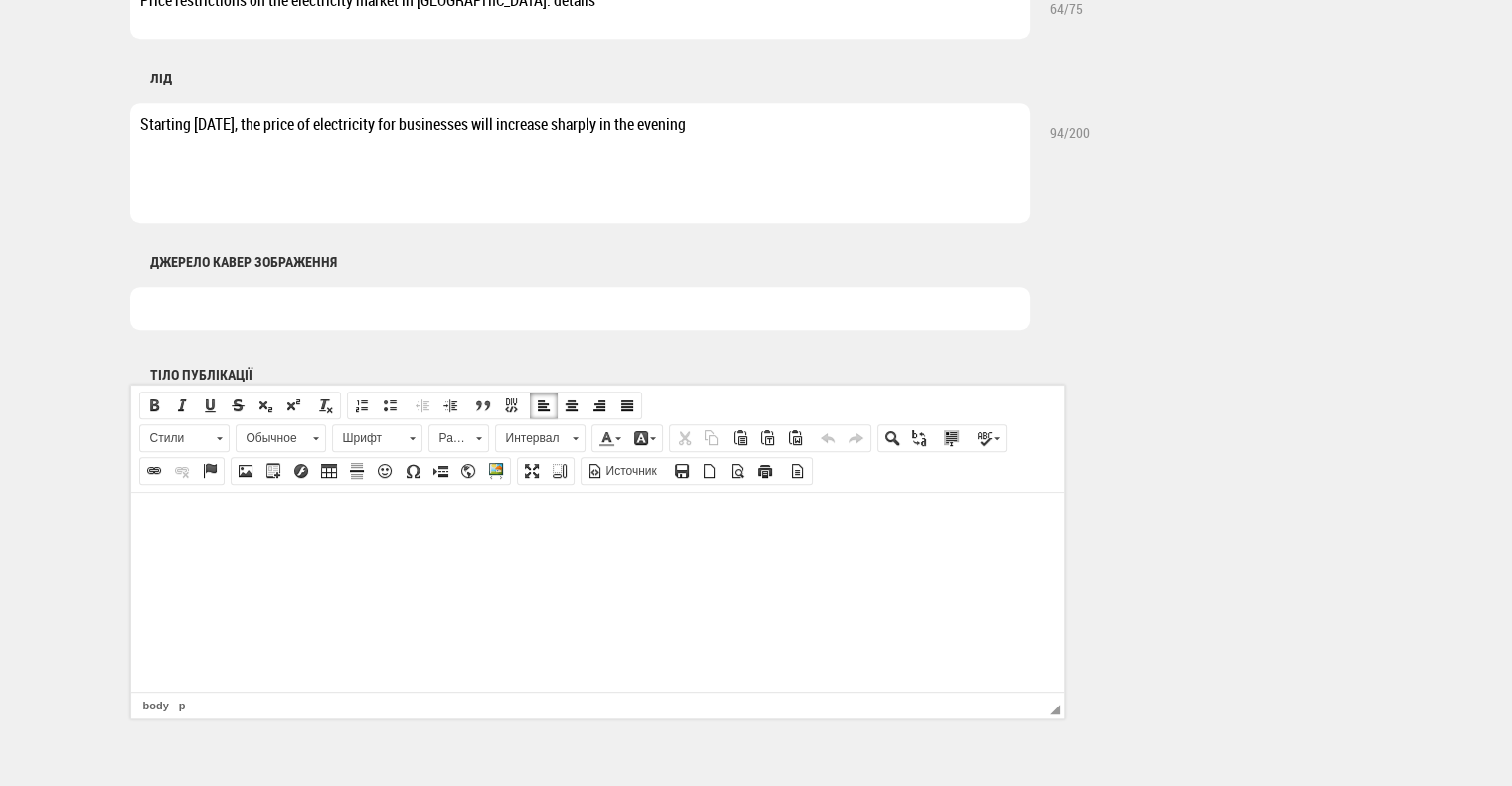 click at bounding box center (596, 522) 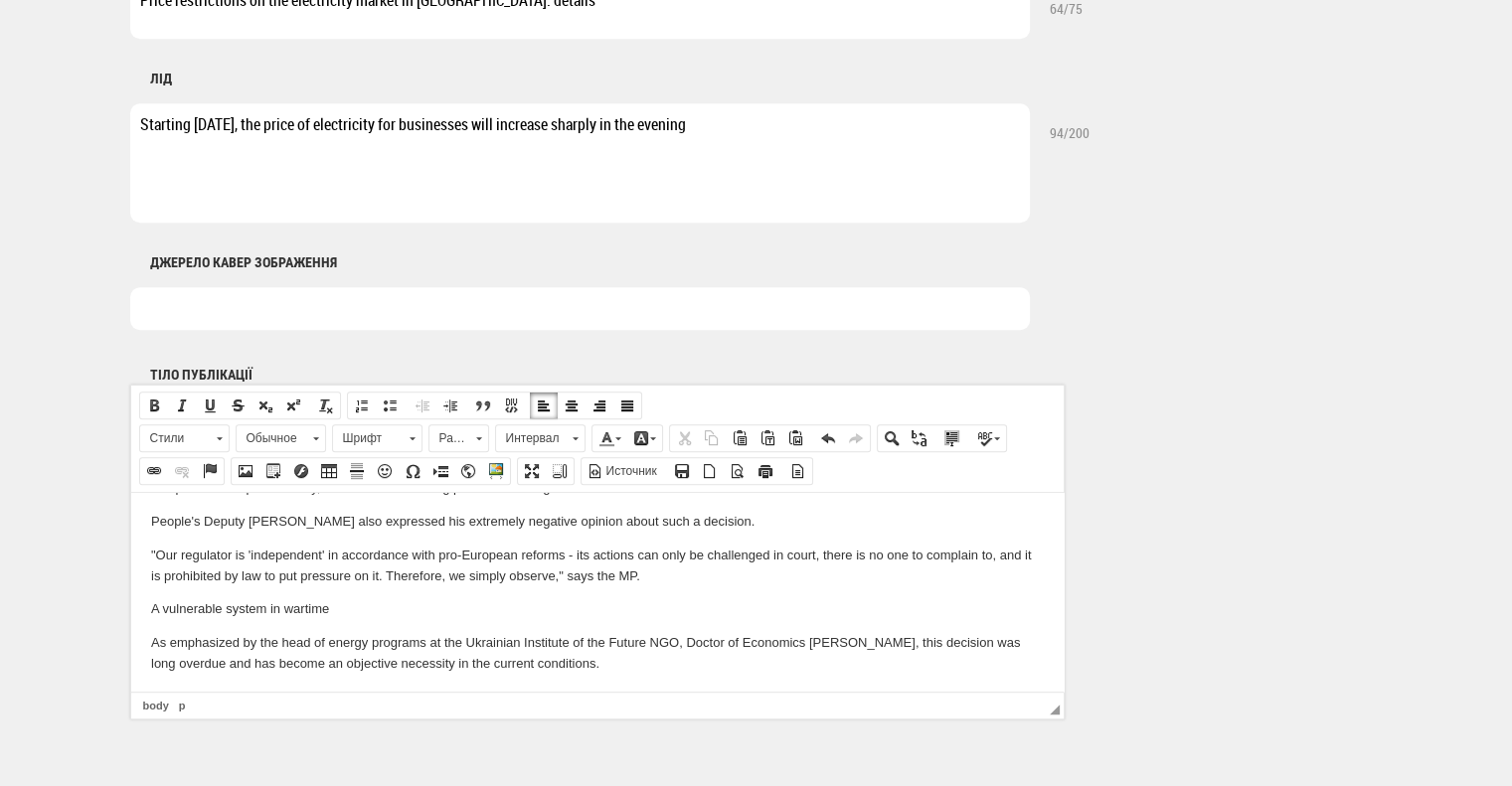 scroll, scrollTop: 1112, scrollLeft: 0, axis: vertical 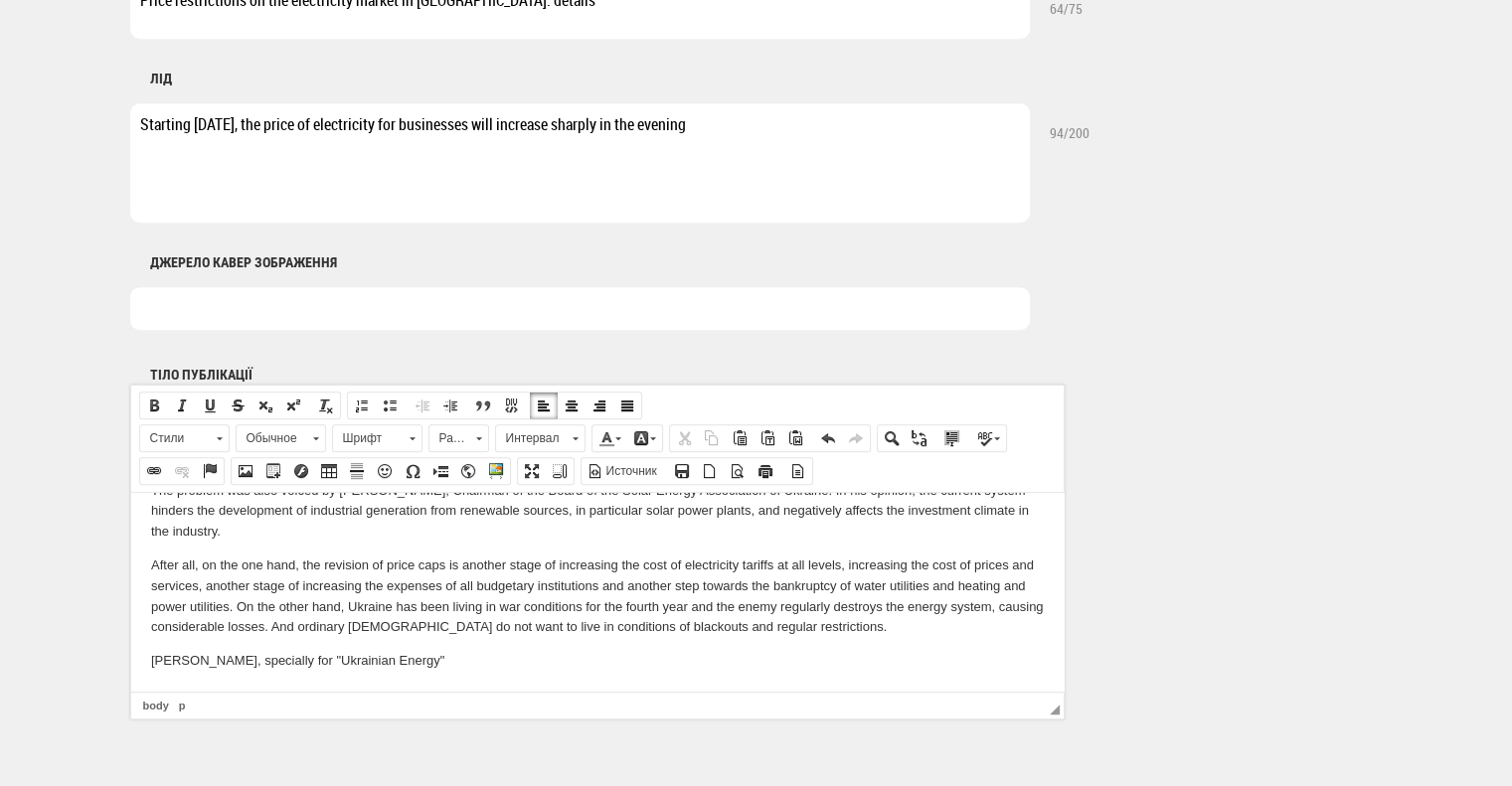 drag, startPoint x: 456, startPoint y: 674, endPoint x: 232, endPoint y: 1113, distance: 492.84582 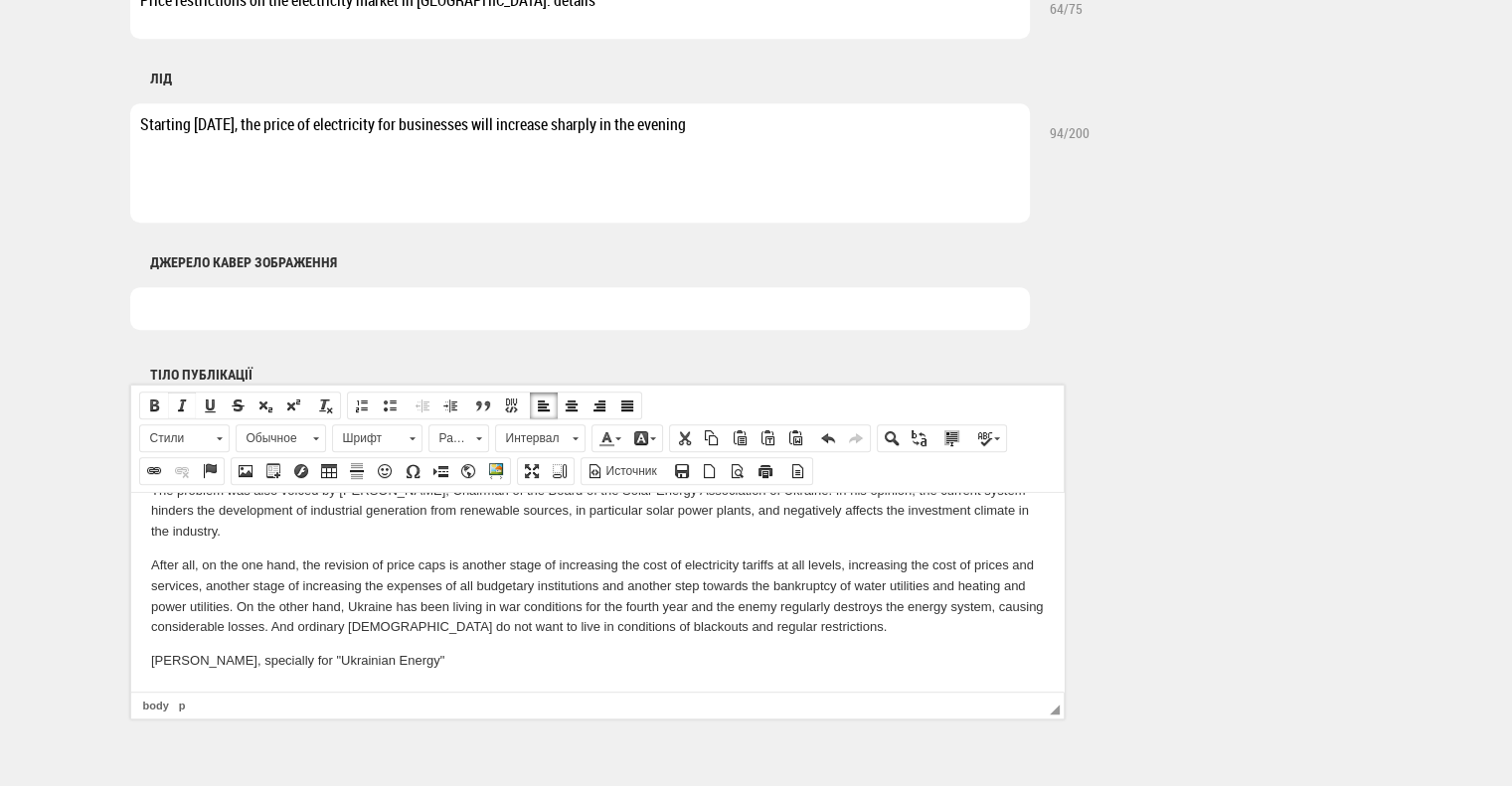 click at bounding box center [182, 405] 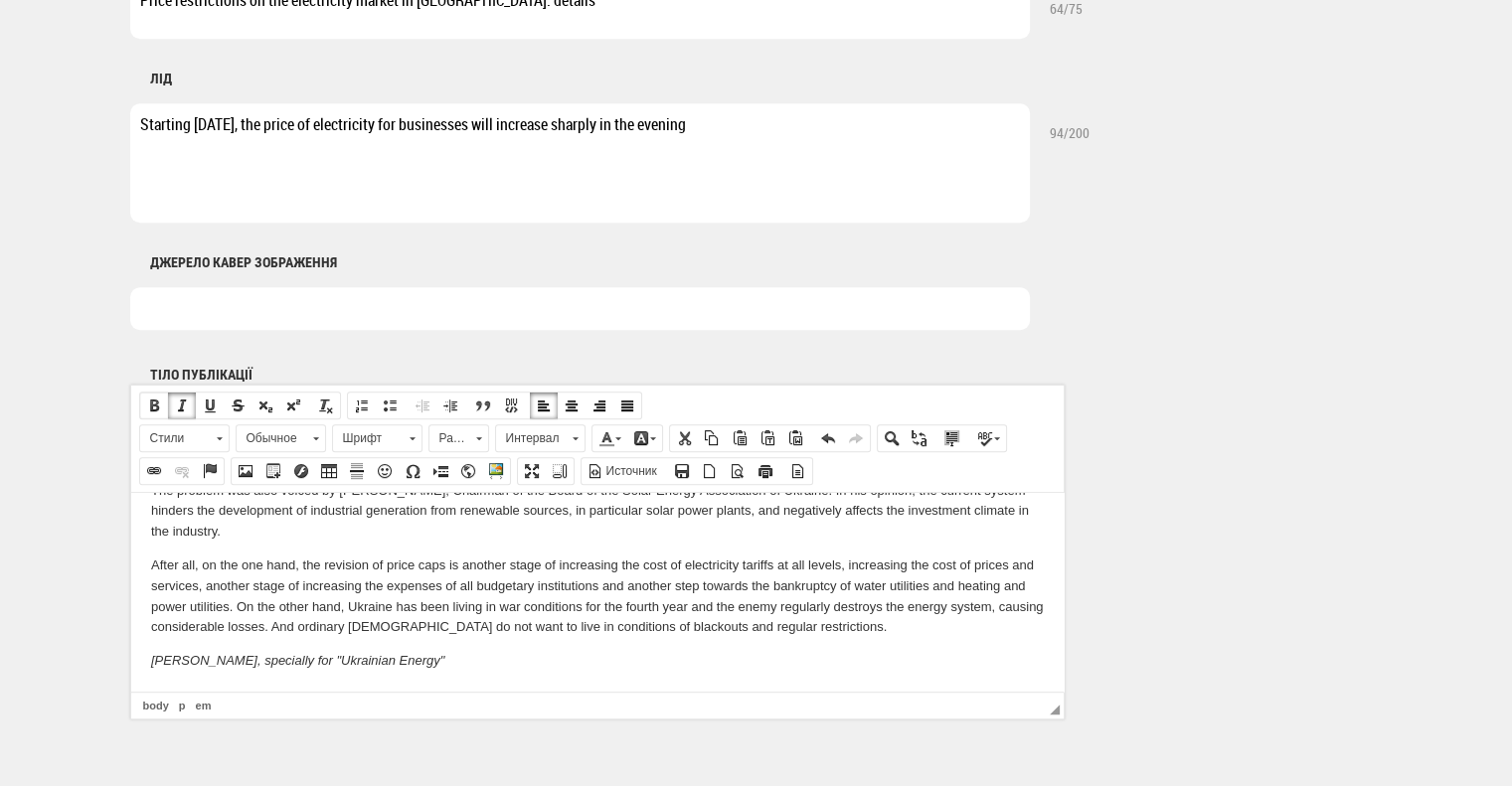 click at bounding box center (154, 405) 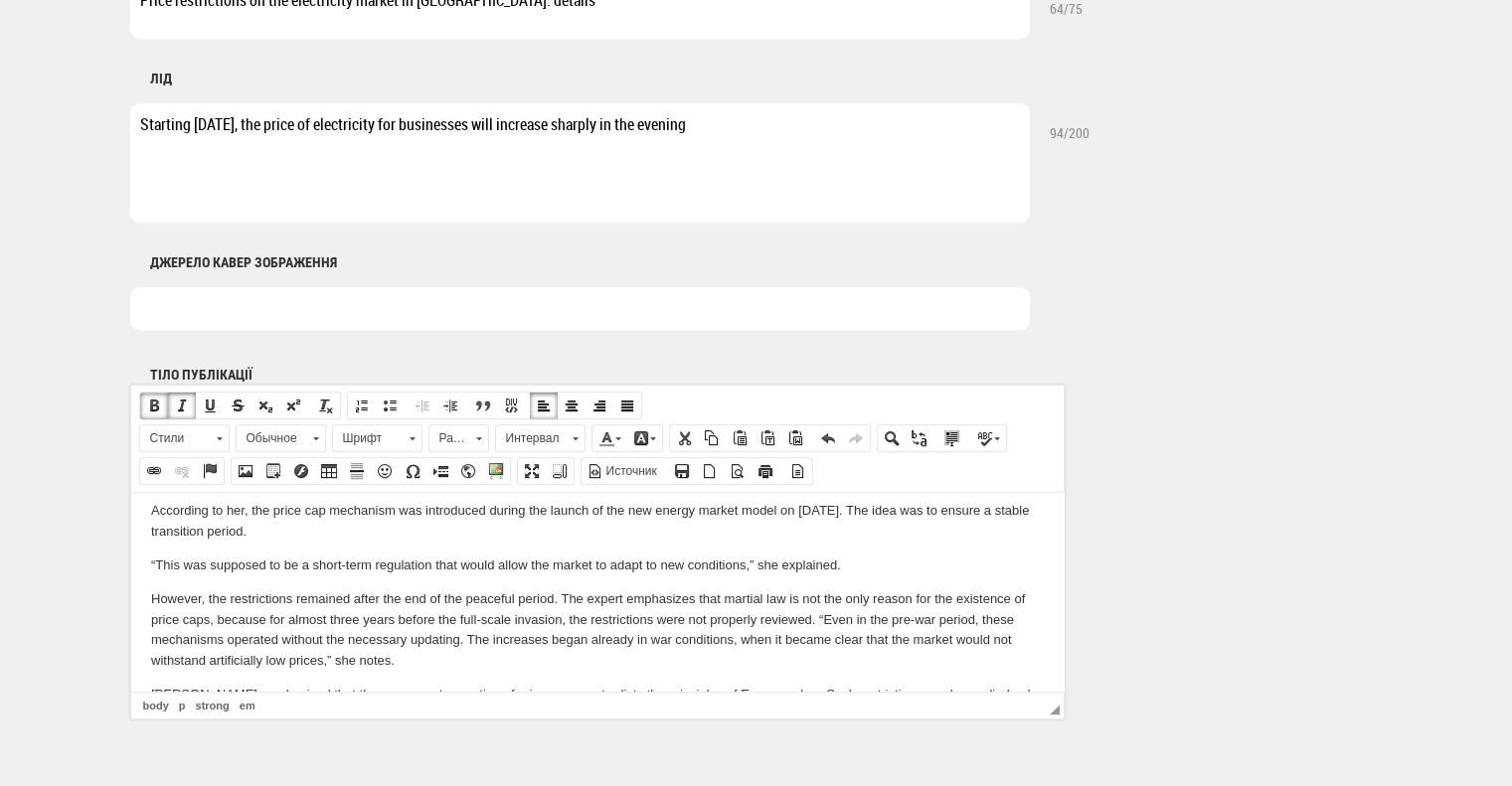 scroll, scrollTop: 2466, scrollLeft: 0, axis: vertical 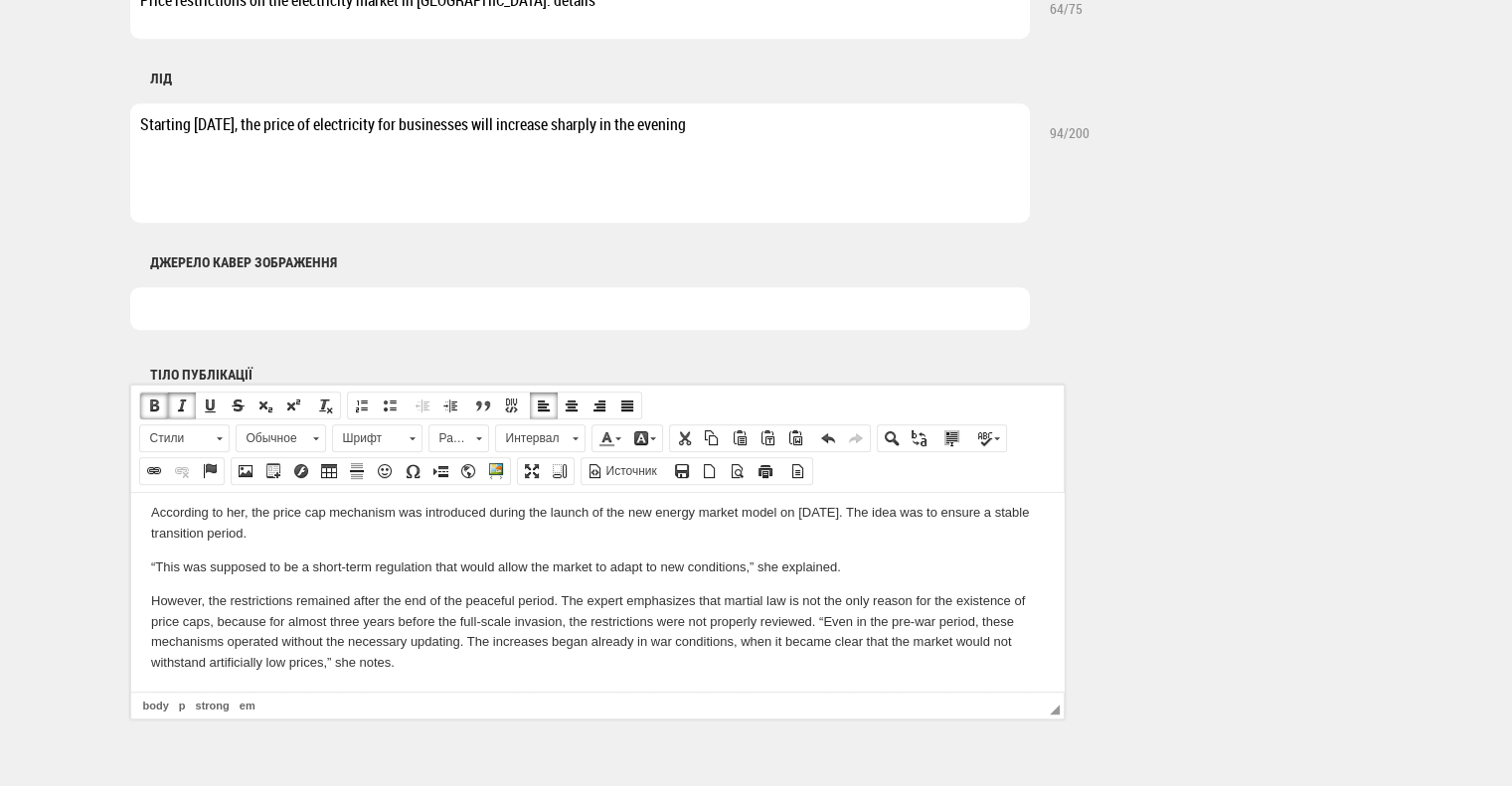 click on "“This was supposed to be a short-term regulation that would allow the market to adapt to new conditions,” she explained." at bounding box center [596, 566] 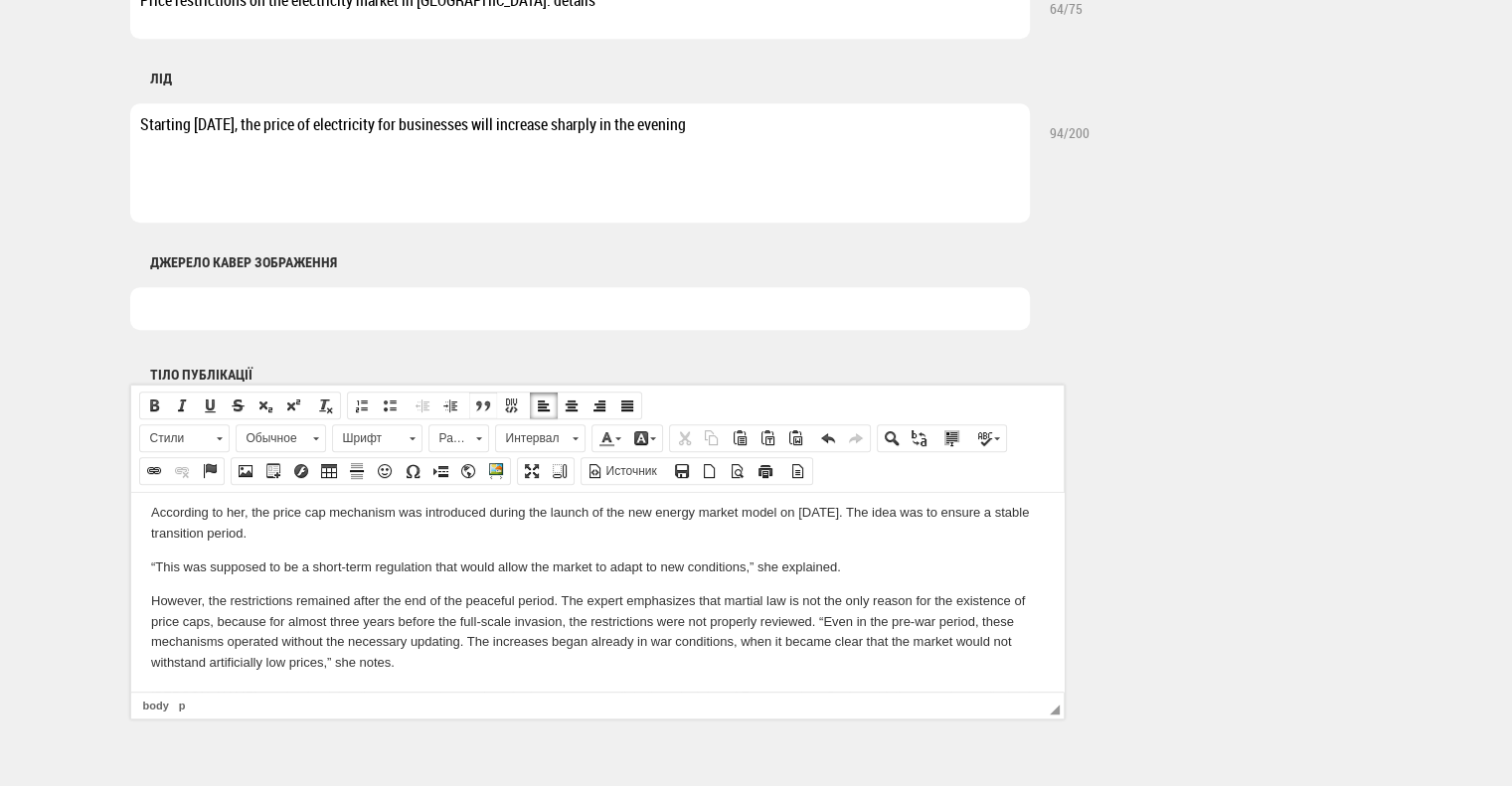 click at bounding box center [483, 405] 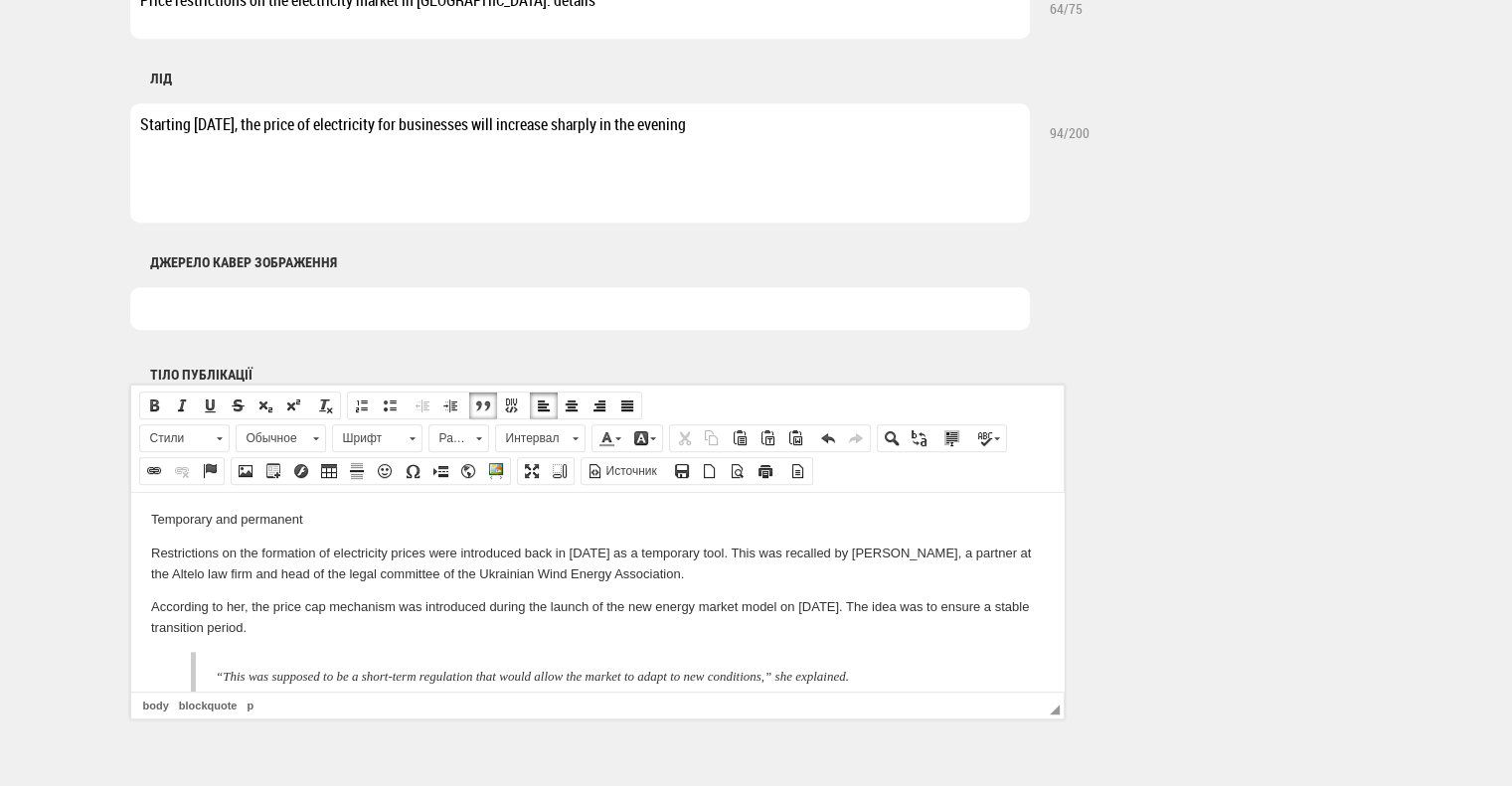 scroll, scrollTop: 2367, scrollLeft: 0, axis: vertical 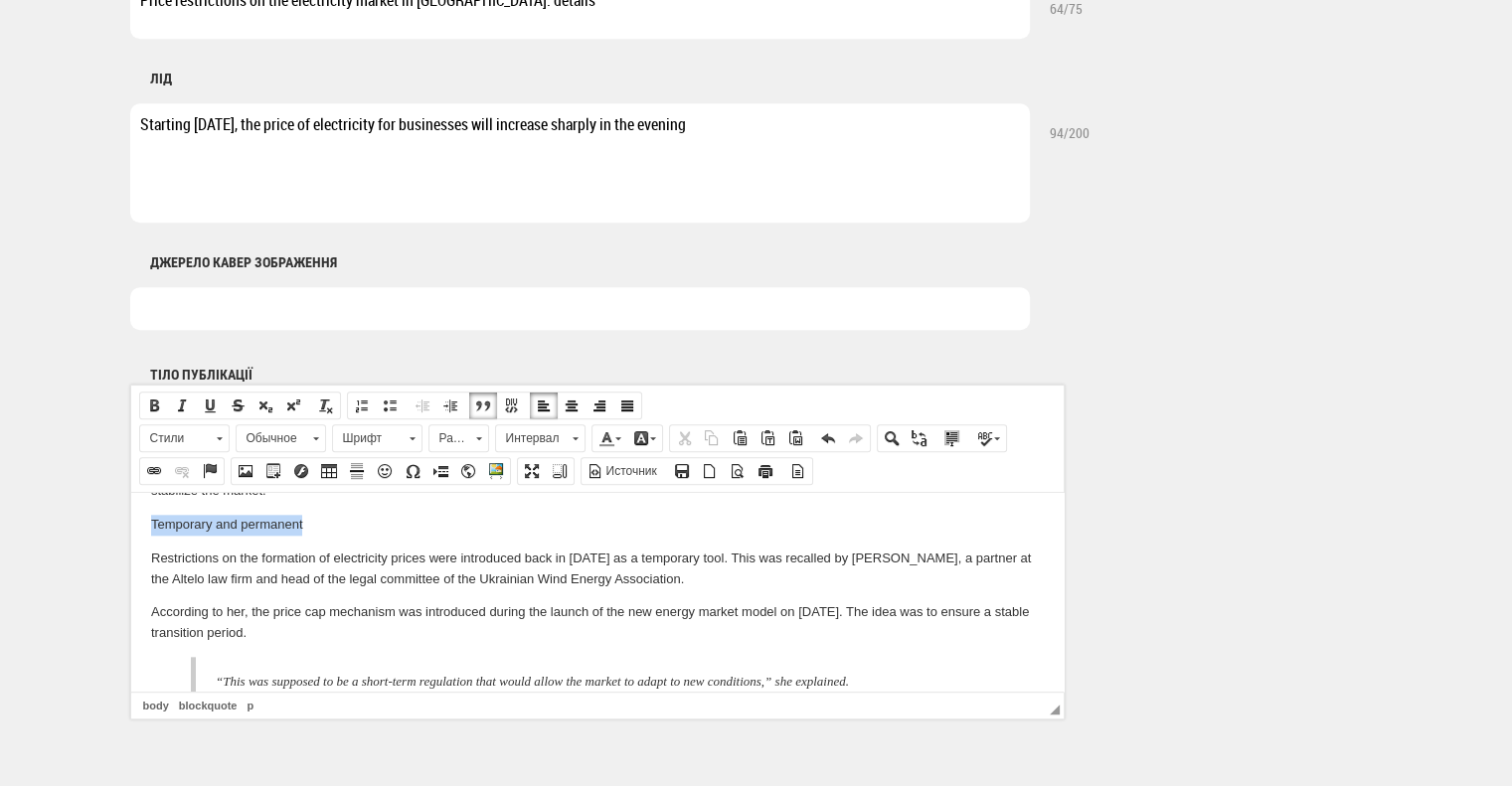 drag, startPoint x: 327, startPoint y: 561, endPoint x: 60, endPoint y: 558, distance: 267.01685 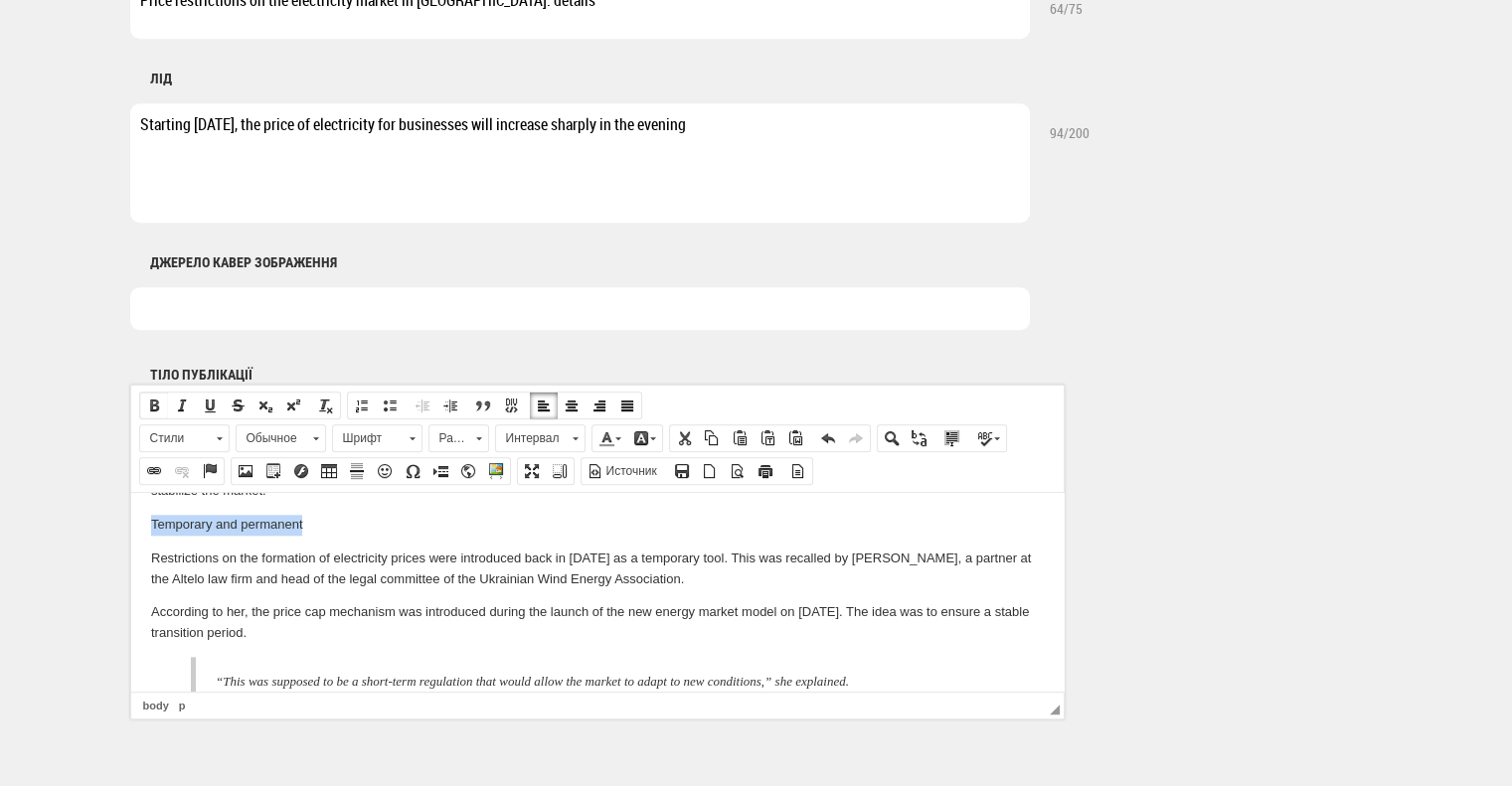 click at bounding box center [154, 405] 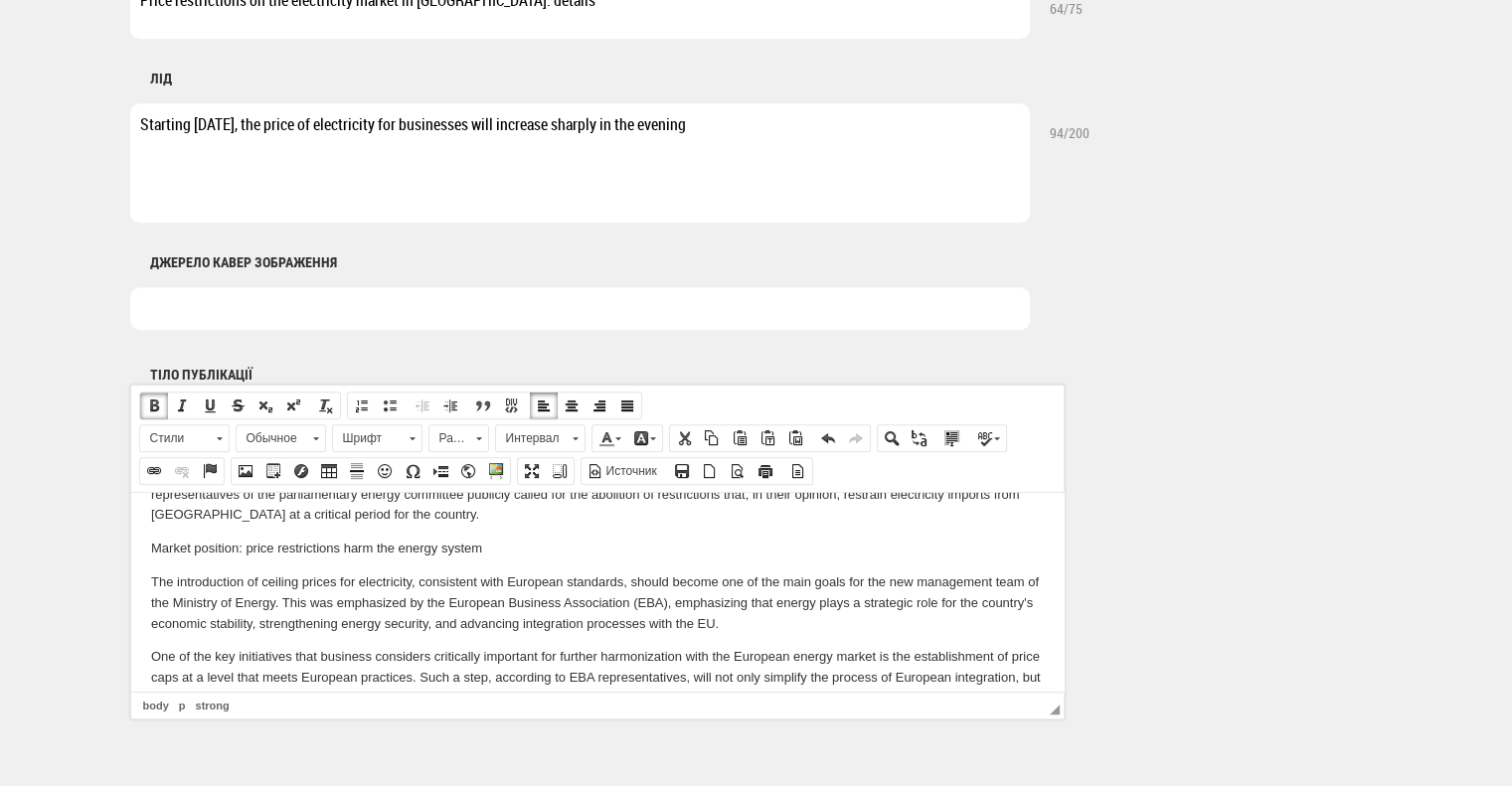 scroll, scrollTop: 1671, scrollLeft: 0, axis: vertical 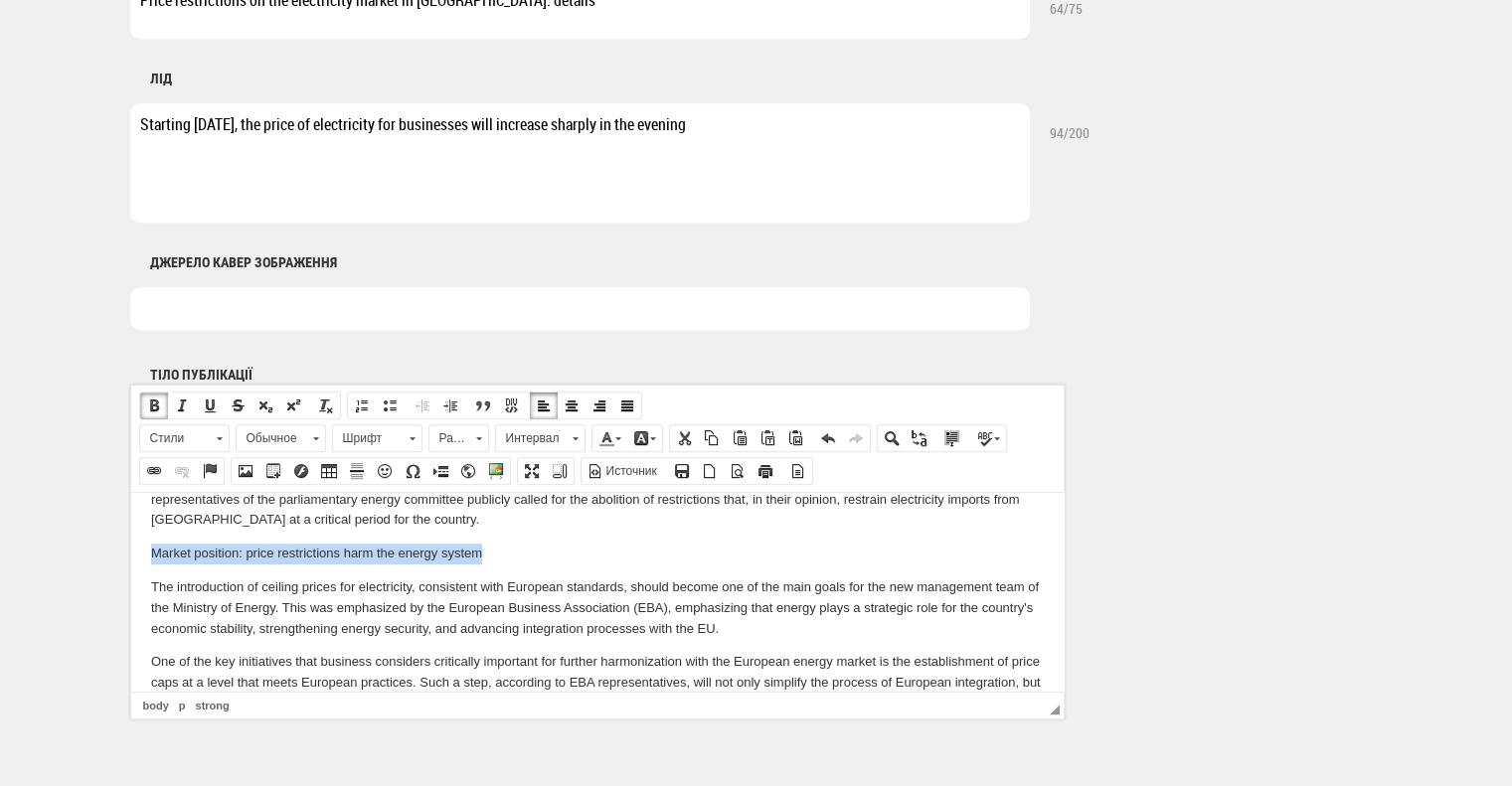 drag, startPoint x: 491, startPoint y: 587, endPoint x: 87, endPoint y: 591, distance: 404.0198 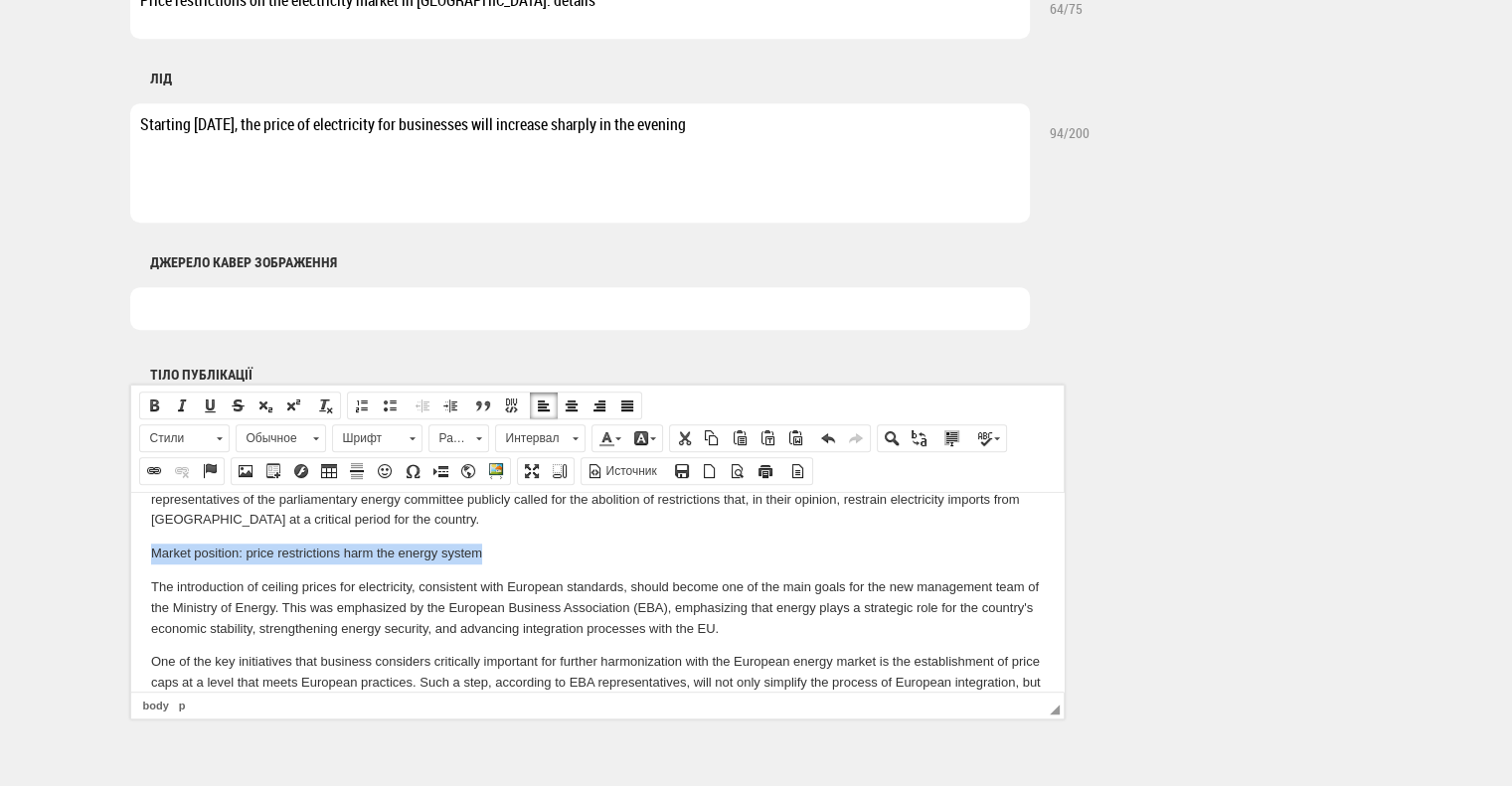 drag, startPoint x: 158, startPoint y: 404, endPoint x: 181, endPoint y: 426, distance: 31.827661 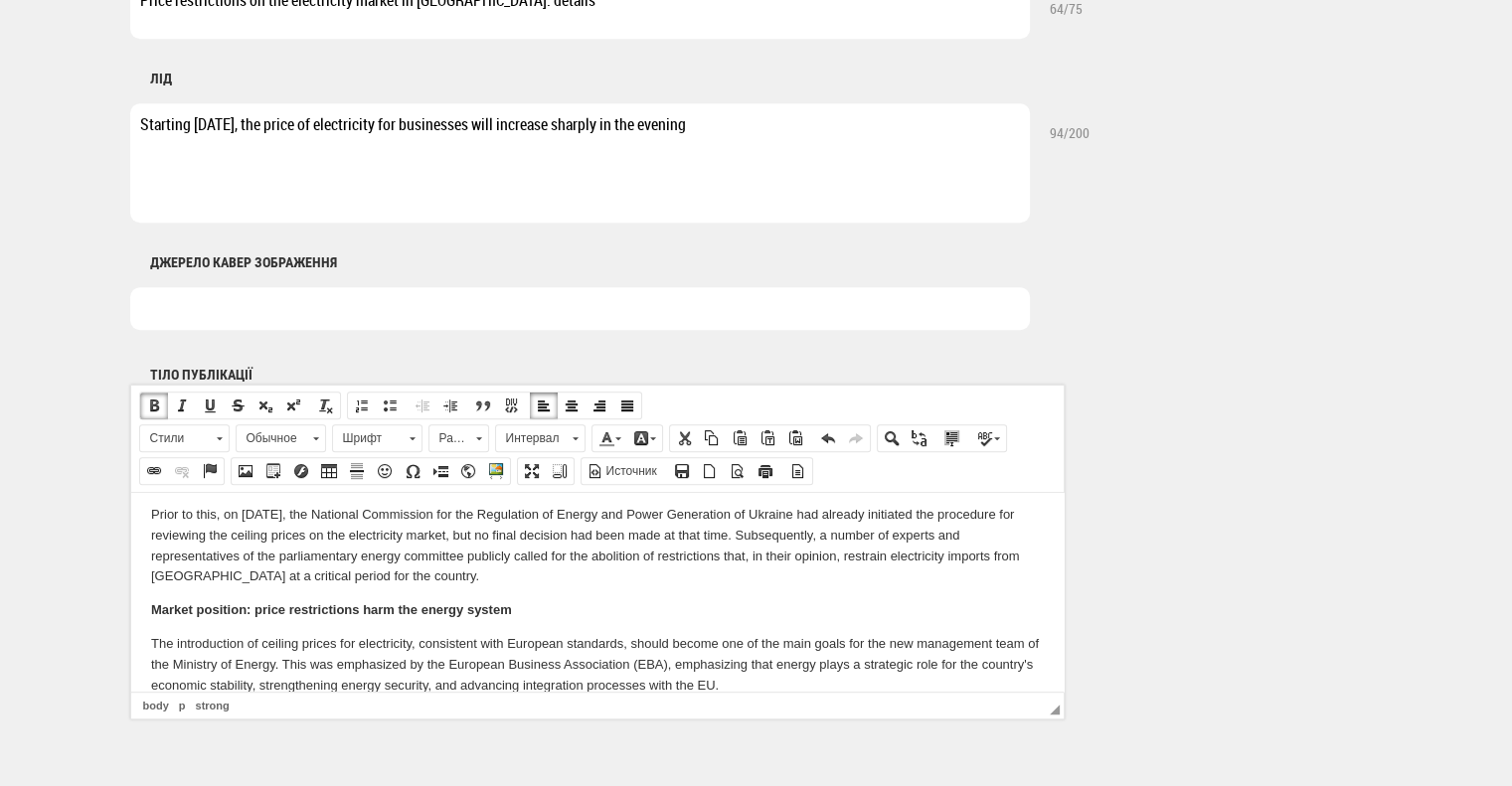 scroll, scrollTop: 1572, scrollLeft: 0, axis: vertical 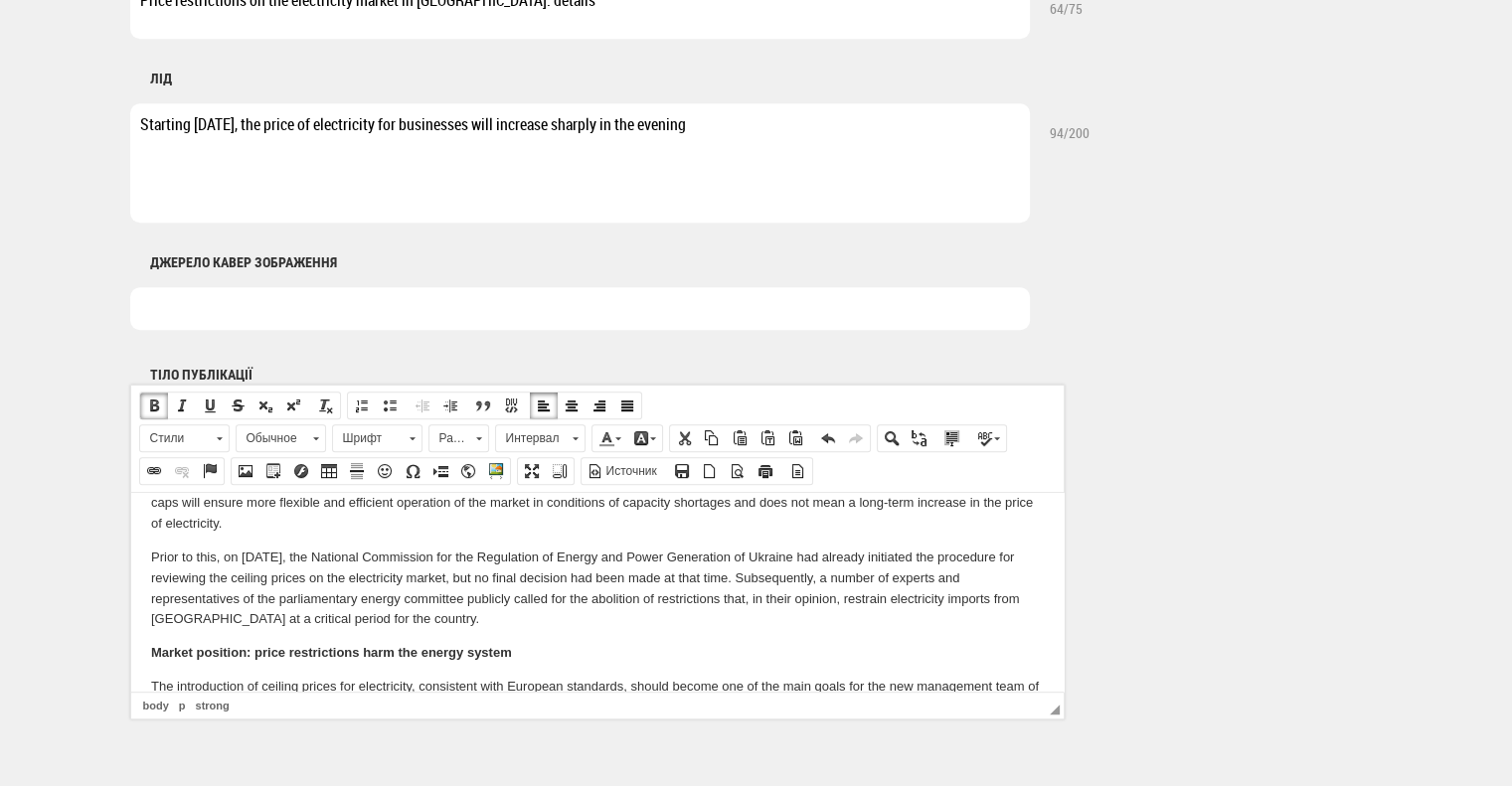 click on "“This is primarily about strengthening energy stability, and not about changing the tariff policy,” Prokip emphasizes. According to him, increasing the price caps will ensure more flexible and efficient operation of the market in conditions of capacity shortages and does not mean a long-term increase in the price of electricity." at bounding box center [596, 503] 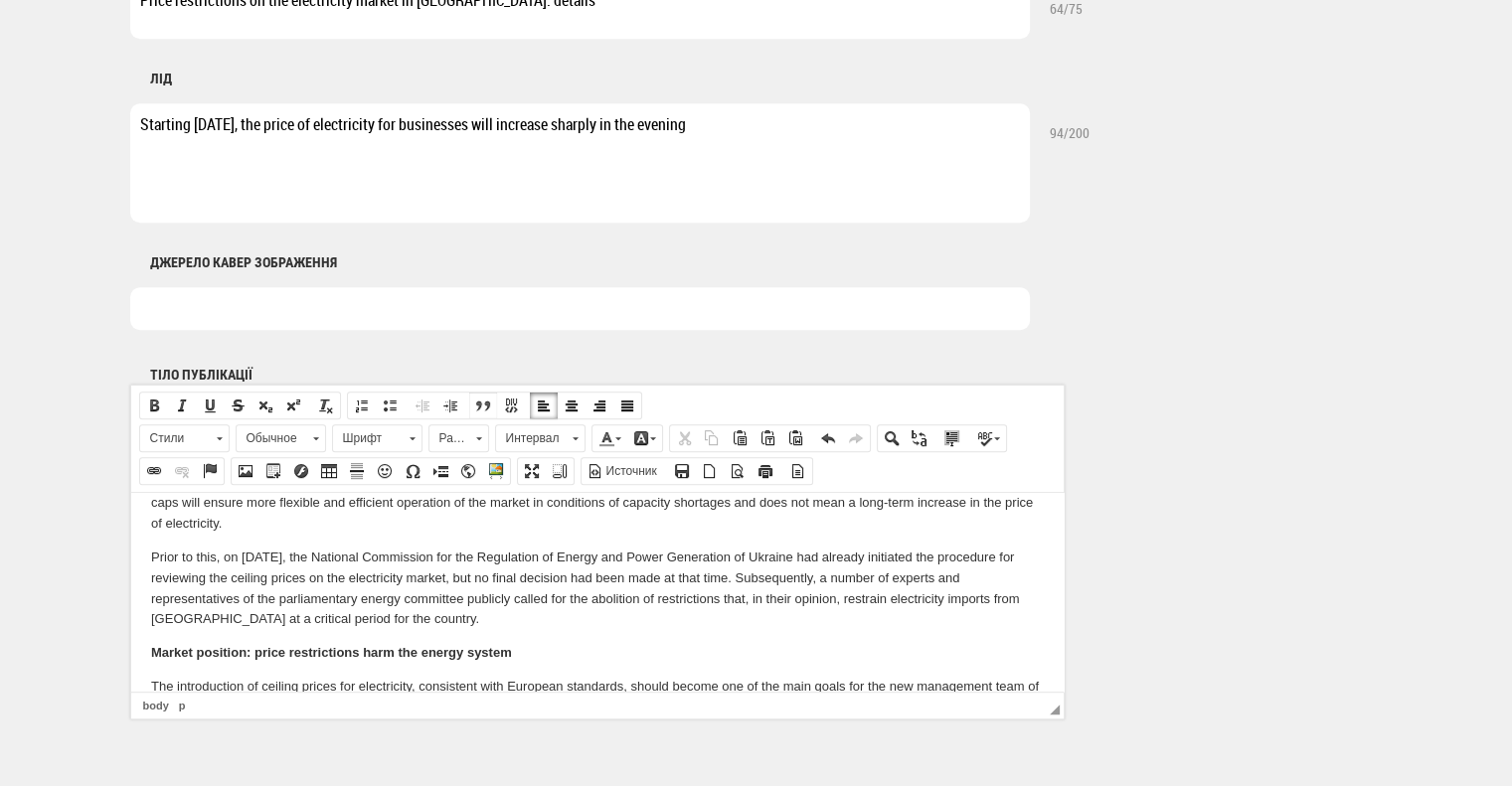 click on "Цитата" at bounding box center [483, 405] 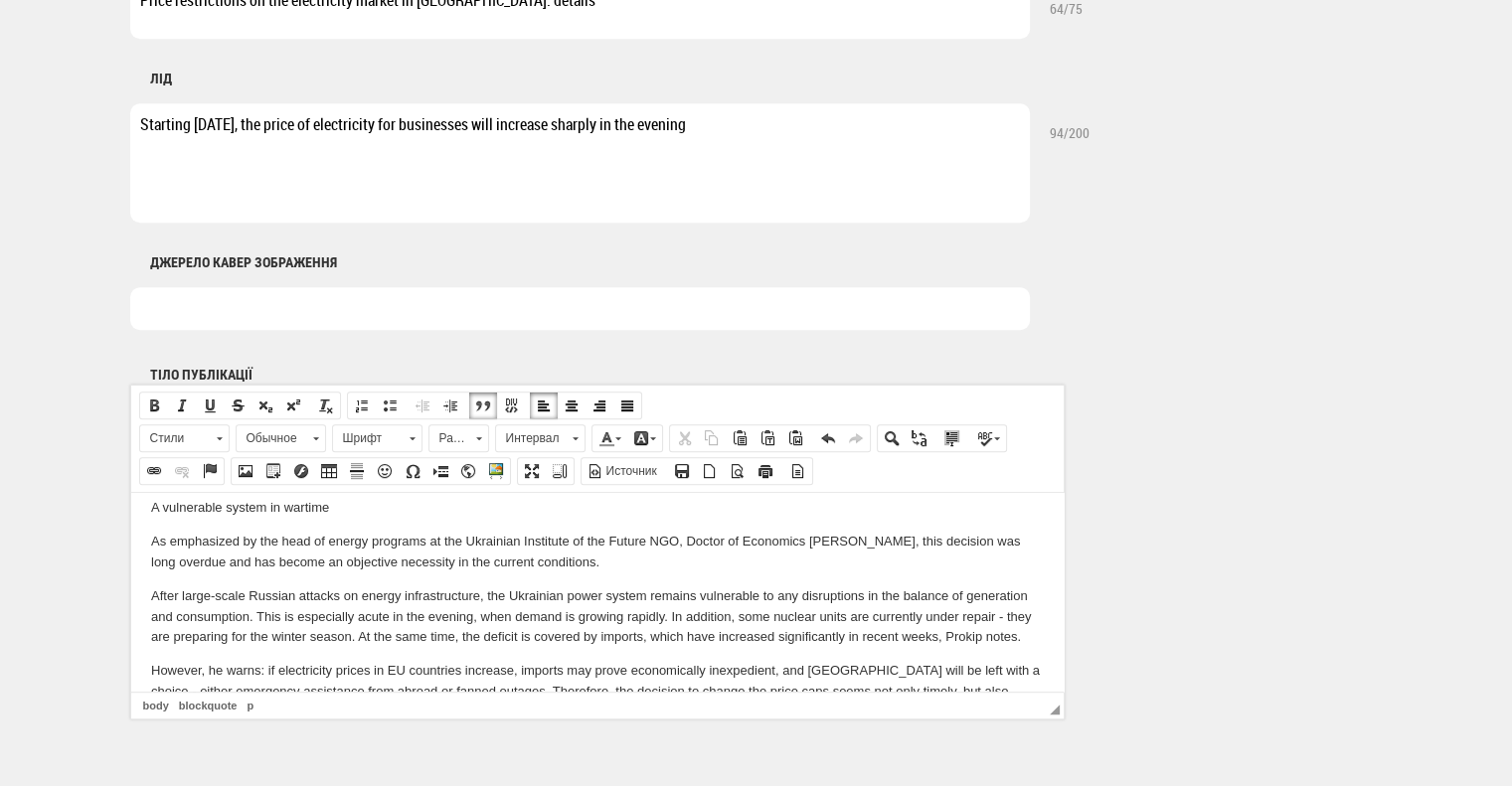 scroll, scrollTop: 1175, scrollLeft: 0, axis: vertical 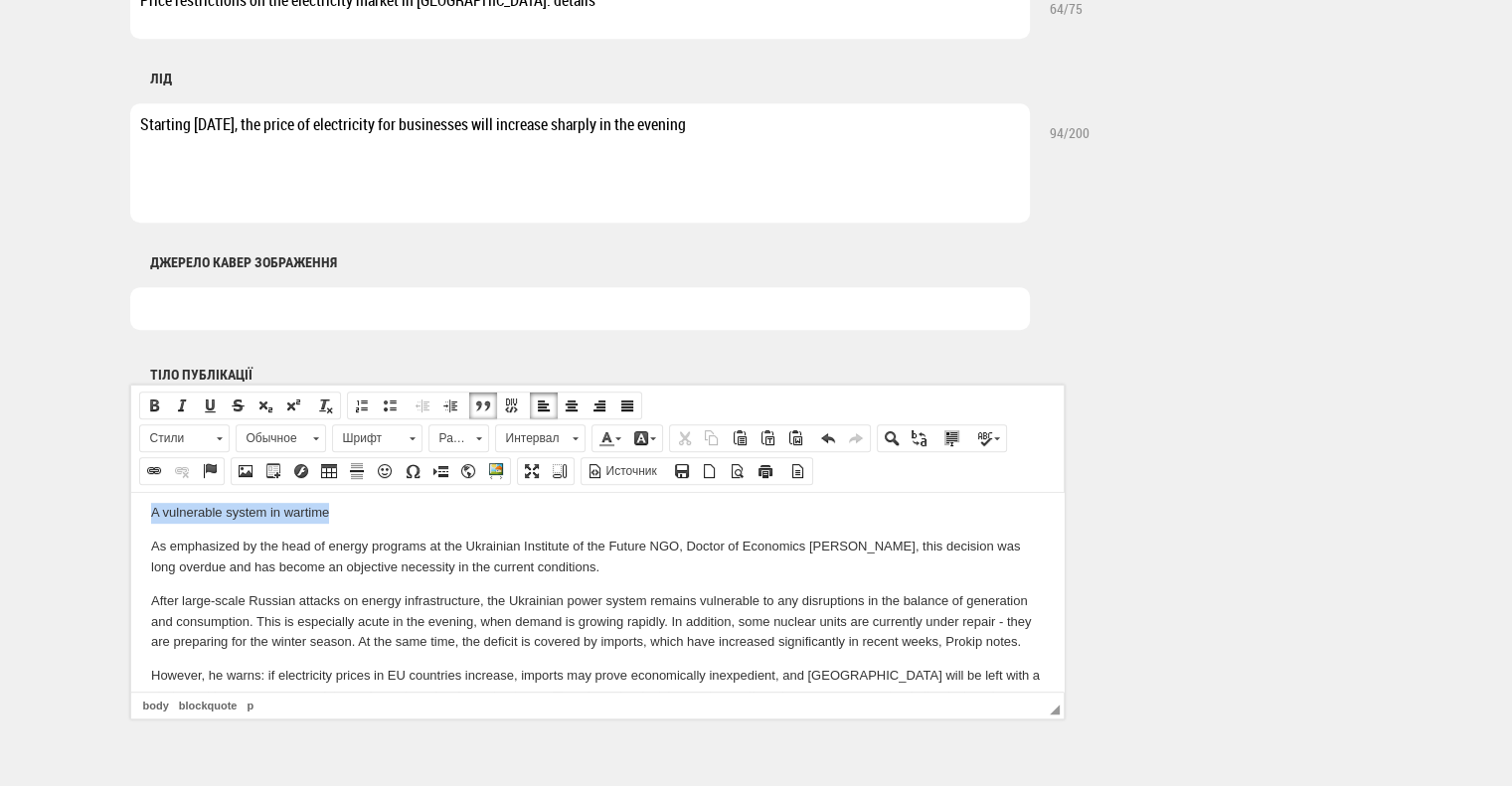 drag, startPoint x: 337, startPoint y: 538, endPoint x: 93, endPoint y: 530, distance: 244.13111 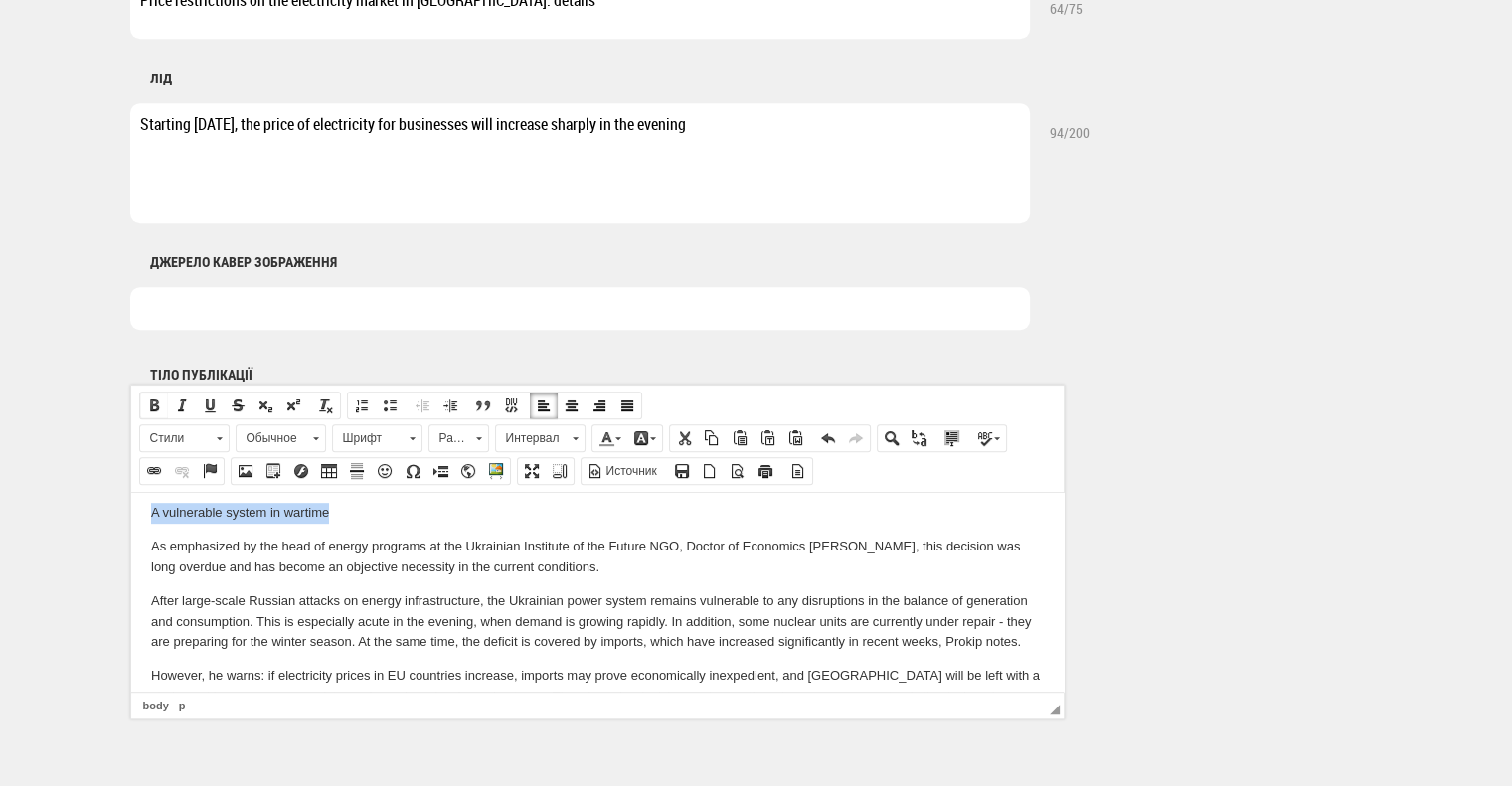 click at bounding box center (154, 405) 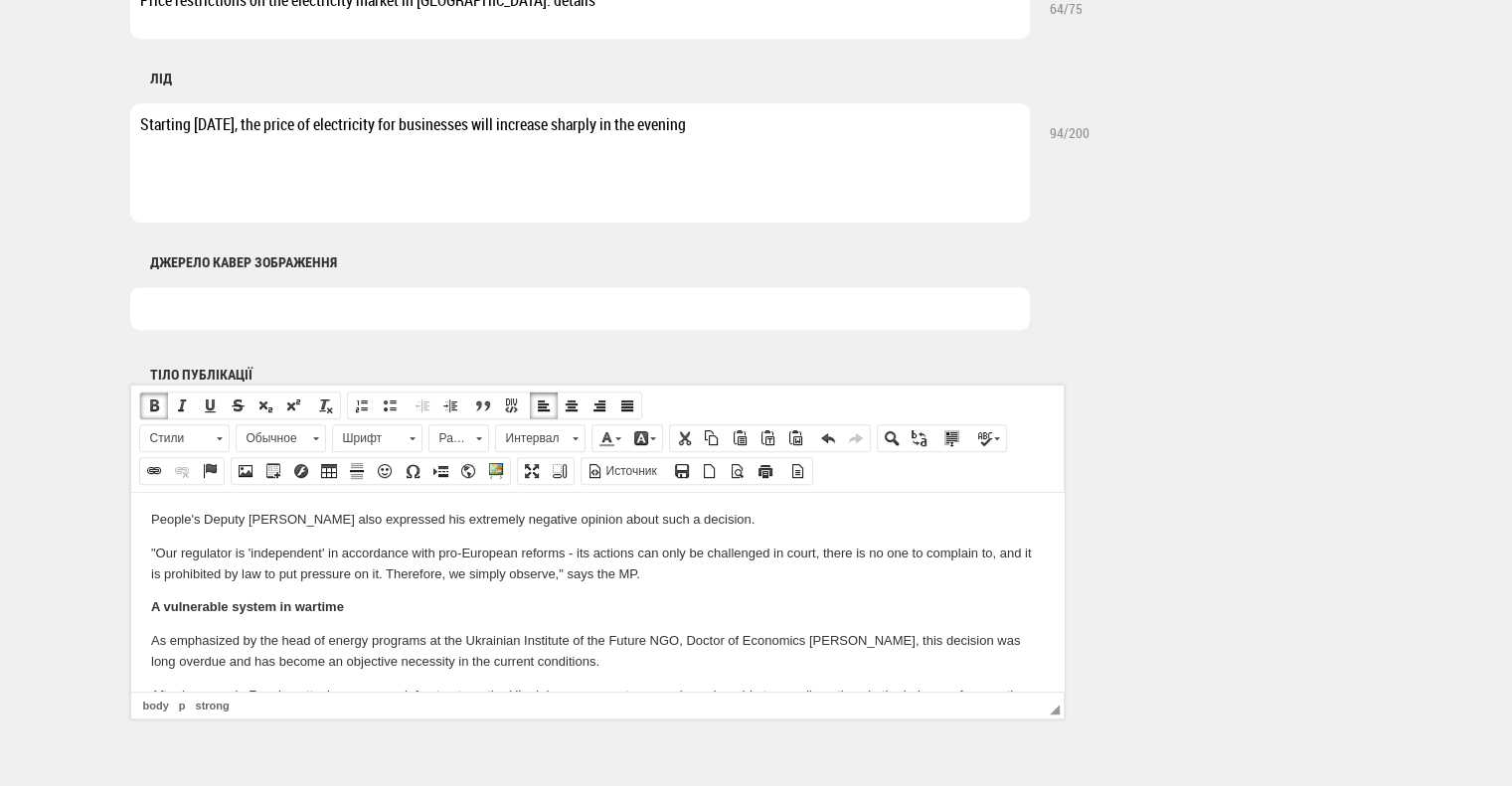 scroll, scrollTop: 1075, scrollLeft: 0, axis: vertical 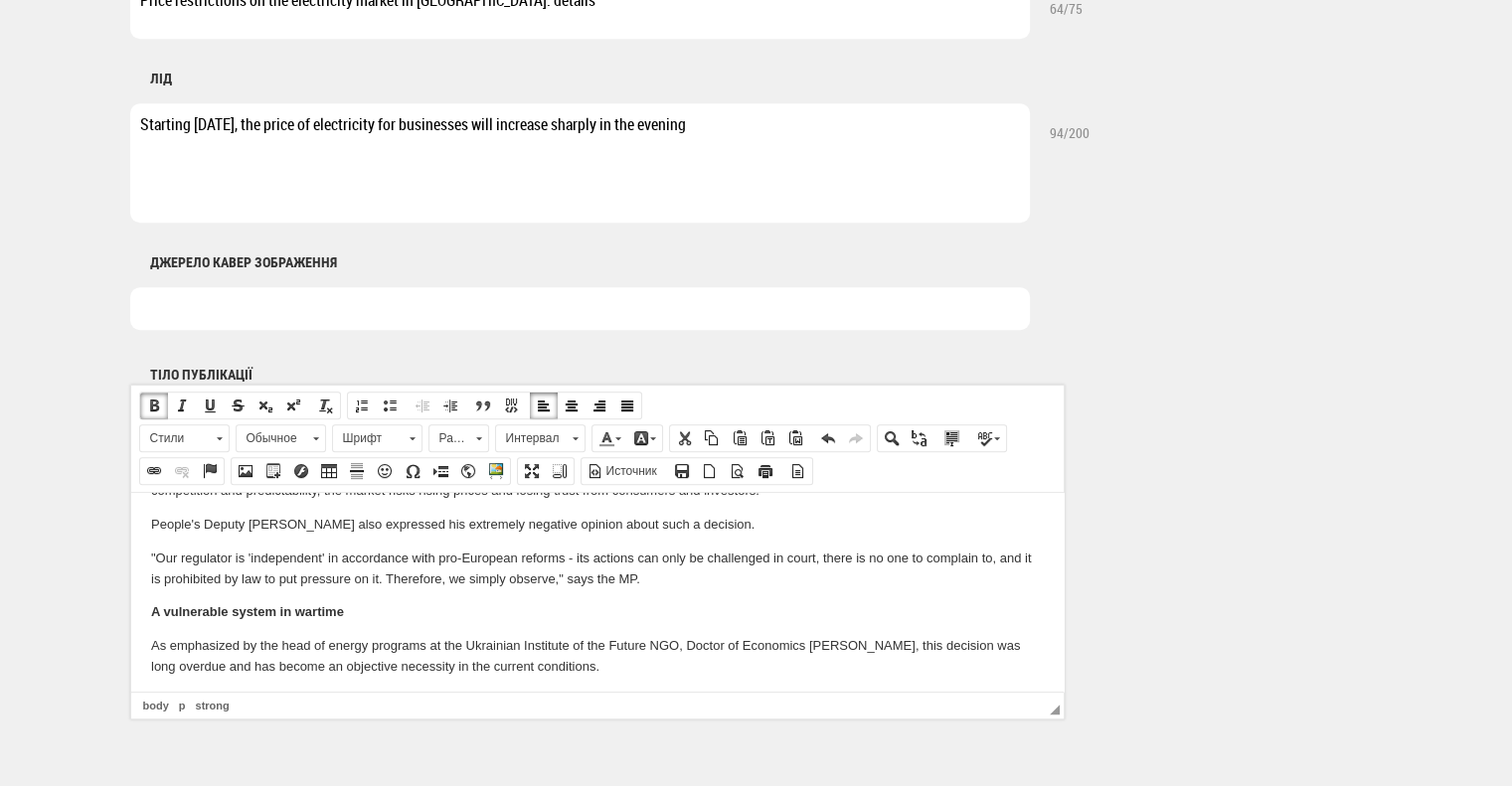 click on ""Our regulator is 'independent' in accordance with pro-European reforms - its actions can only be challenged in court, there is no one to complain to, and it is prohibited by law to put pressure on it. Therefore, we simply observe," says the MP." at bounding box center [596, 568] 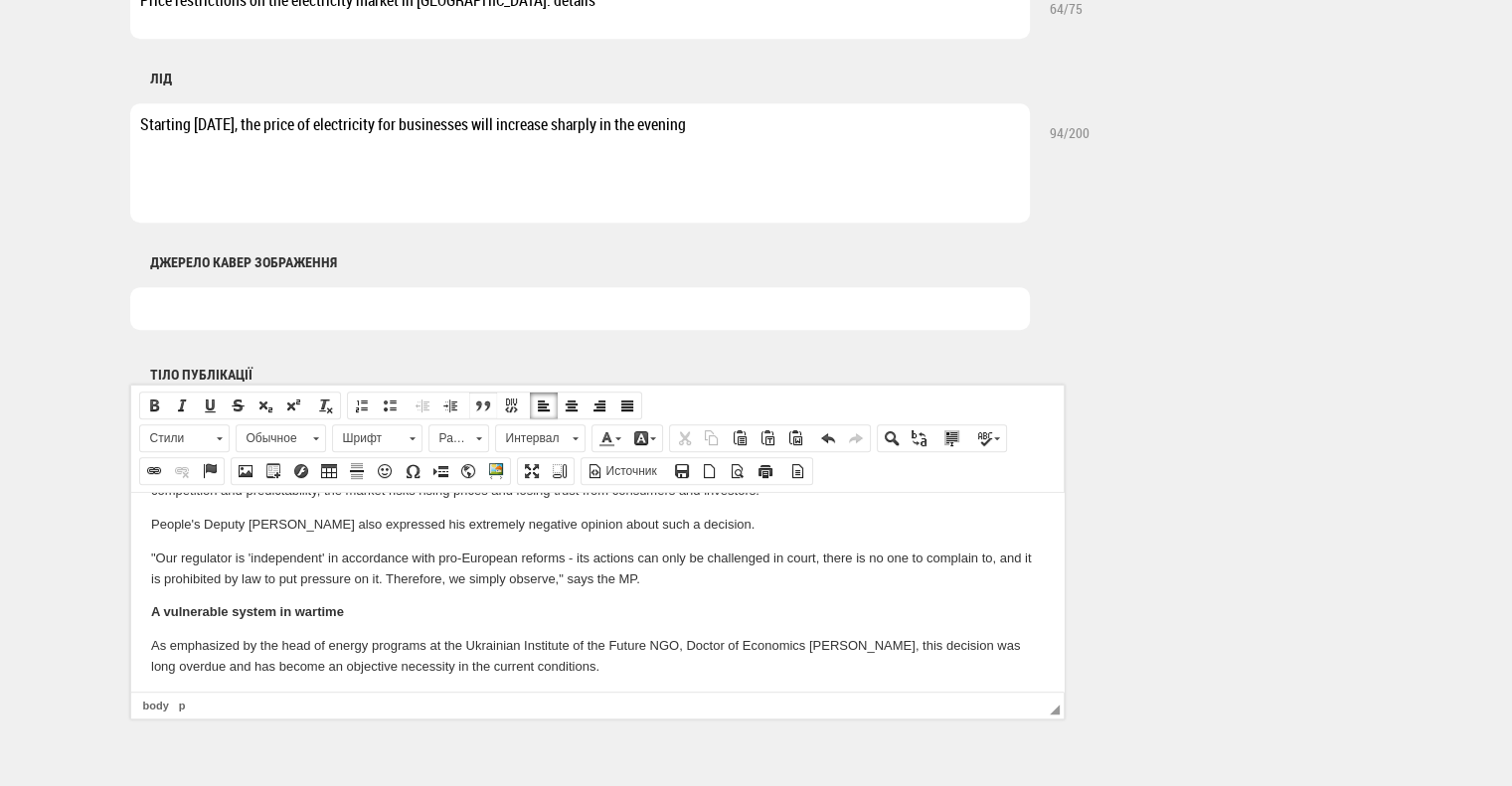 click at bounding box center (483, 405) 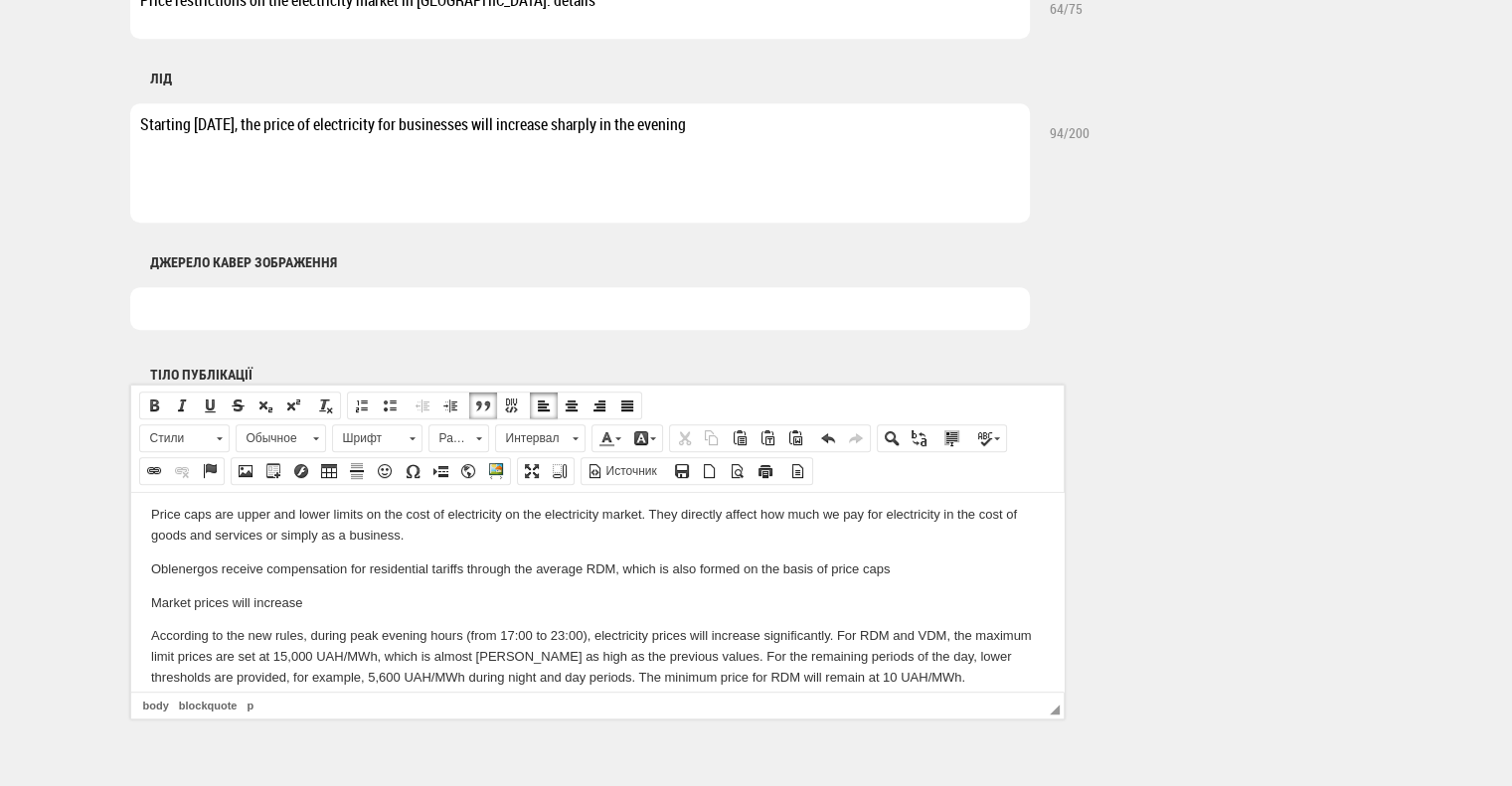 scroll, scrollTop: 280, scrollLeft: 0, axis: vertical 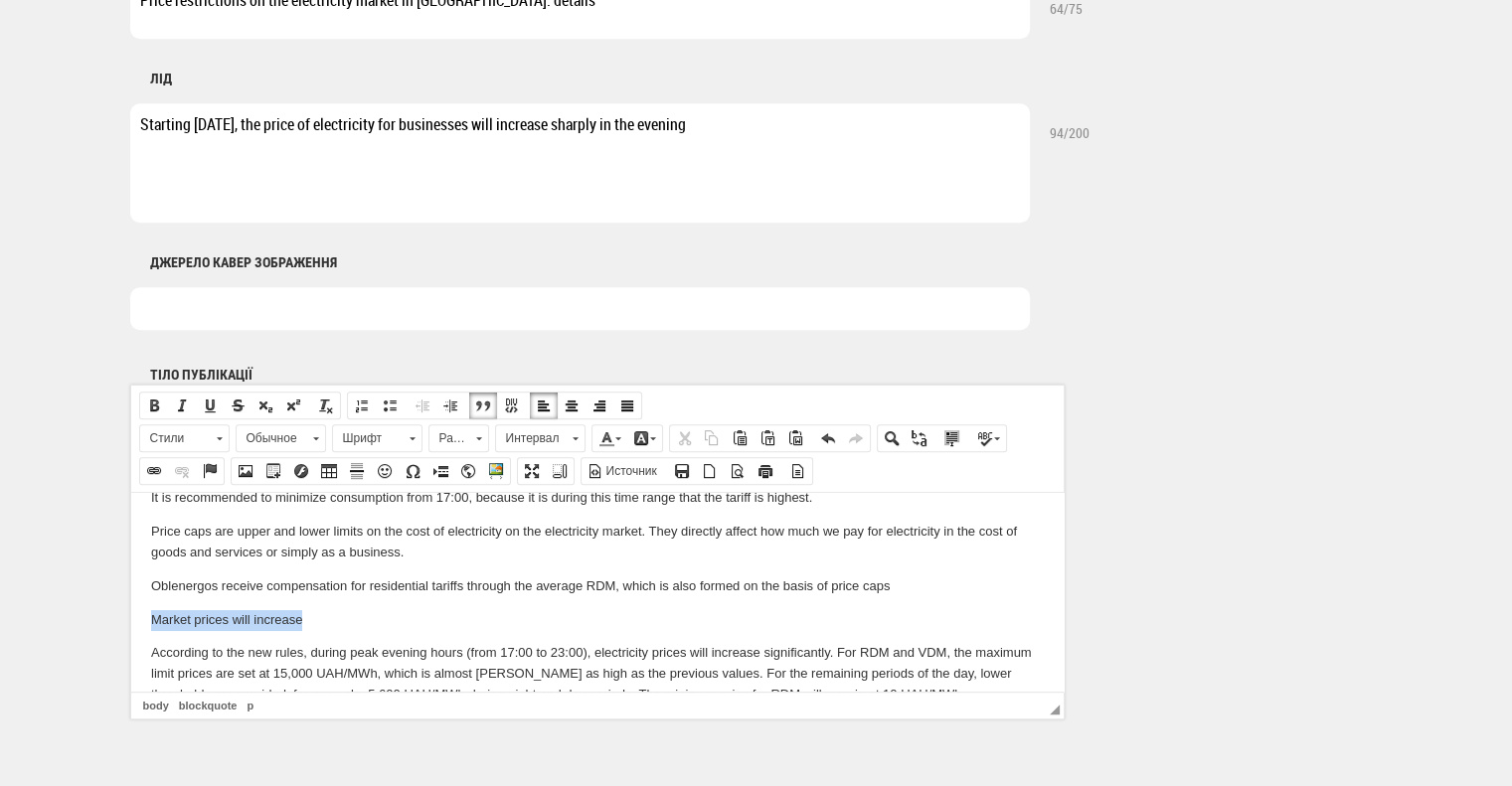 drag, startPoint x: 349, startPoint y: 618, endPoint x: 118, endPoint y: 610, distance: 231.1385 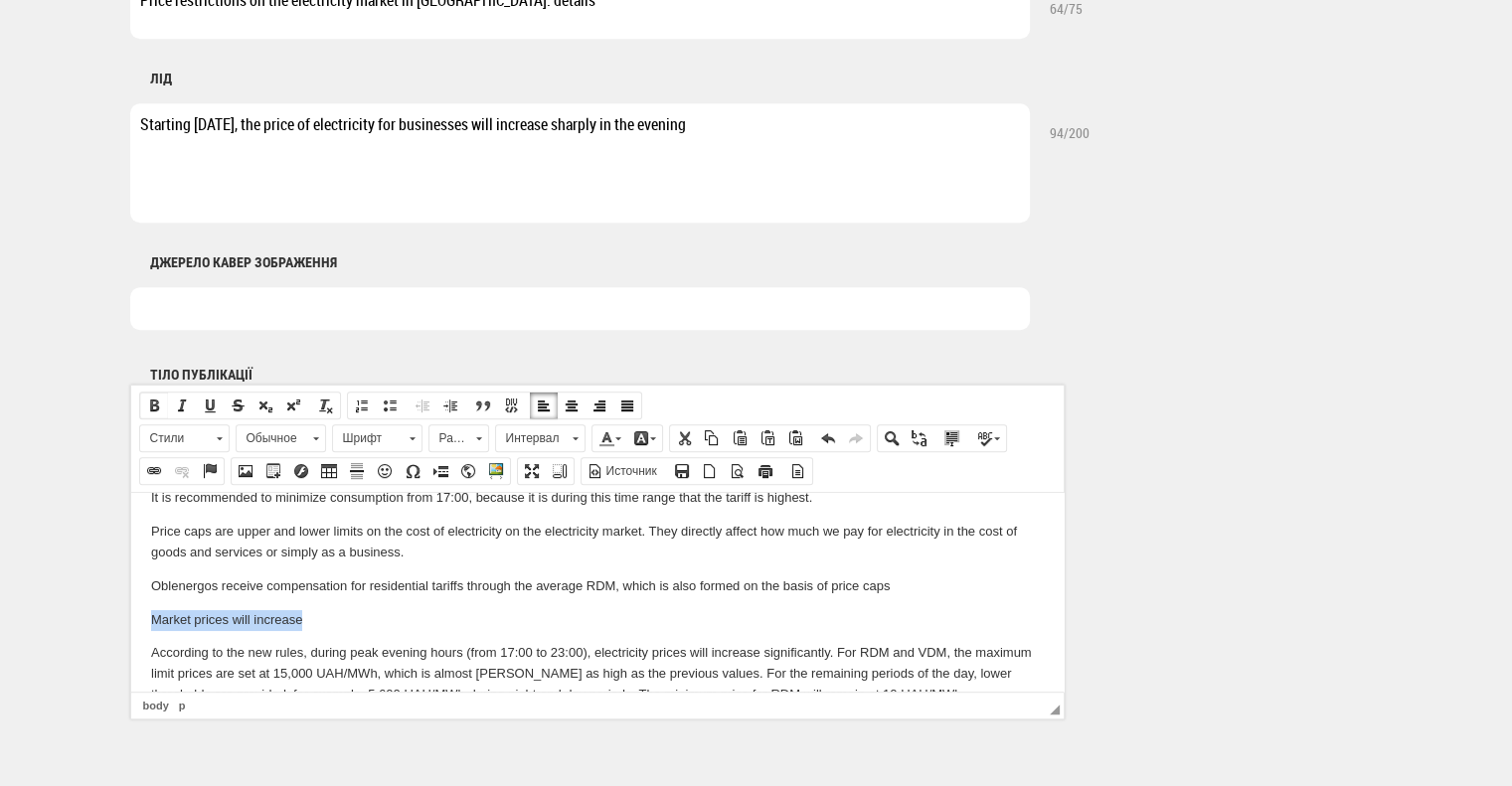 click at bounding box center (154, 405) 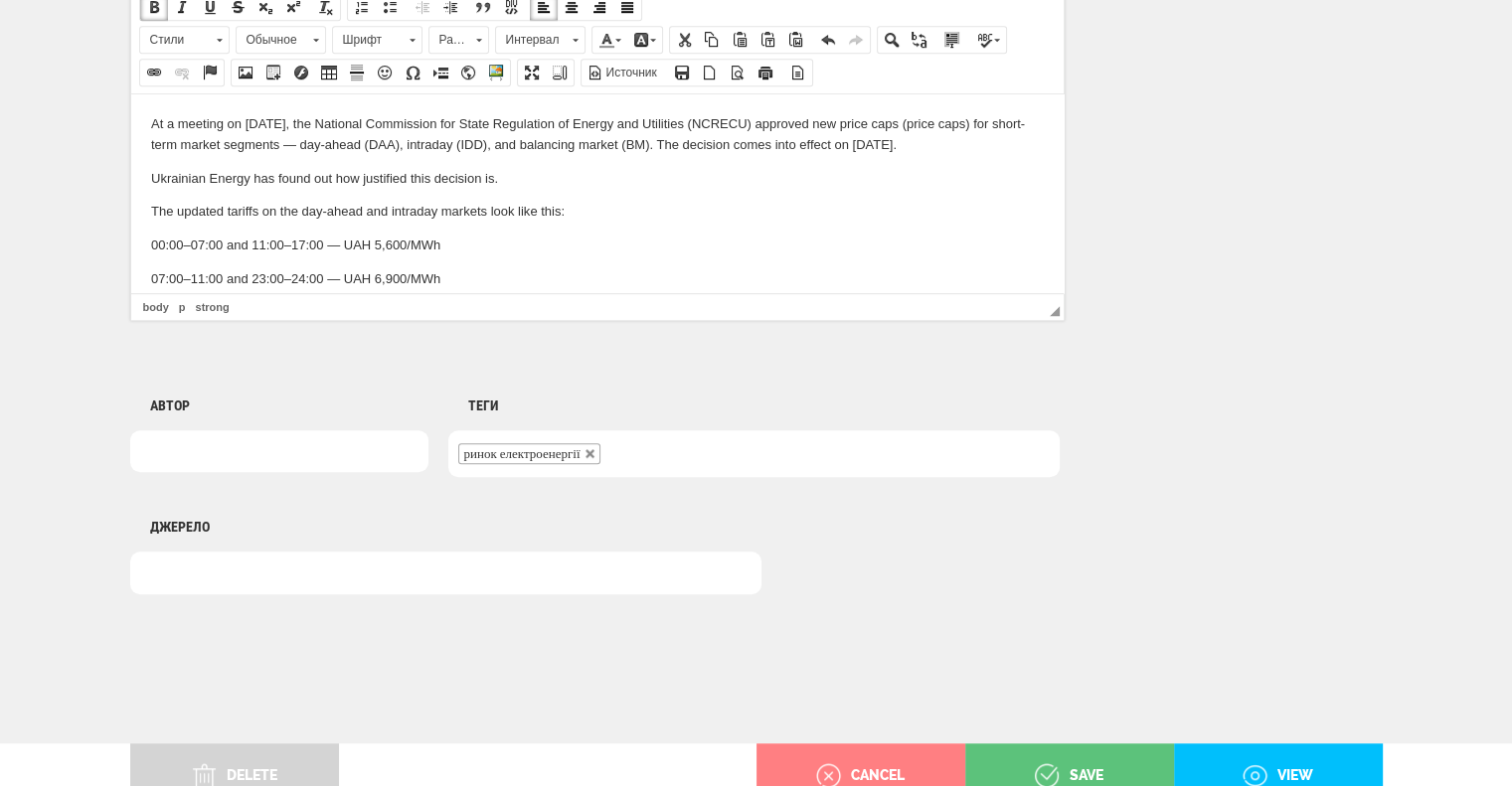 scroll, scrollTop: 1431, scrollLeft: 0, axis: vertical 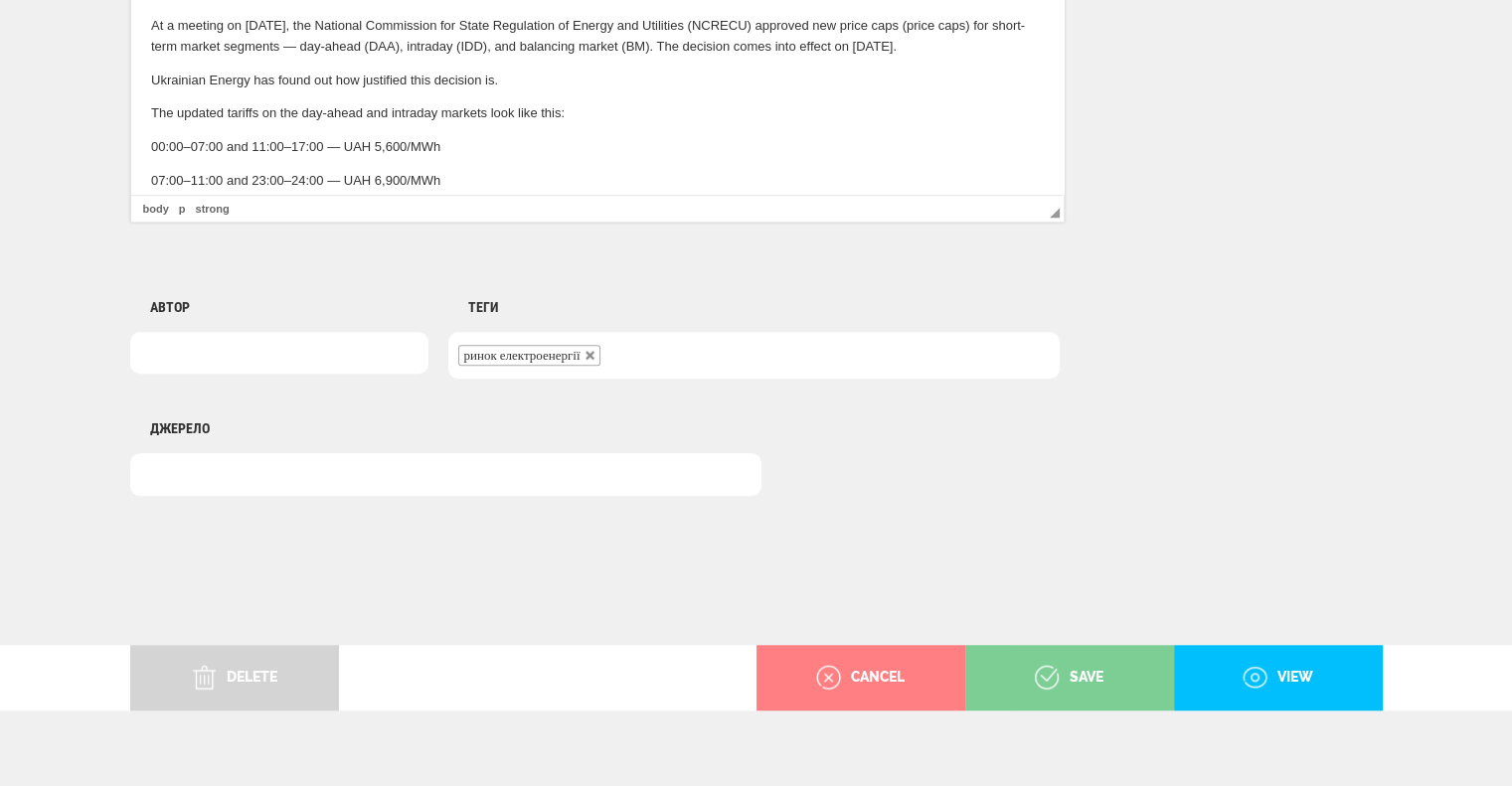 click on "save" at bounding box center [1069, 678] 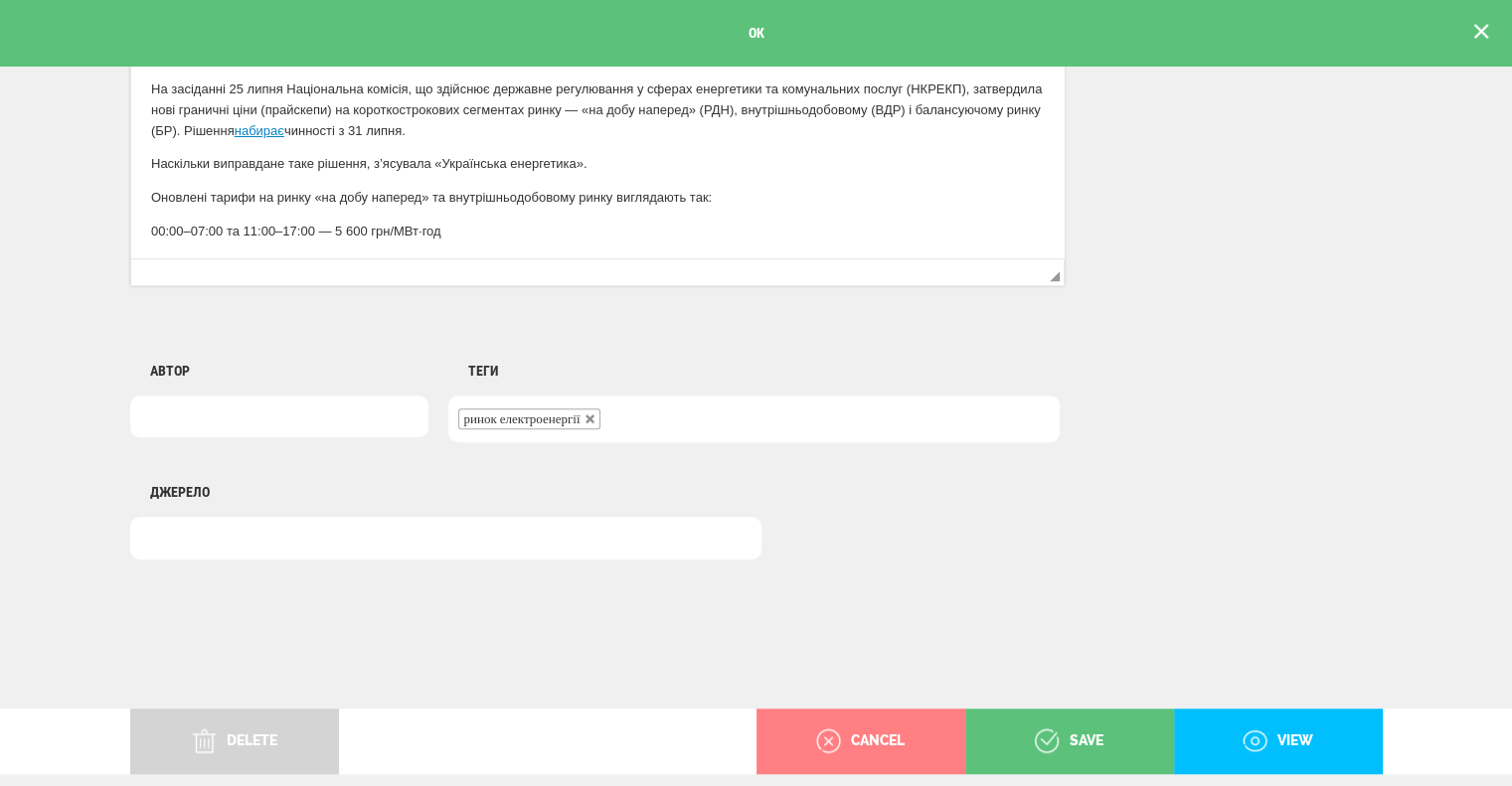 scroll, scrollTop: 1431, scrollLeft: 0, axis: vertical 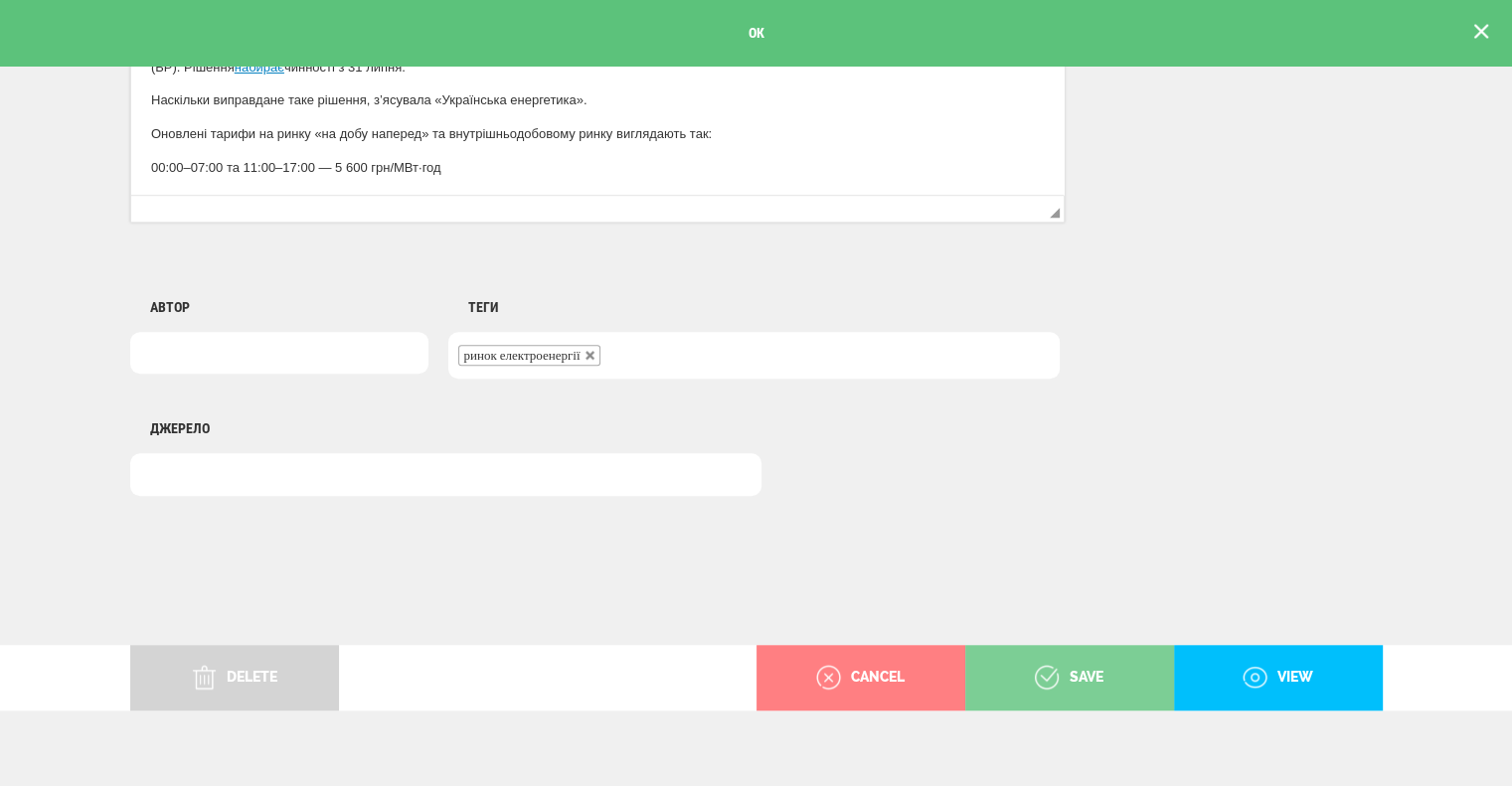 click on "save" at bounding box center (1069, 678) 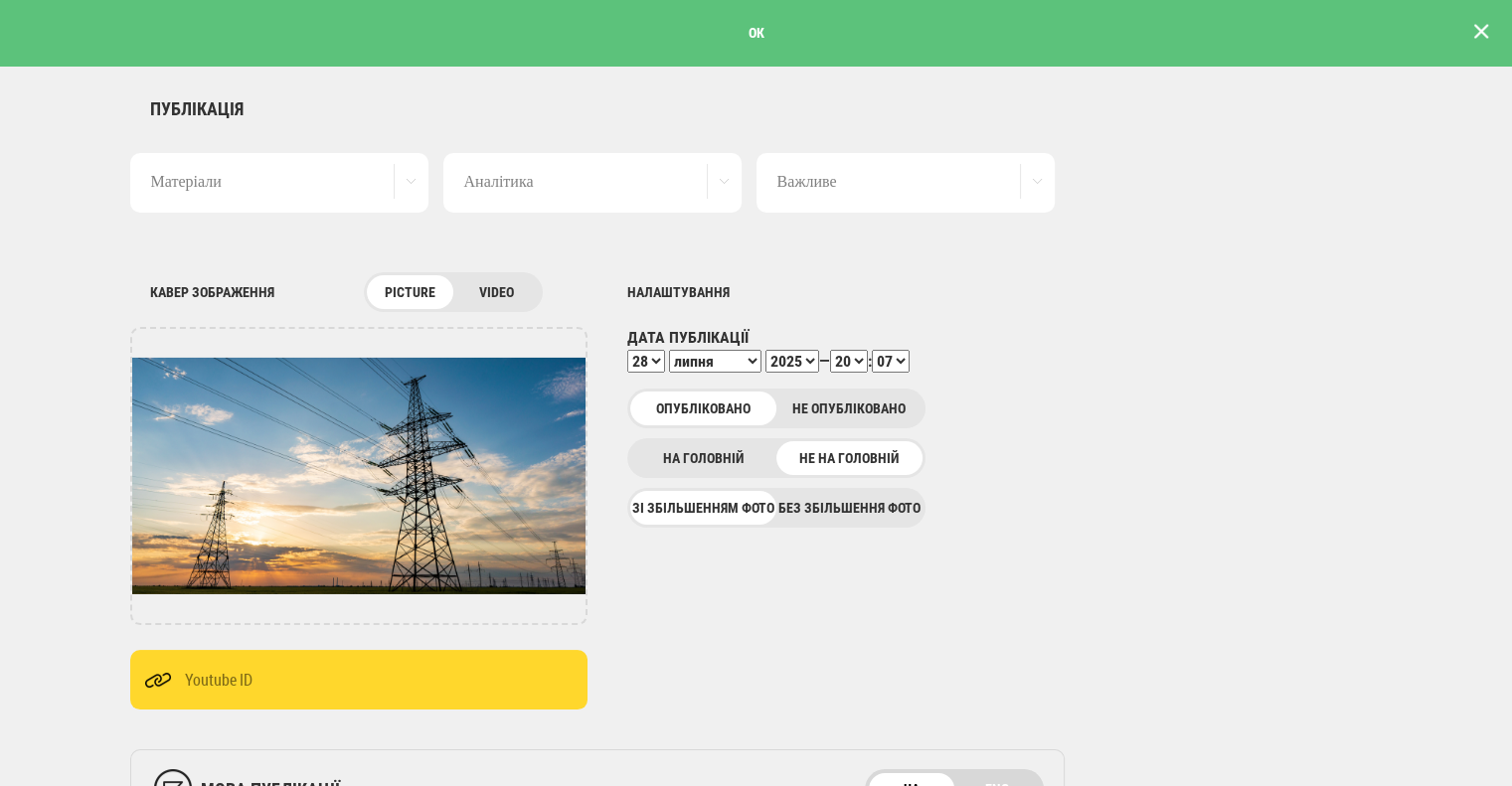 scroll, scrollTop: 0, scrollLeft: 0, axis: both 